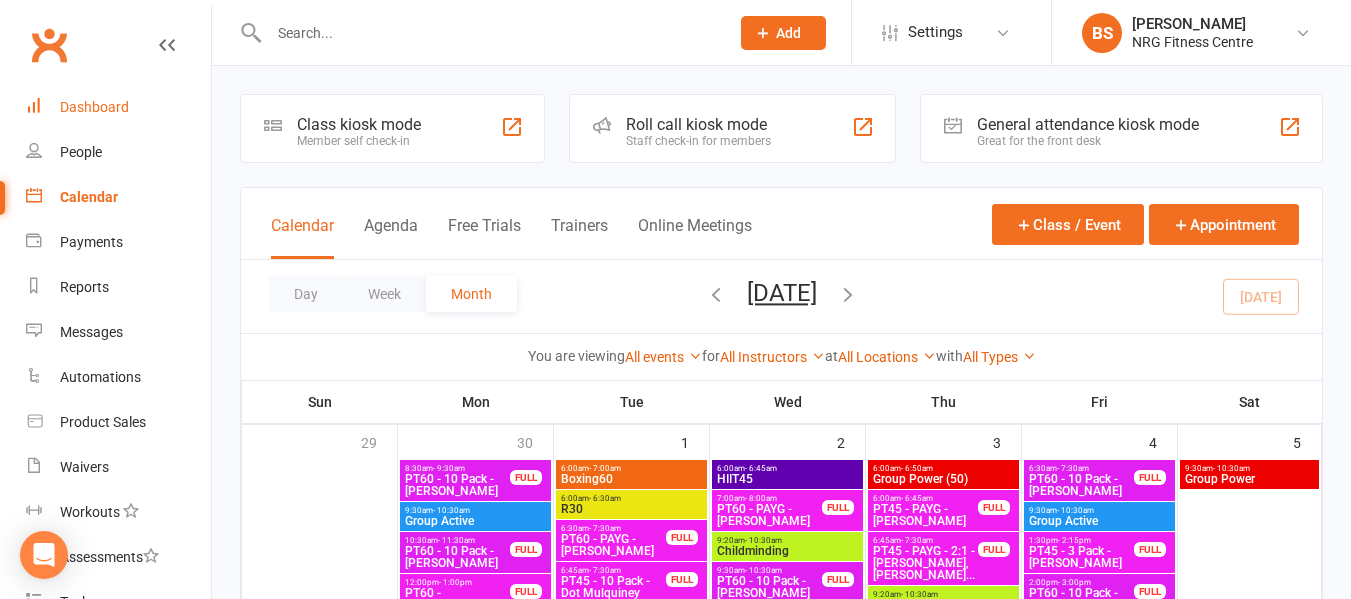scroll, scrollTop: 1600, scrollLeft: 0, axis: vertical 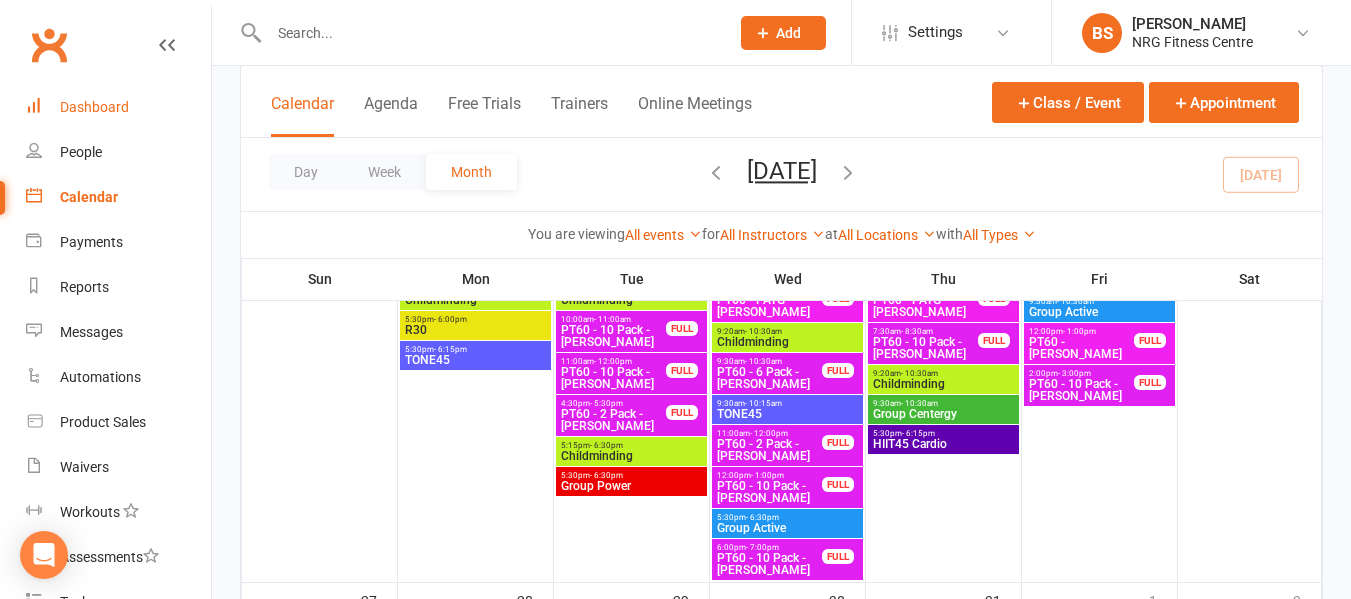 click on "Dashboard" at bounding box center (94, 107) 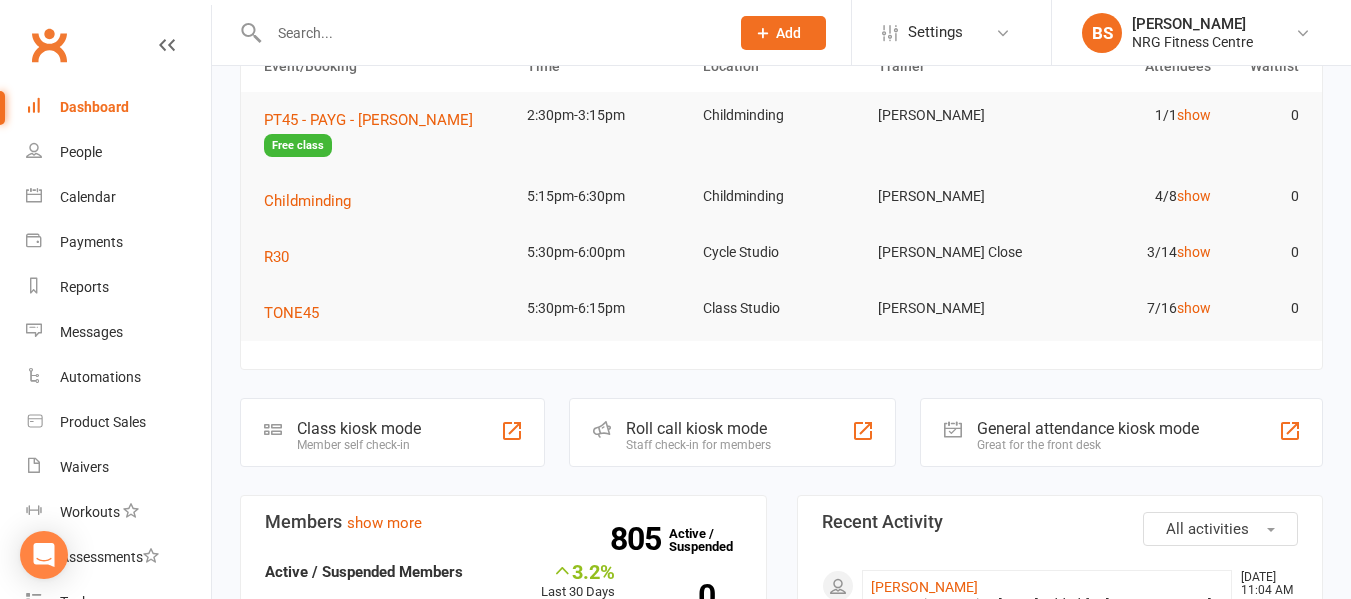 scroll, scrollTop: 100, scrollLeft: 0, axis: vertical 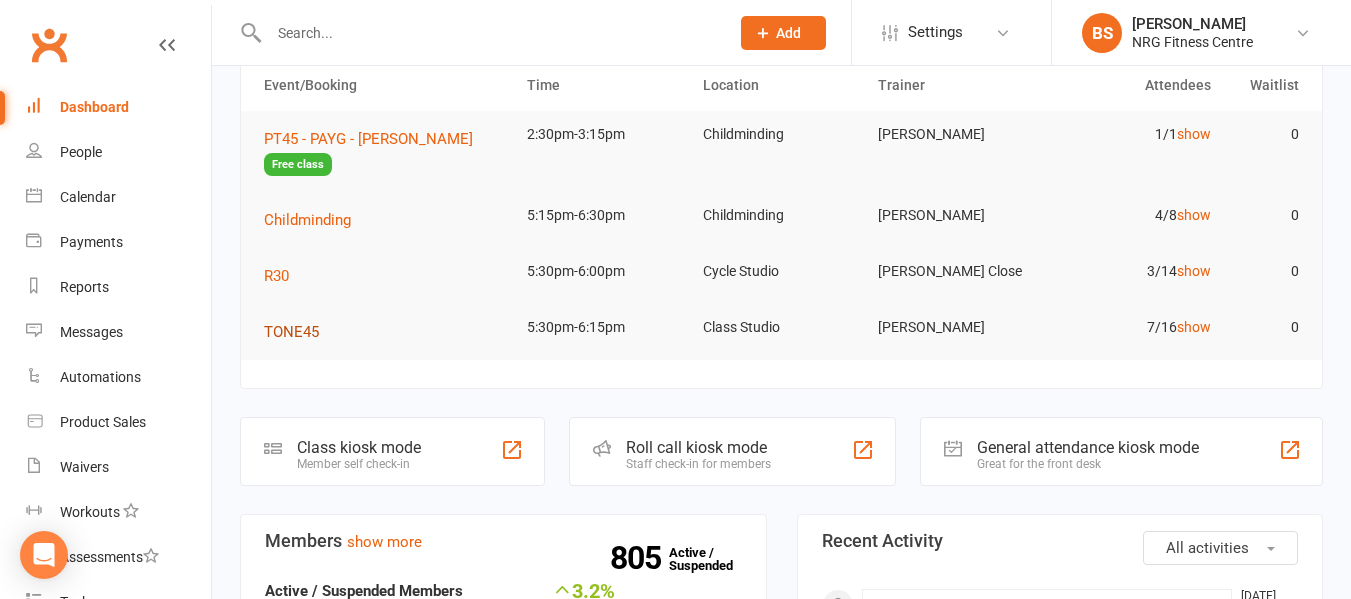 click on "TONE45" at bounding box center (291, 332) 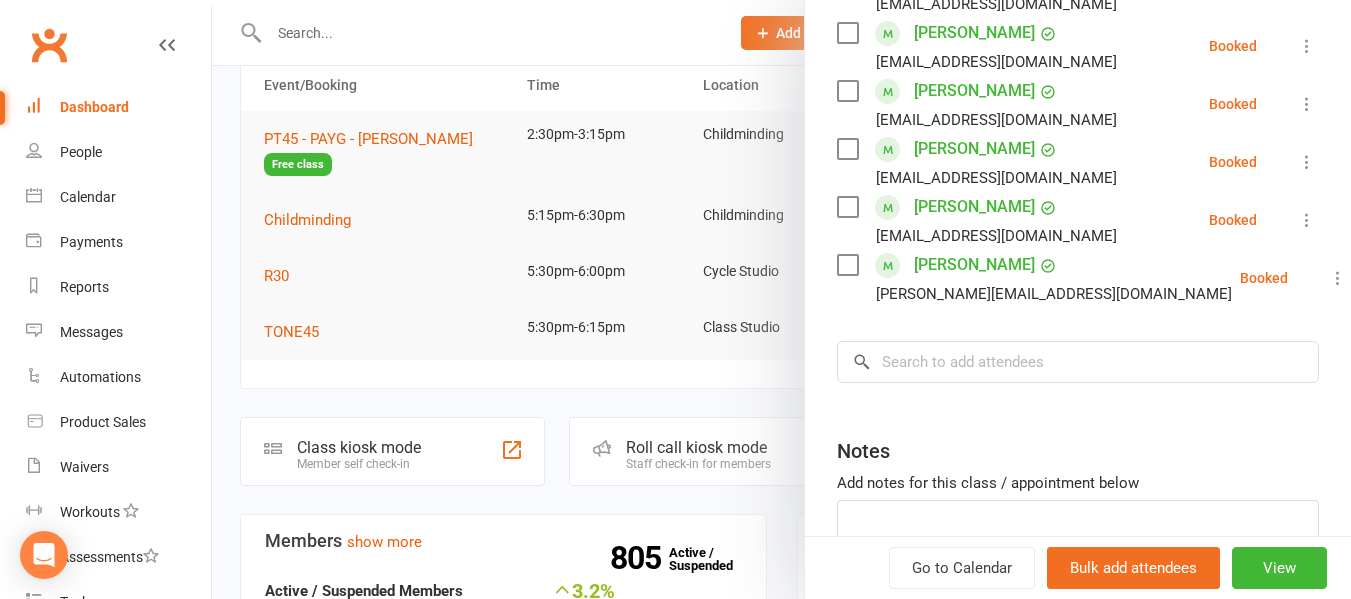 scroll, scrollTop: 500, scrollLeft: 0, axis: vertical 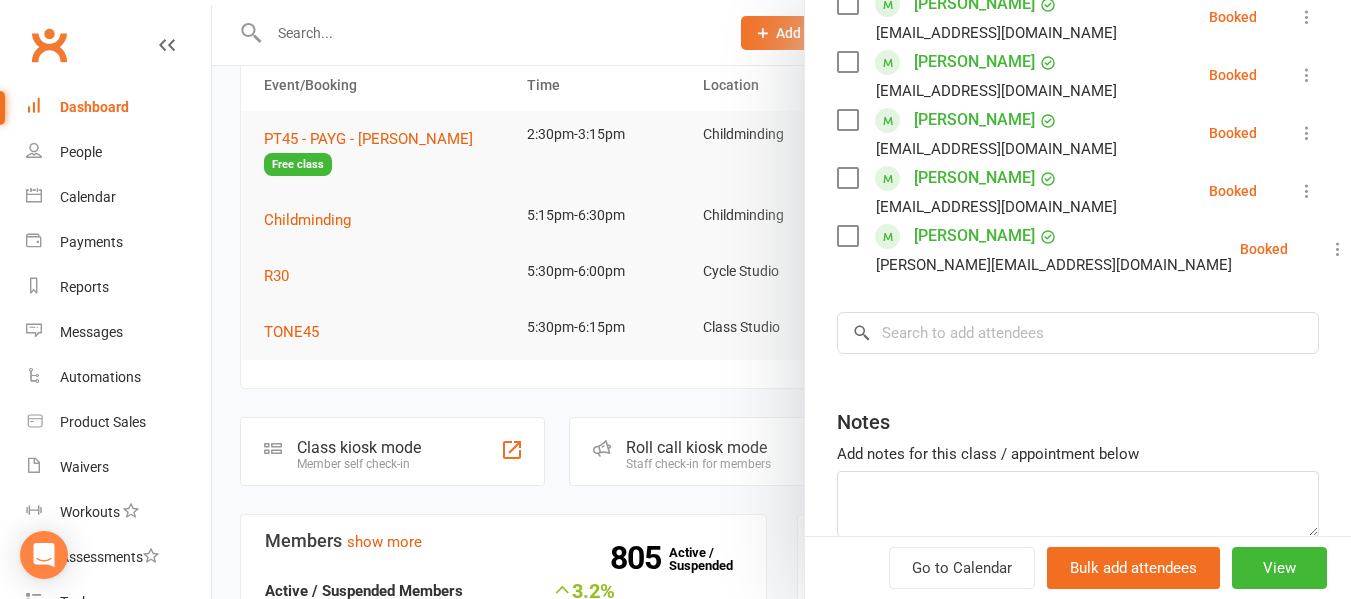 click at bounding box center [781, 299] 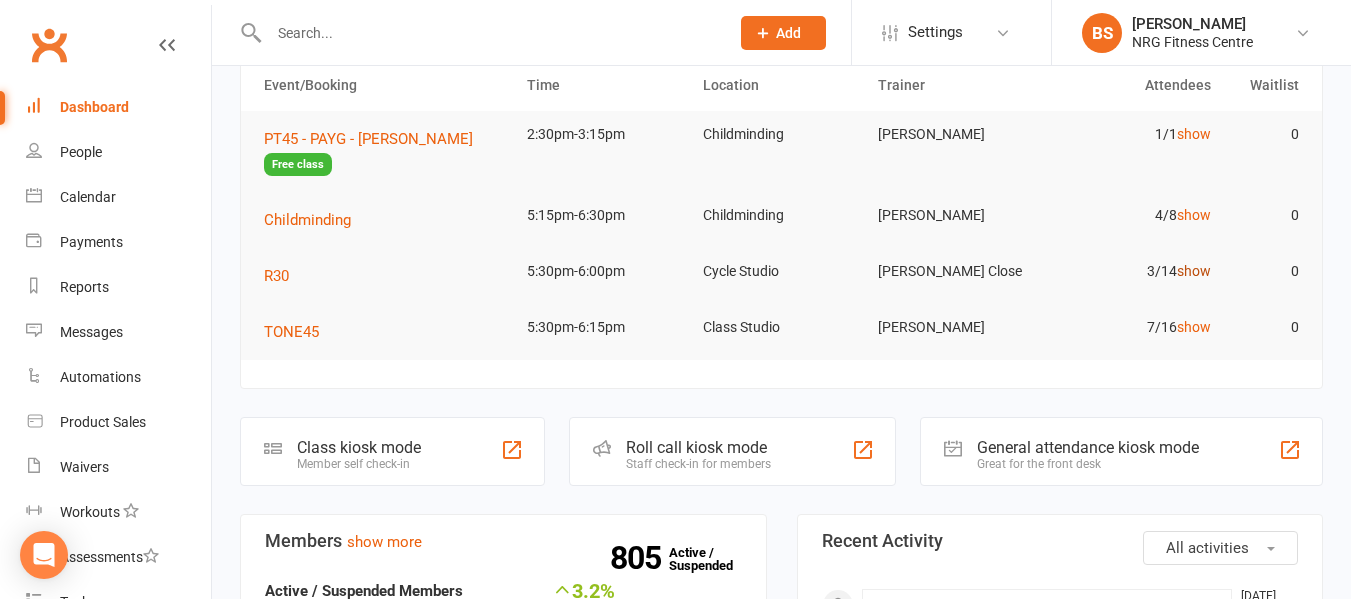 click on "show" at bounding box center [1194, 271] 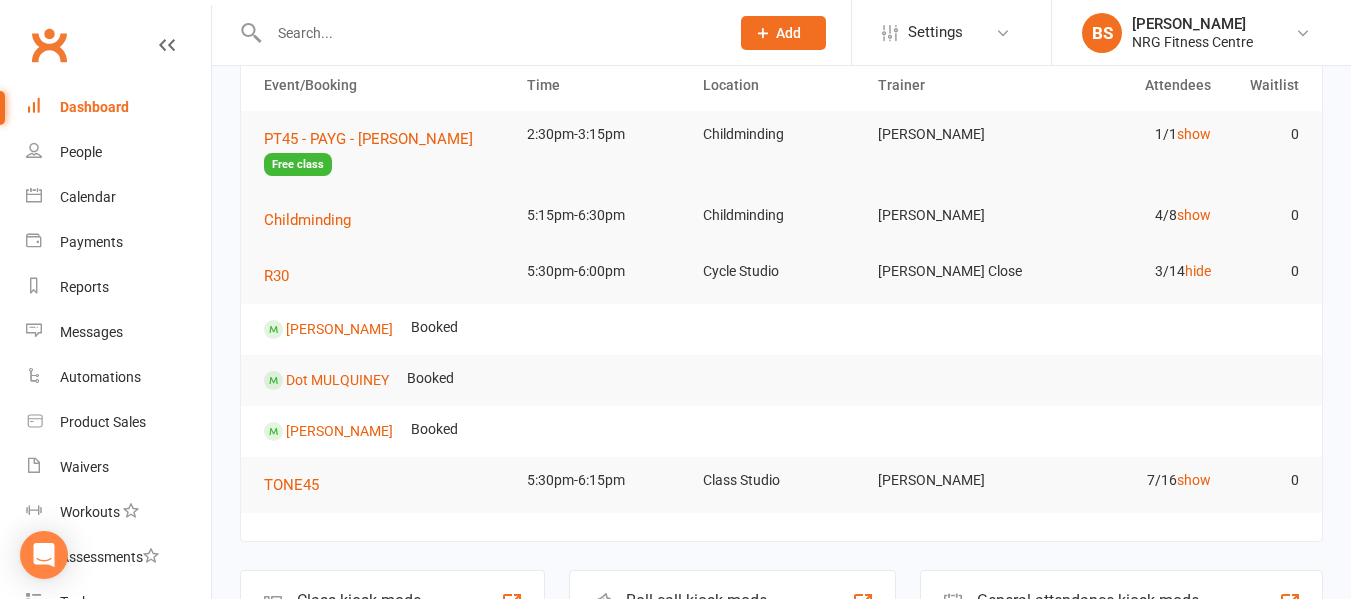 click on "Coming up [DATE] Event/Booking Time Location Trainer Attendees Waitlist PT45 - PAYG - [PERSON_NAME]  Free class 2:30pm-3:15pm Childminding [PERSON_NAME] 1/1  show 0  Childminding  5:15pm-6:30pm Childminding [PERSON_NAME] 4/8  show 0  R30  5:30pm-6:00pm Cycle Studio [PERSON_NAME] Close 3/14  hide 0
[PERSON_NAME]
Booked
Dot MULQUINEY
Booked
[PERSON_NAME]
Booked  TONE45  5:30pm-6:15pm Class Studio [PERSON_NAME] 7/16  show 0
Class kiosk mode Member self check-in Roll call kiosk mode Staff check-in for members General attendance kiosk mode Great for the front desk Kiosk modes:  General attendance  General attendance Class Roll call
Members  show more 3.2% Last 30 Days Active / Suspended Members Apr Month [DATE]-[DATE]  0 200 400 600 800 805 Active / Suspended 0 New this week 28 New this month 24 Canx. this month
Attendance 4 Right Now (in session) show more 52 [DATE] (so far)  -1.9 %  from [DATE]  show more 387 Absent (last 30 days) show more" at bounding box center (781, 1225) 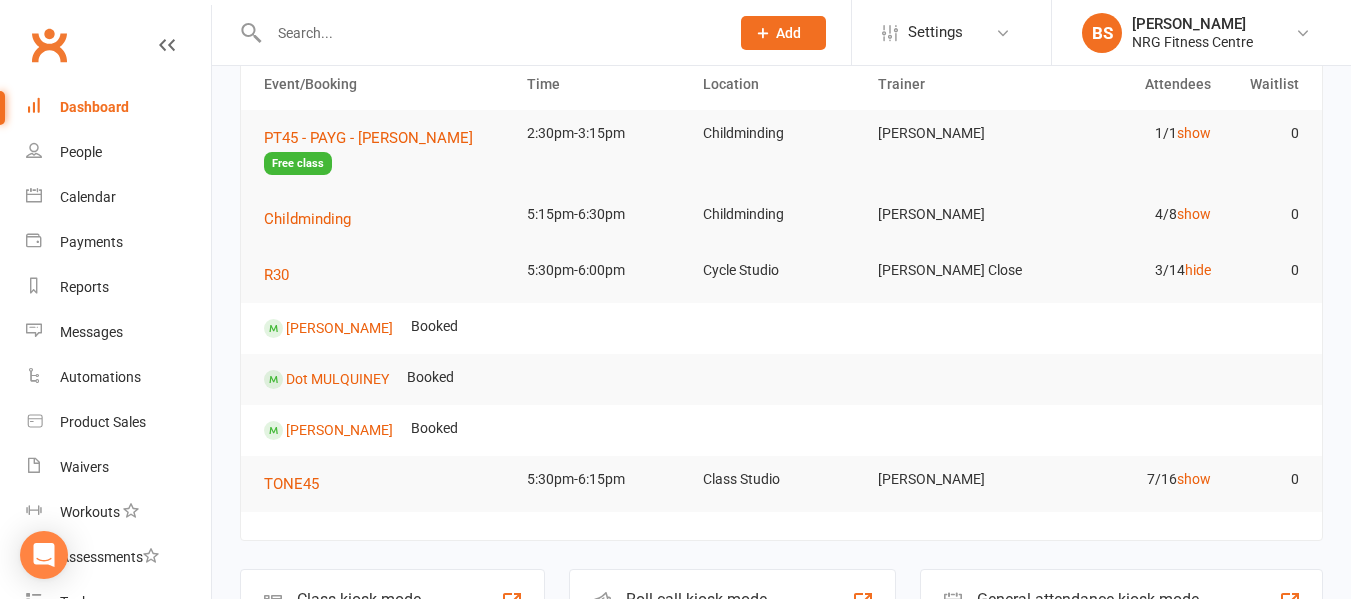 scroll, scrollTop: 100, scrollLeft: 0, axis: vertical 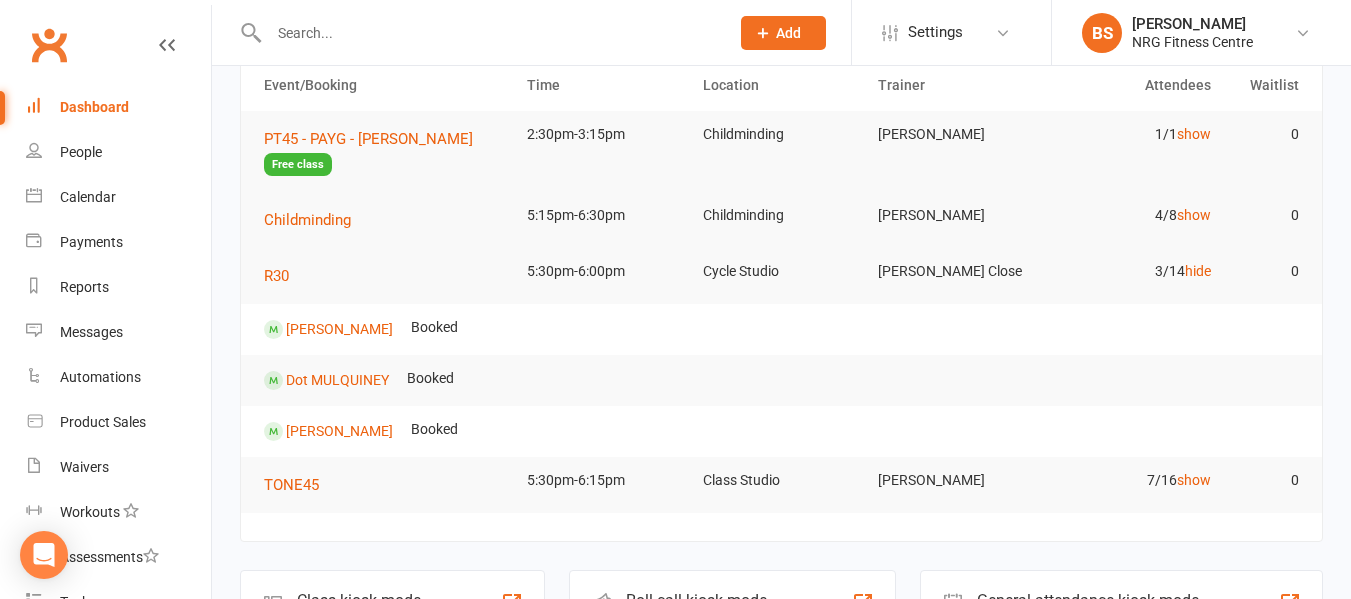 click on "Dashboard" at bounding box center [118, 107] 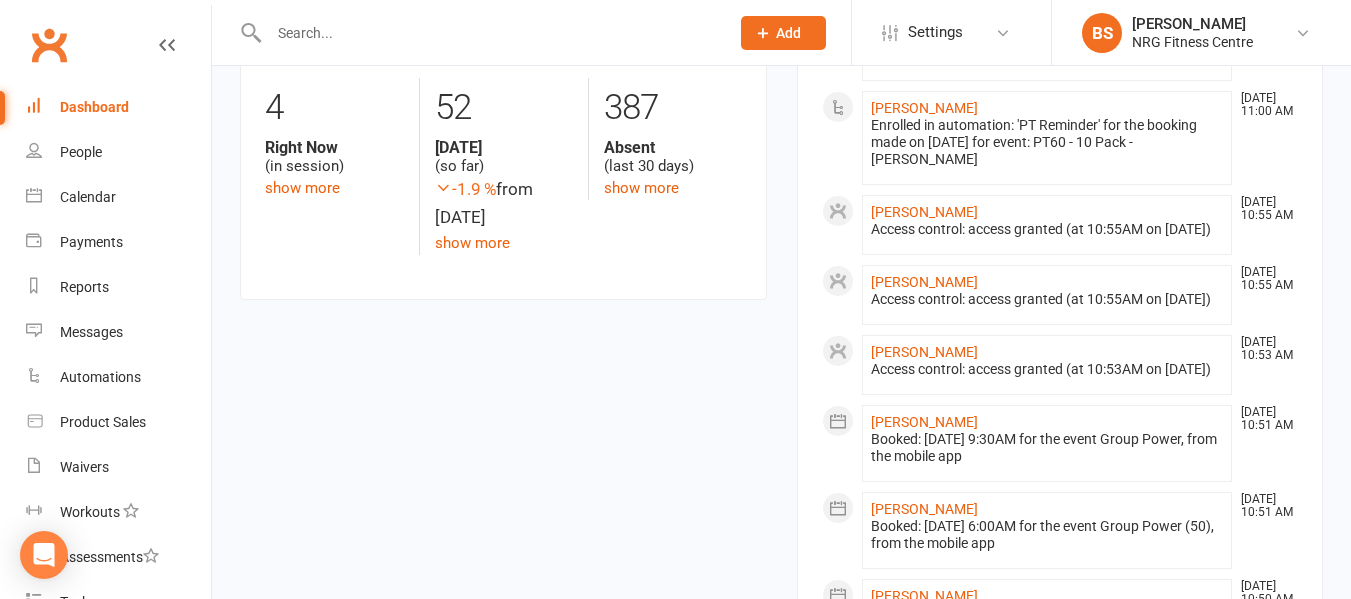 scroll, scrollTop: 1000, scrollLeft: 0, axis: vertical 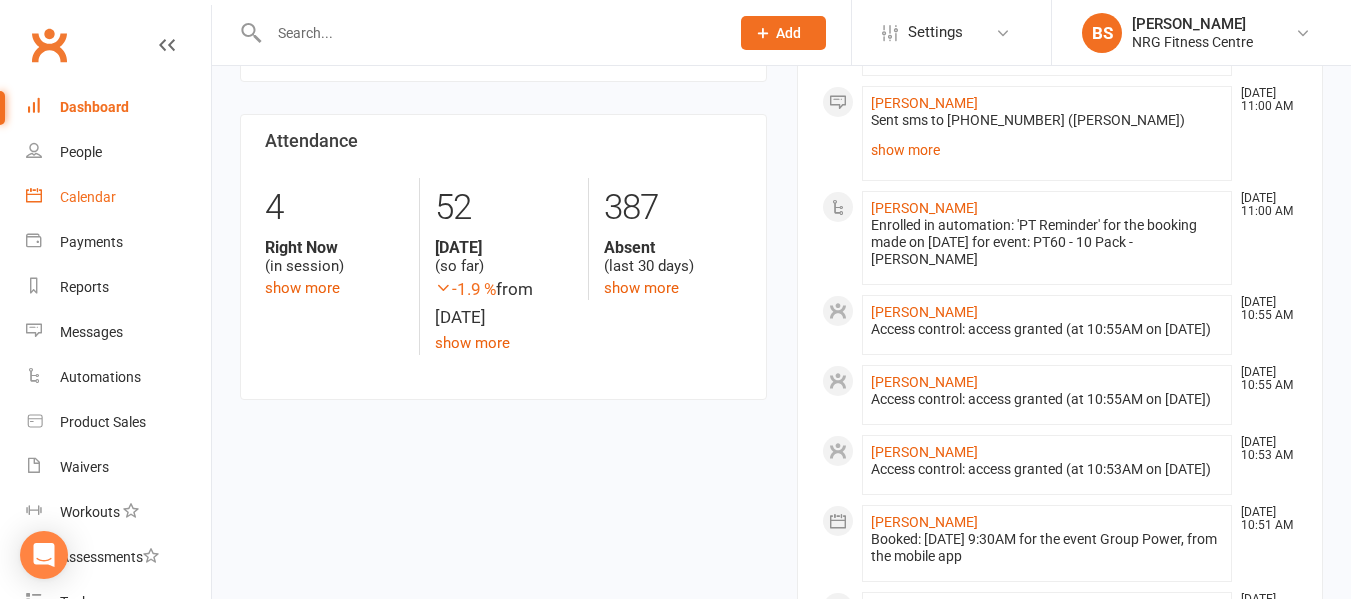click on "Calendar" at bounding box center (88, 197) 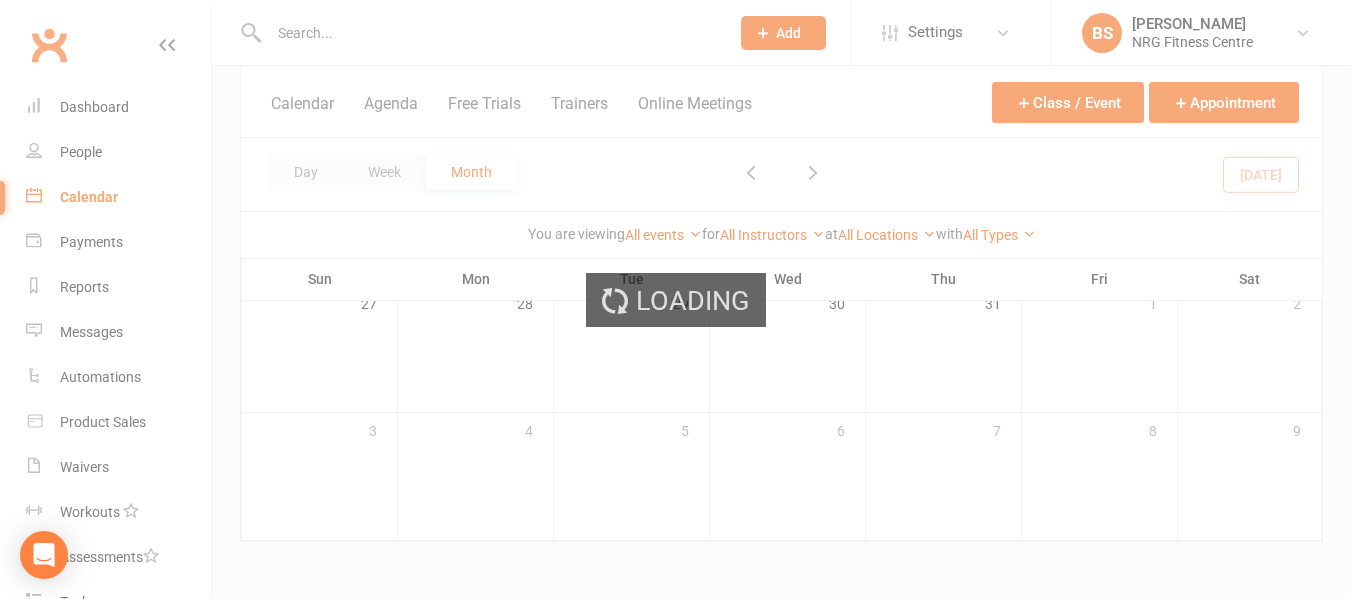 scroll, scrollTop: 0, scrollLeft: 0, axis: both 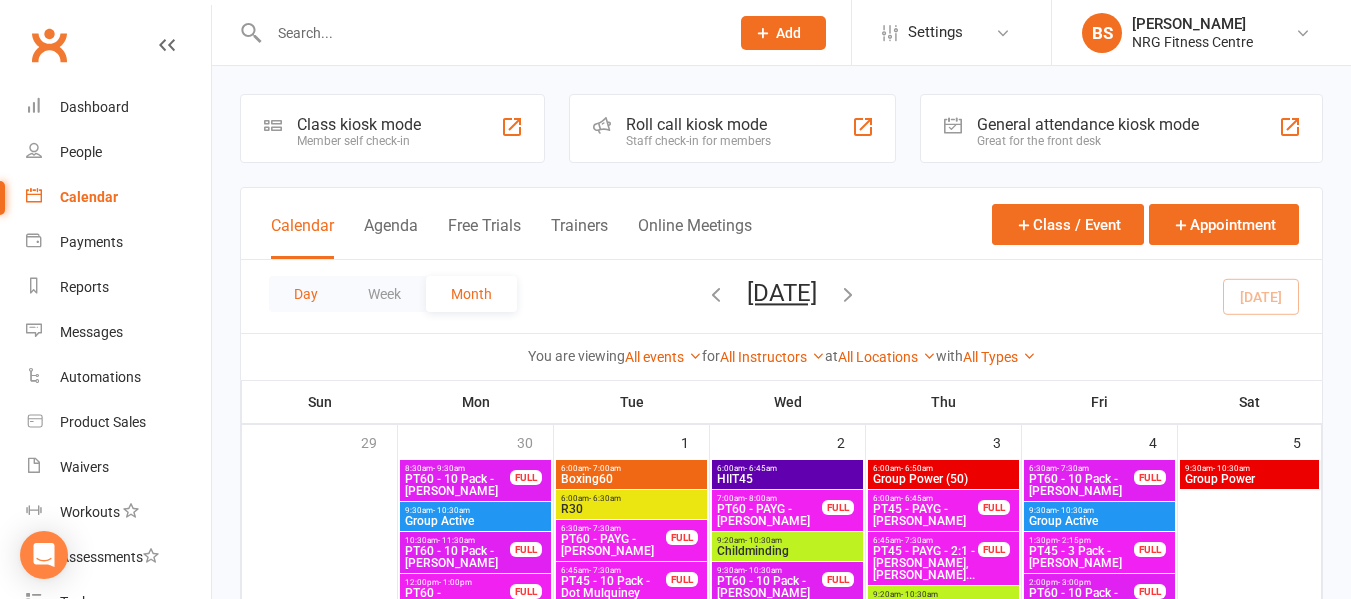 click on "Day" at bounding box center (306, 294) 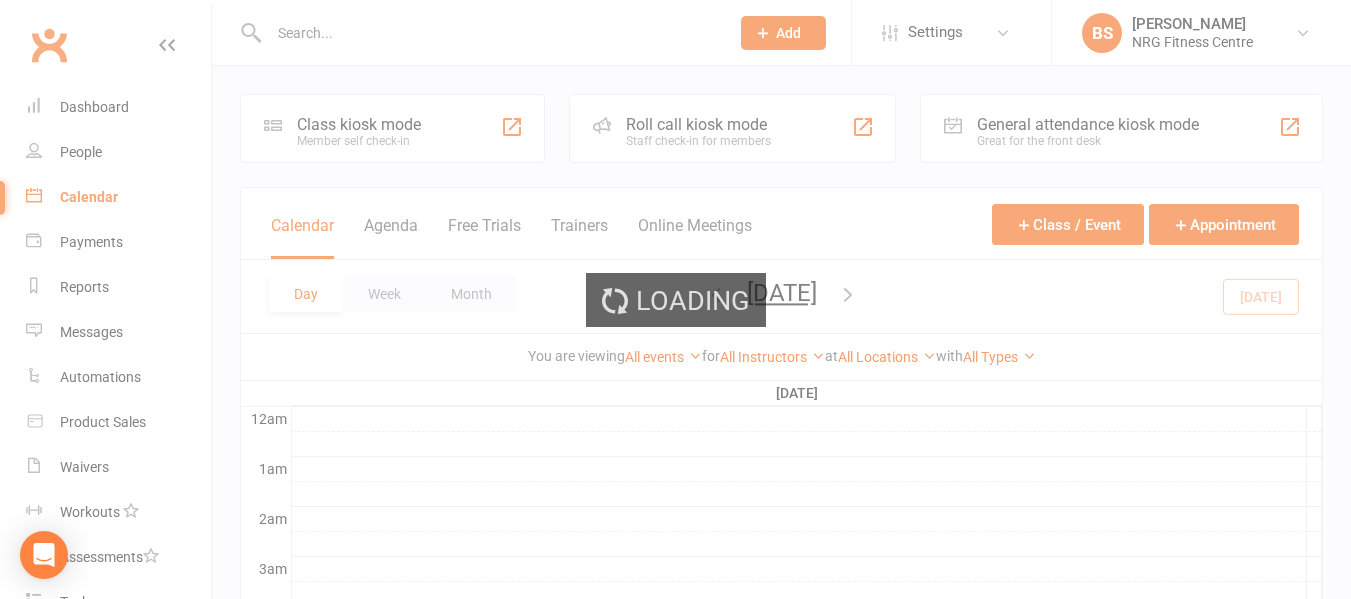 scroll, scrollTop: 0, scrollLeft: 0, axis: both 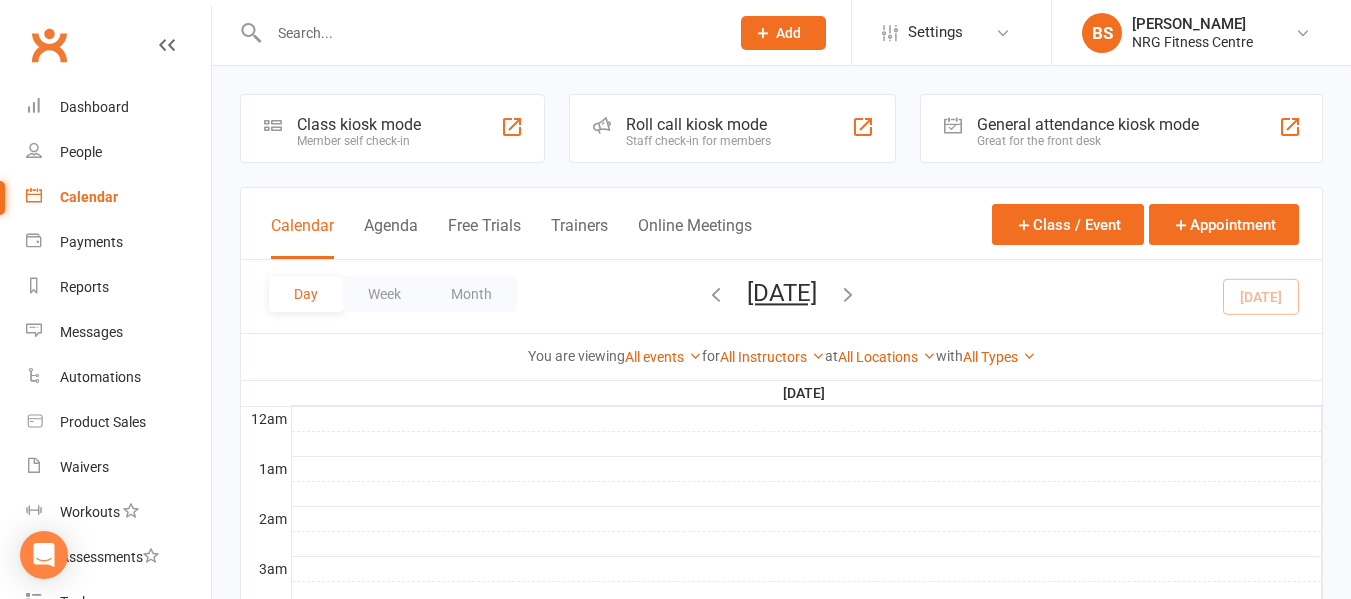 click at bounding box center [848, 294] 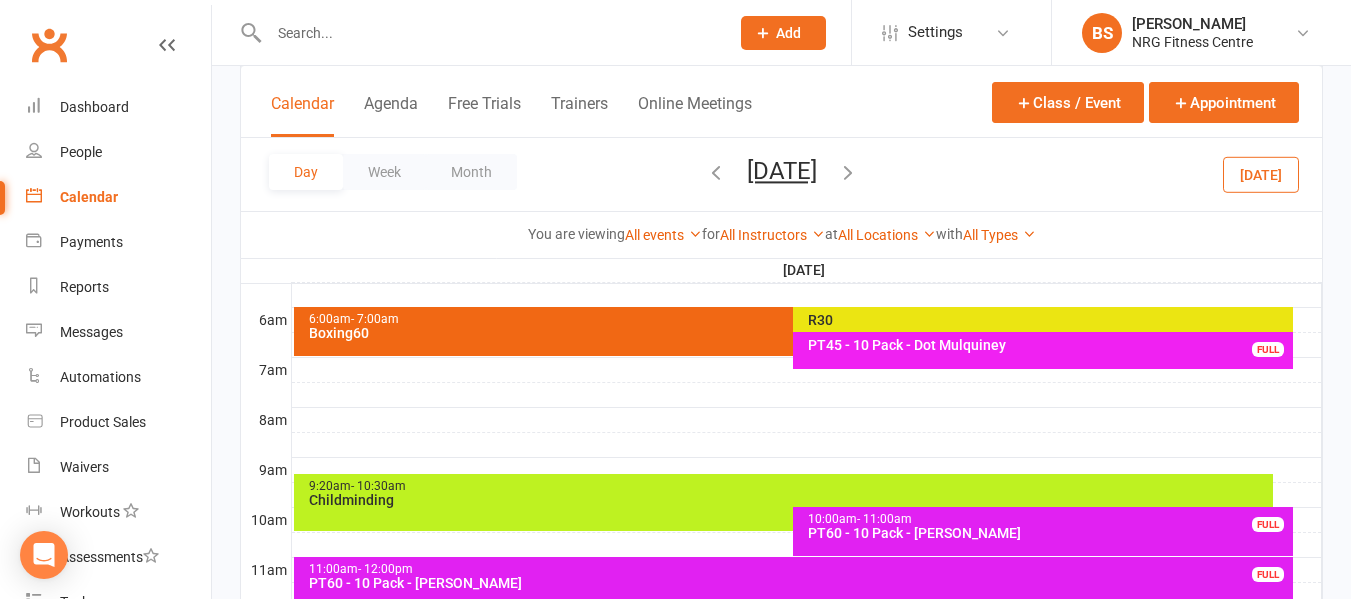 scroll, scrollTop: 400, scrollLeft: 0, axis: vertical 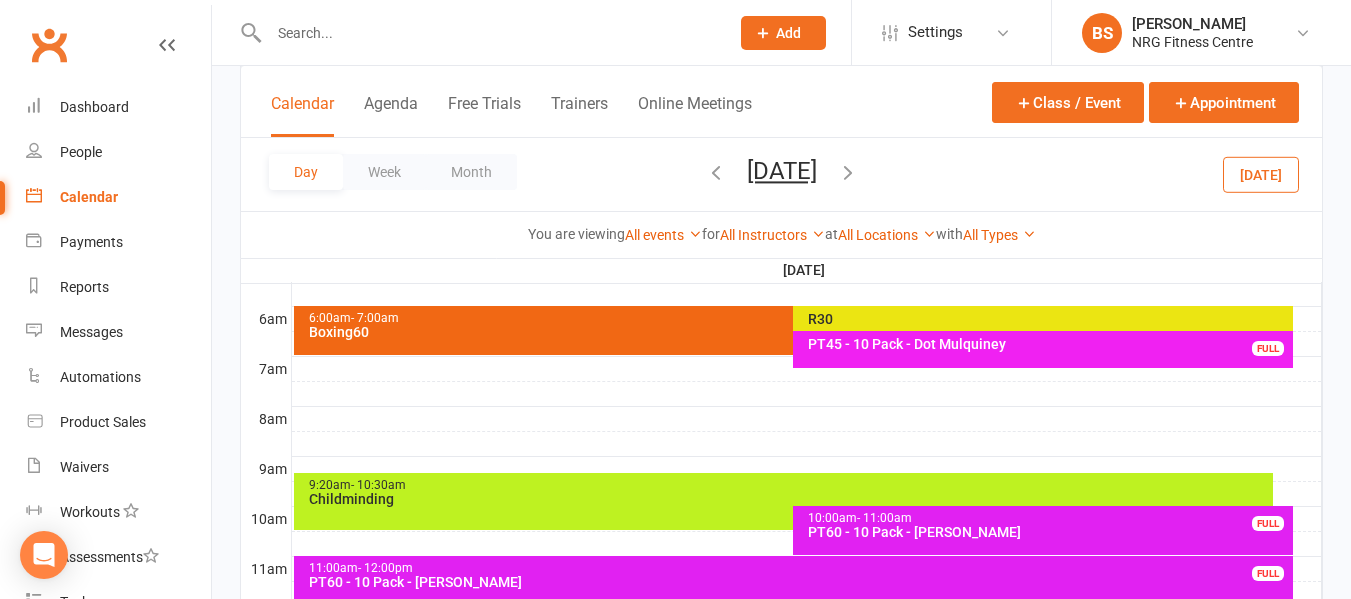 click on "R30" at bounding box center [1048, 319] 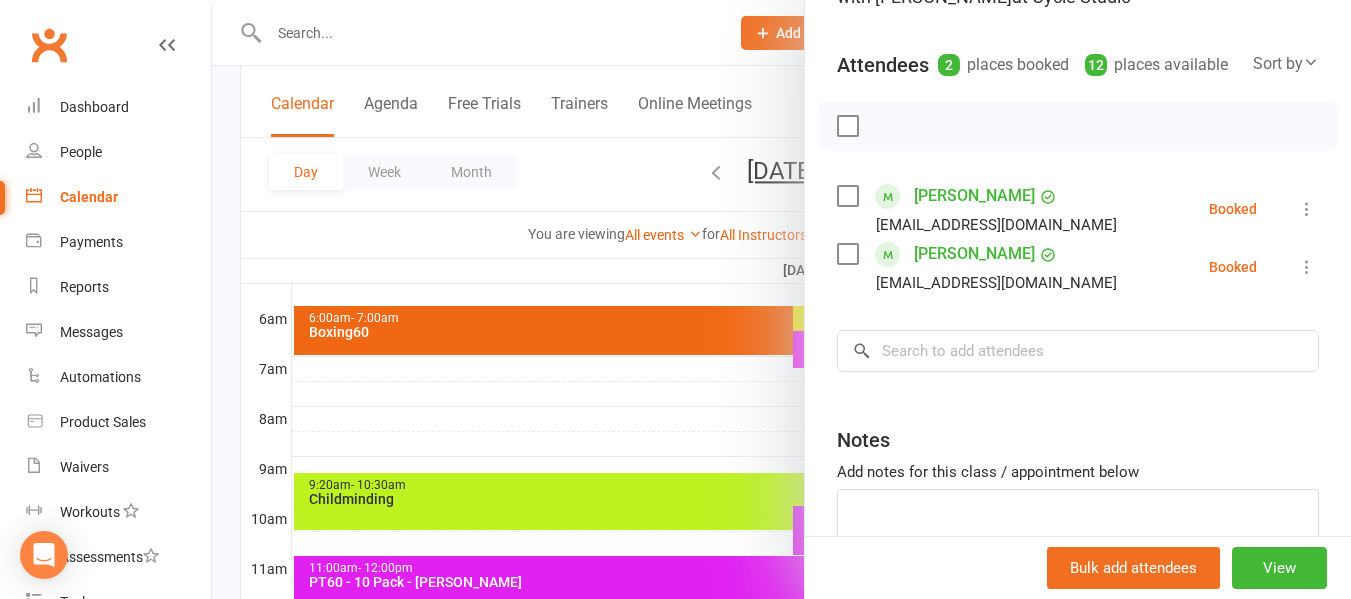 scroll, scrollTop: 200, scrollLeft: 0, axis: vertical 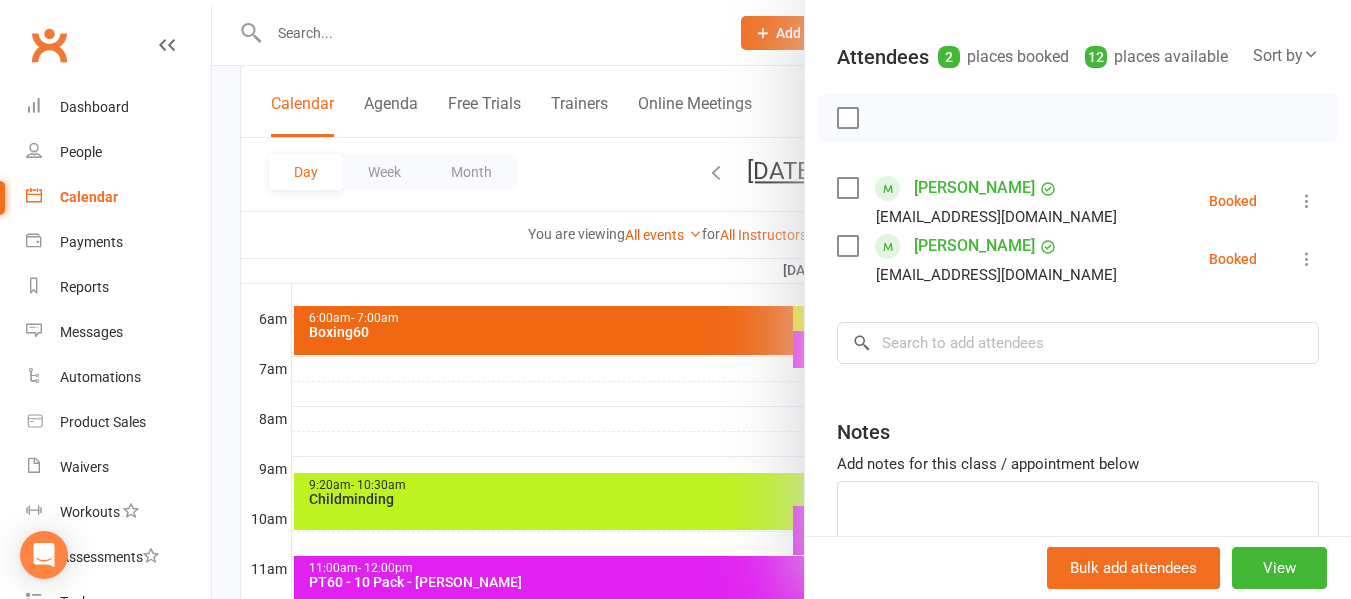click at bounding box center [781, 299] 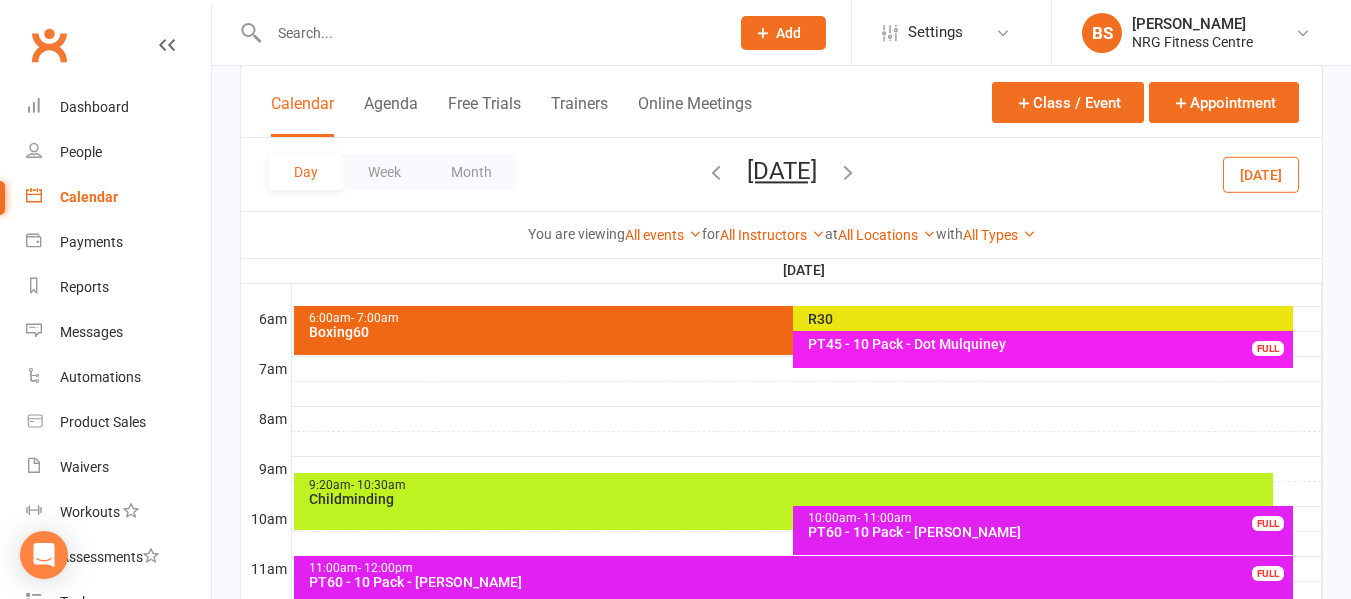click on "Boxing60" at bounding box center [789, 332] 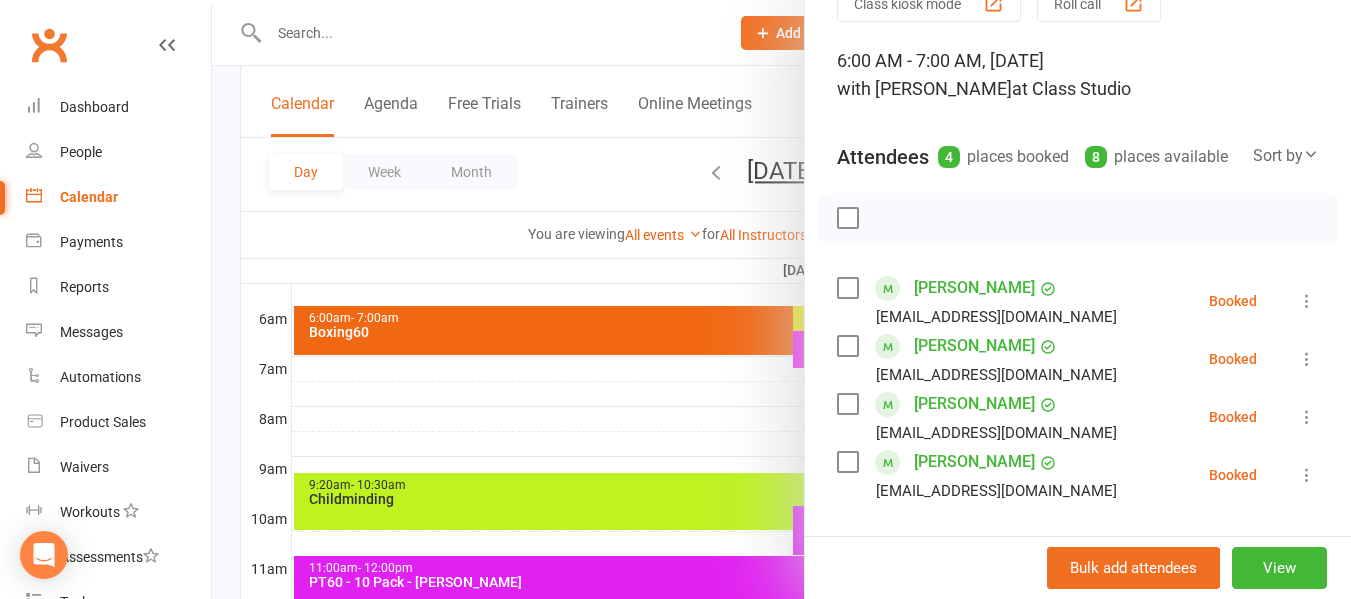 scroll, scrollTop: 200, scrollLeft: 0, axis: vertical 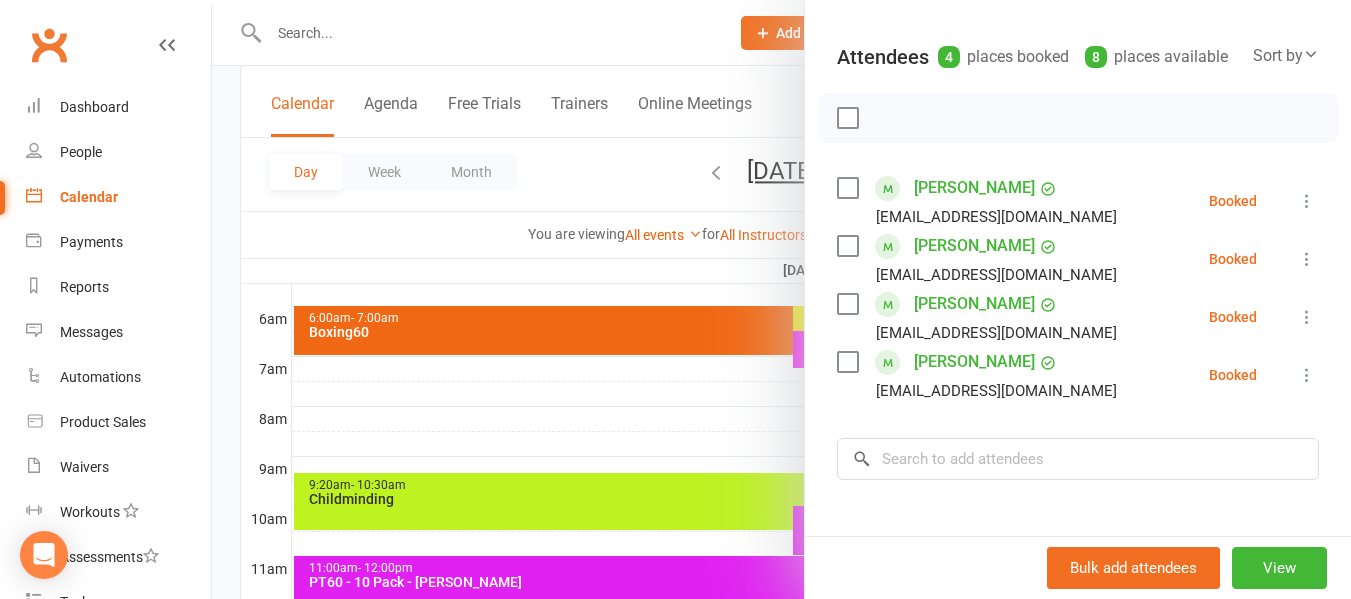 click at bounding box center [781, 299] 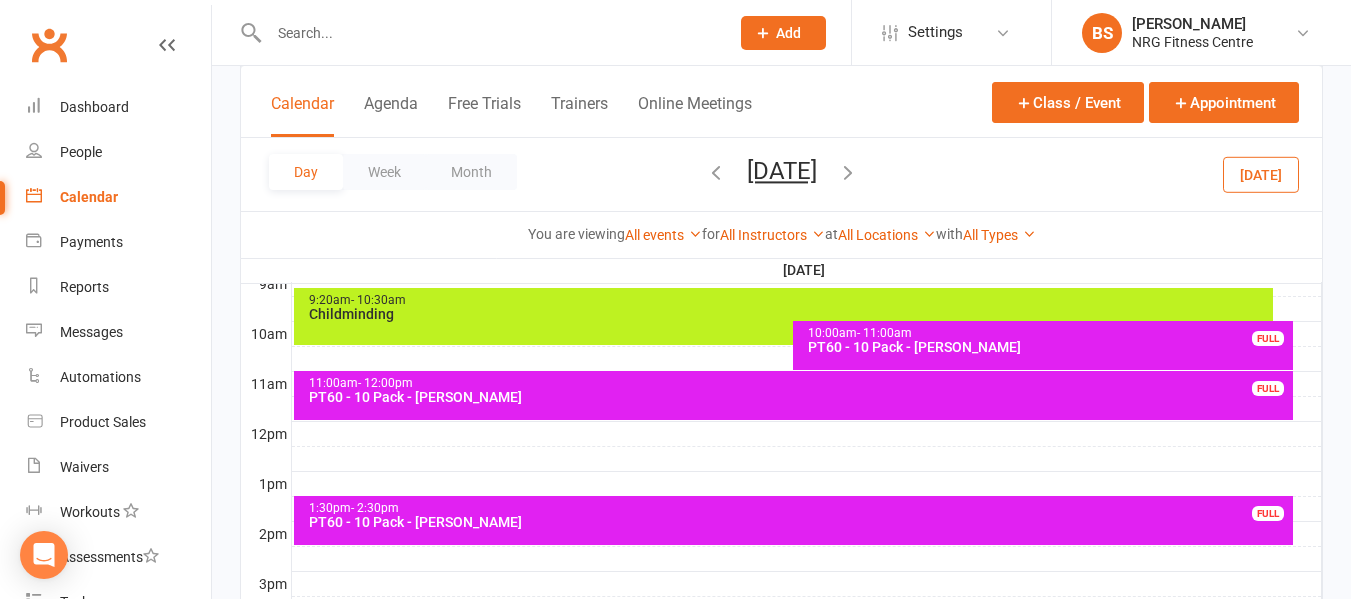 scroll, scrollTop: 600, scrollLeft: 0, axis: vertical 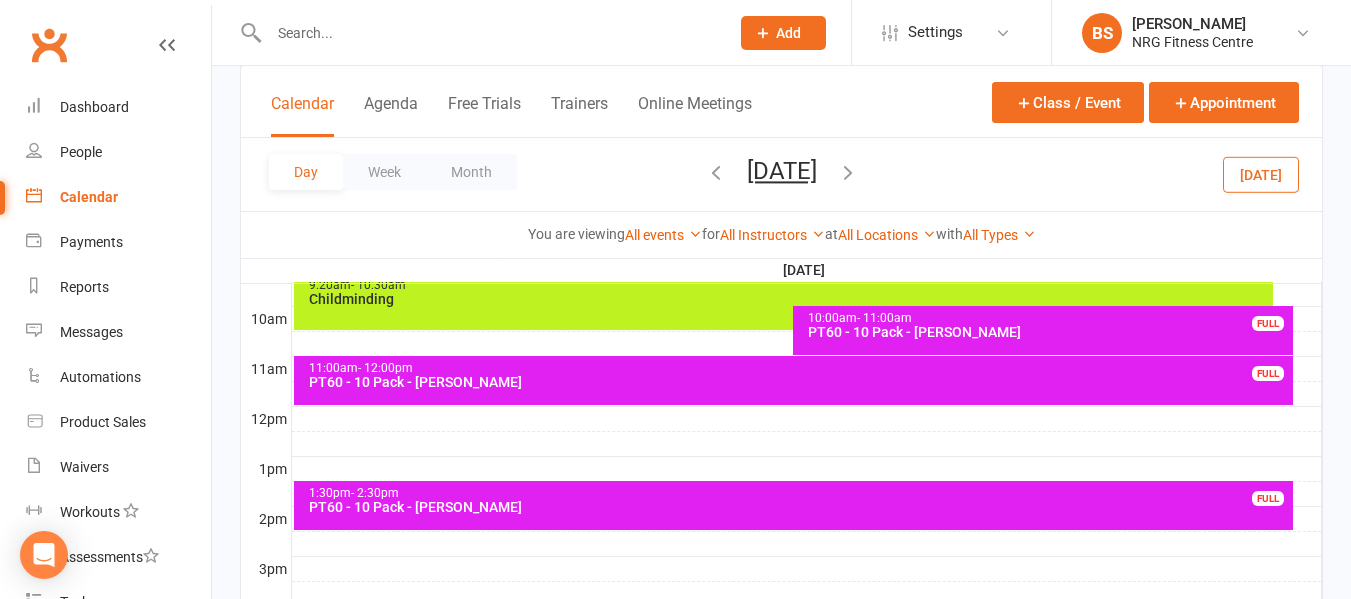 click on "Childminding" at bounding box center (789, 299) 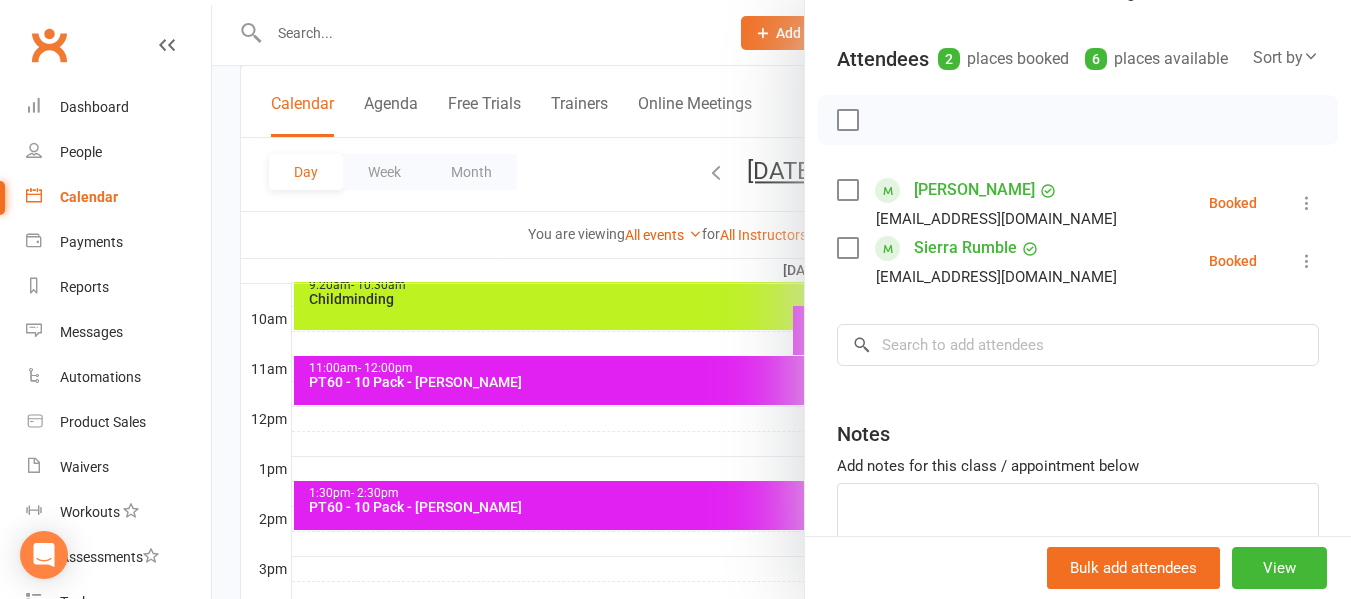 scroll, scrollTop: 200, scrollLeft: 0, axis: vertical 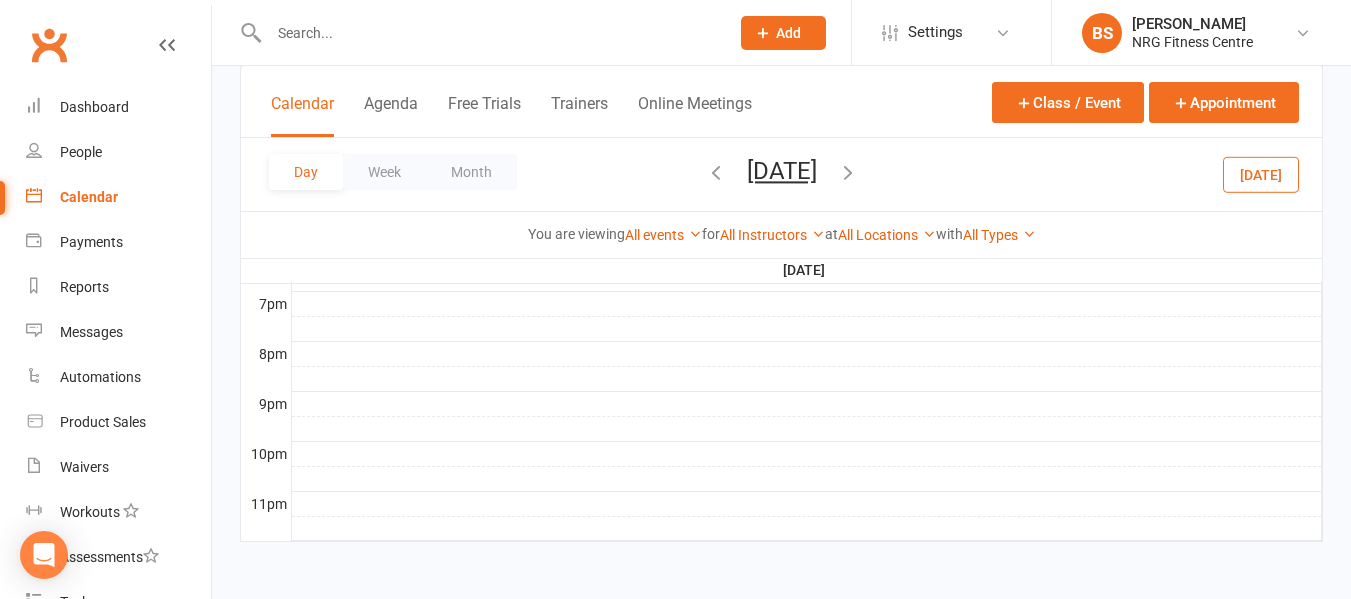 drag, startPoint x: 931, startPoint y: 174, endPoint x: 905, endPoint y: 232, distance: 63.560993 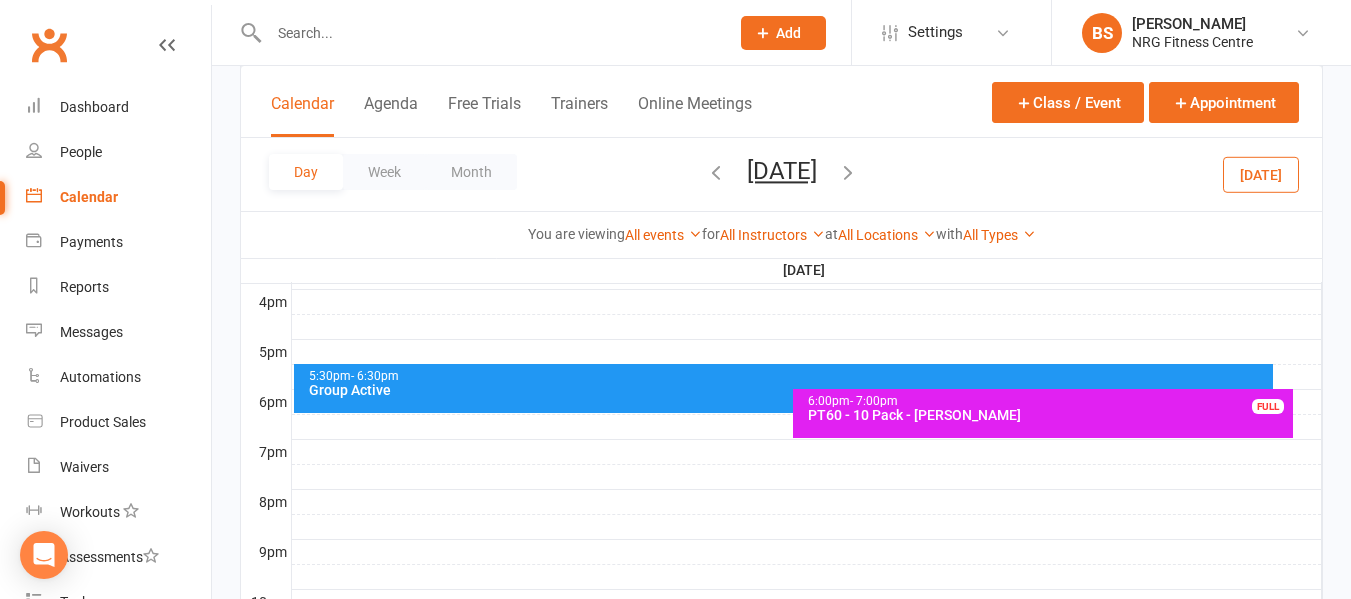 scroll, scrollTop: 965, scrollLeft: 0, axis: vertical 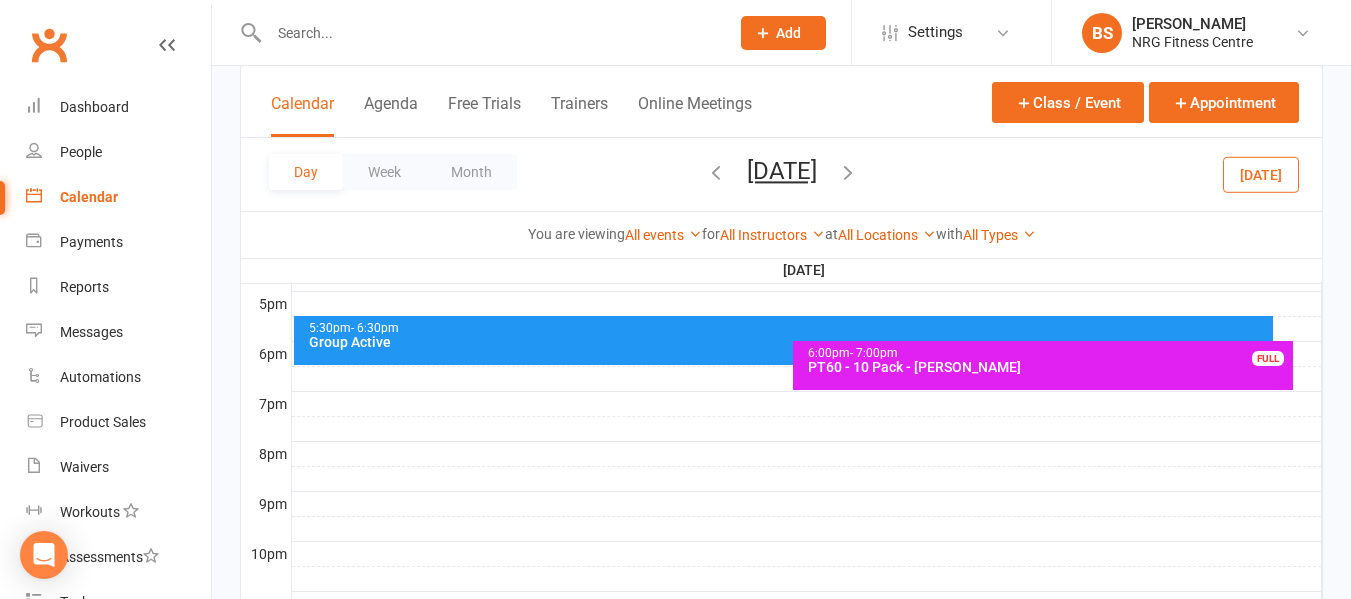 click at bounding box center (848, 172) 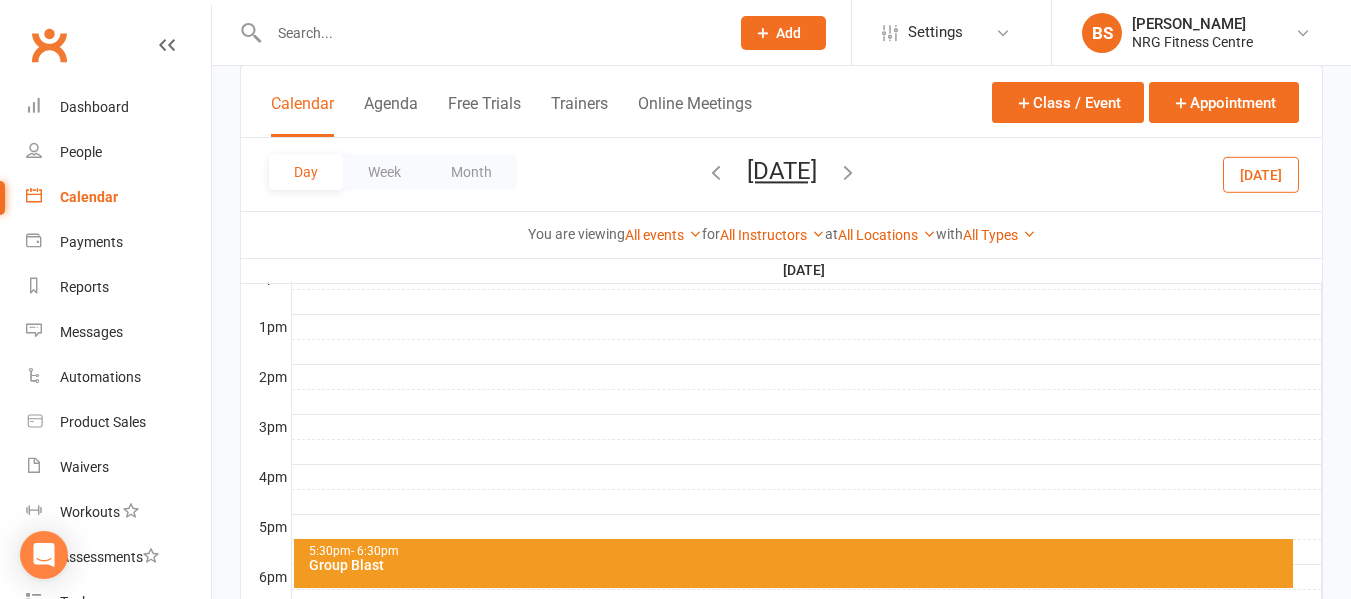 scroll, scrollTop: 965, scrollLeft: 0, axis: vertical 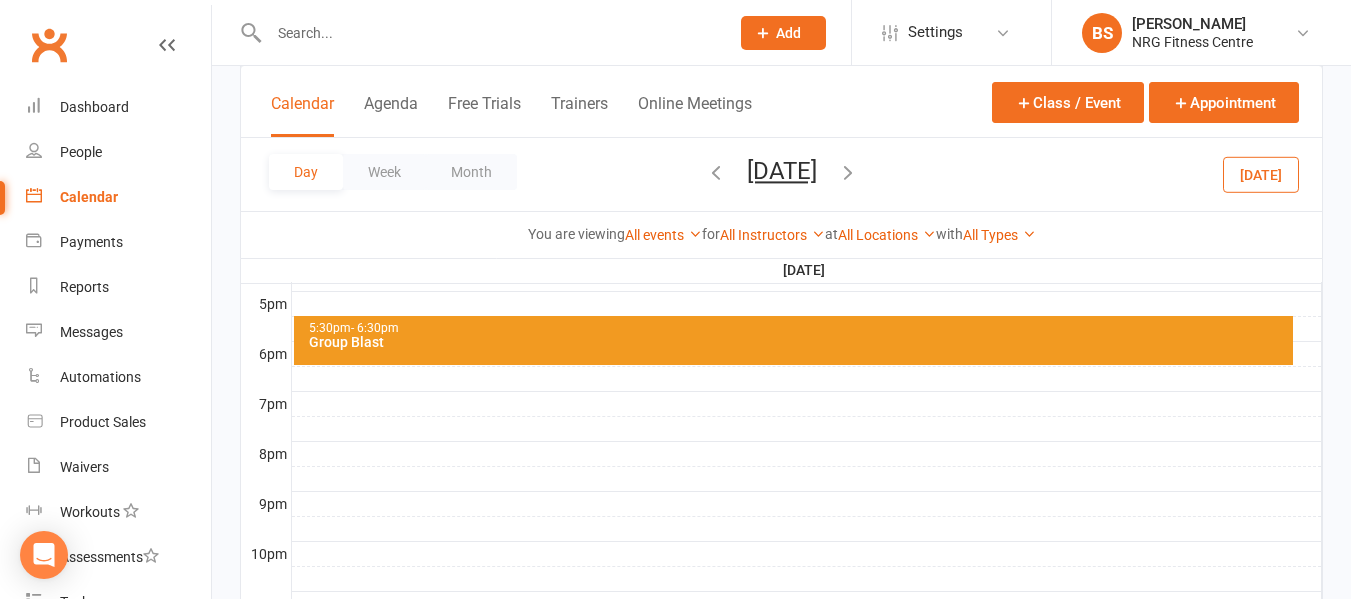 click at bounding box center [848, 172] 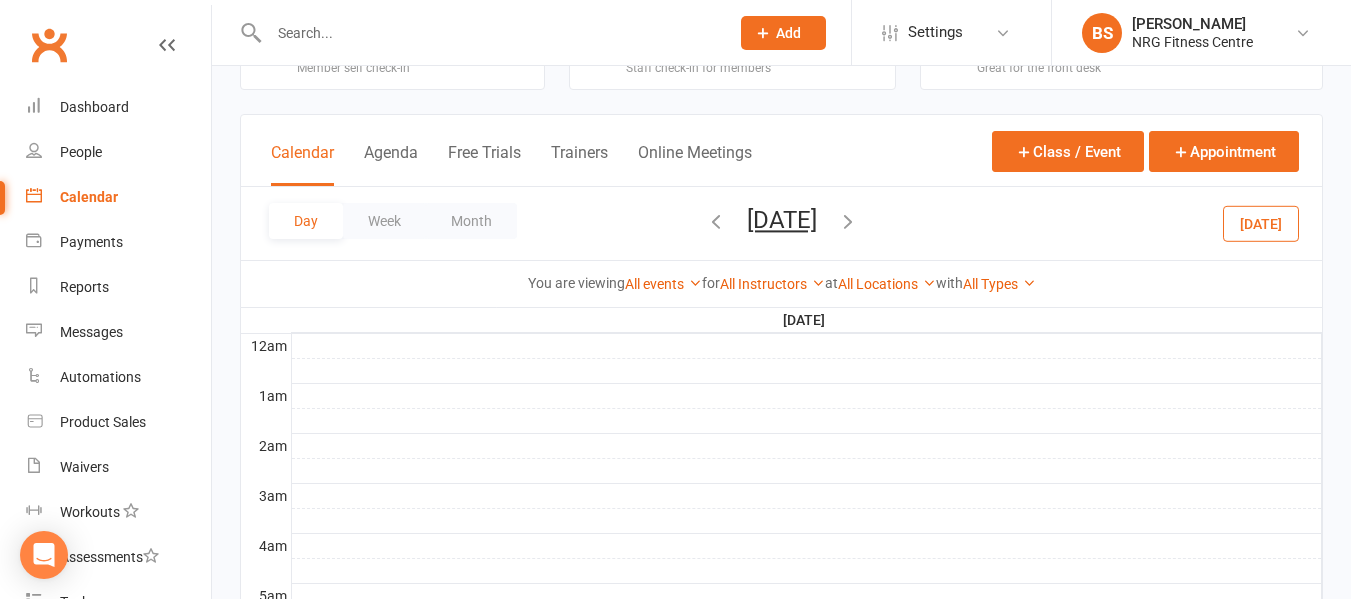 scroll, scrollTop: 65, scrollLeft: 0, axis: vertical 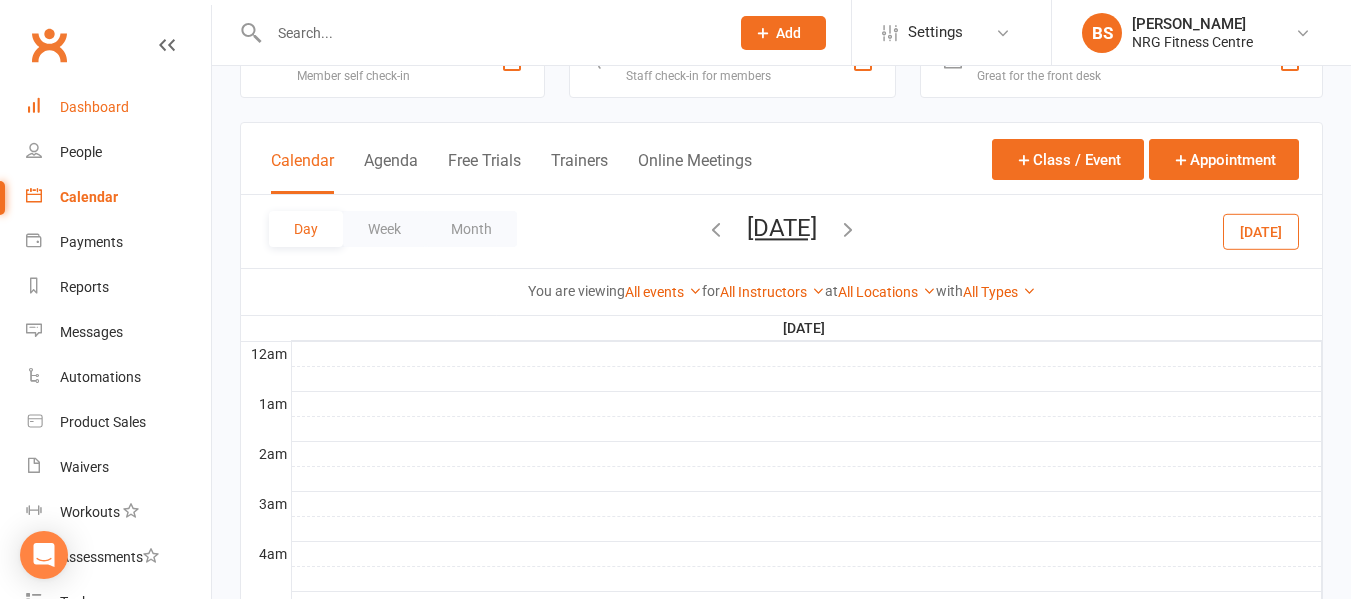 click on "Dashboard" at bounding box center (94, 107) 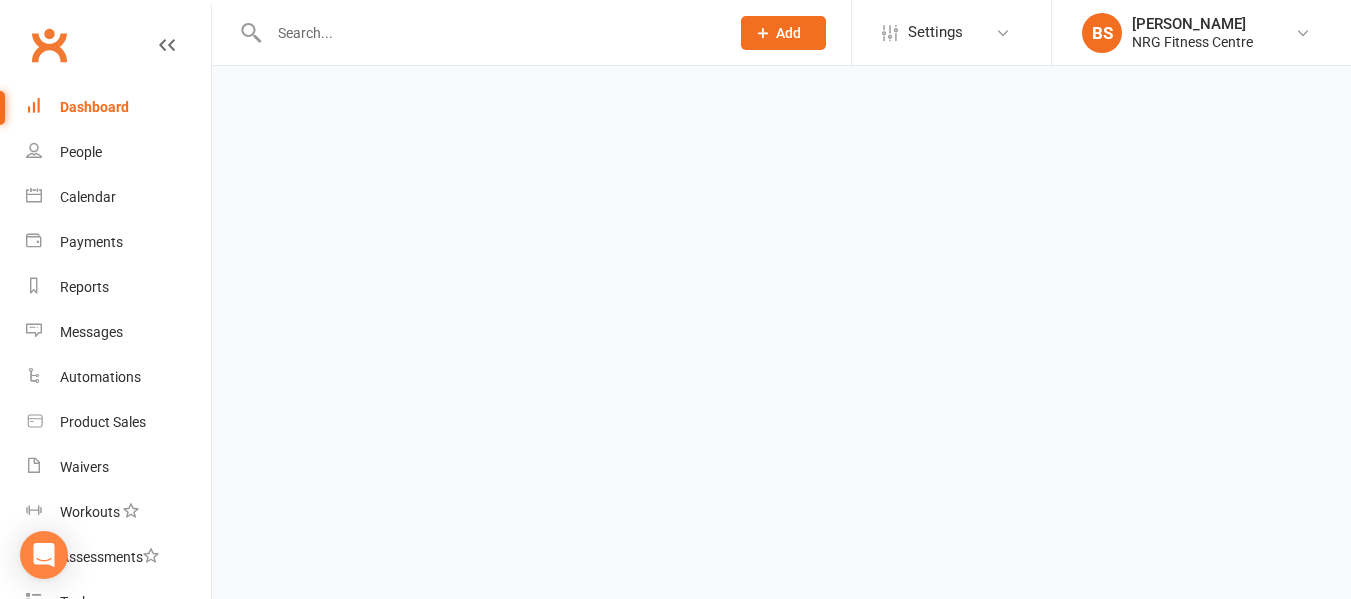 scroll, scrollTop: 0, scrollLeft: 0, axis: both 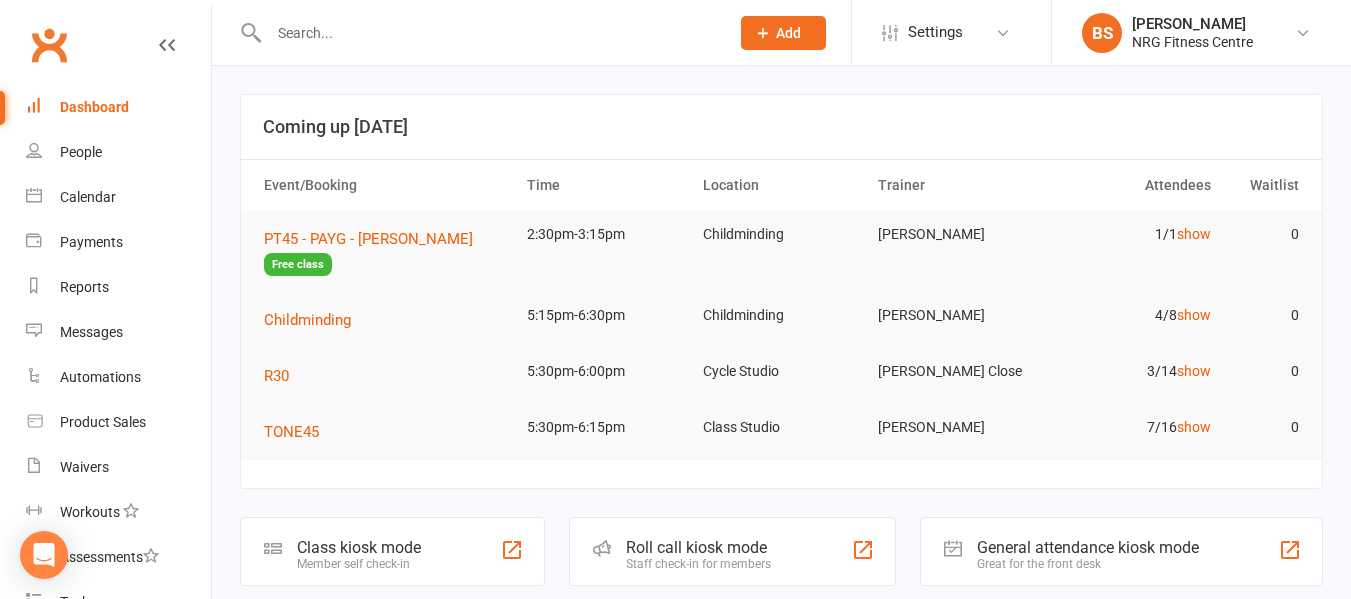 click at bounding box center [489, 33] 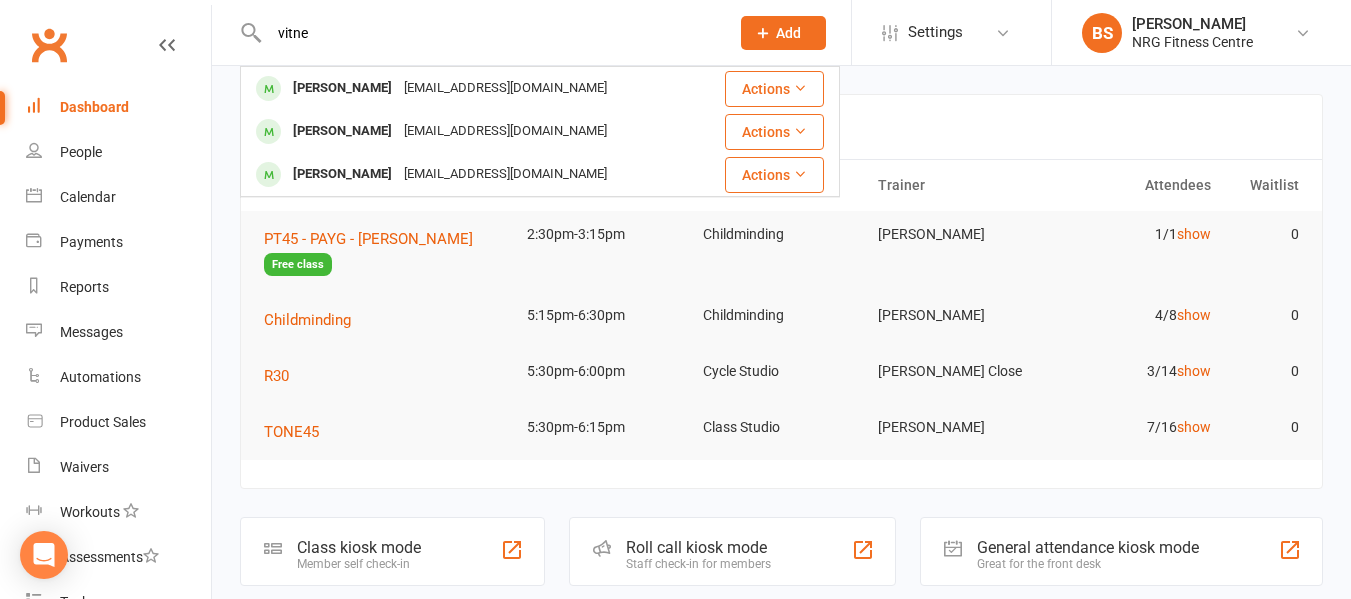 drag, startPoint x: 347, startPoint y: 35, endPoint x: 137, endPoint y: 45, distance: 210.23796 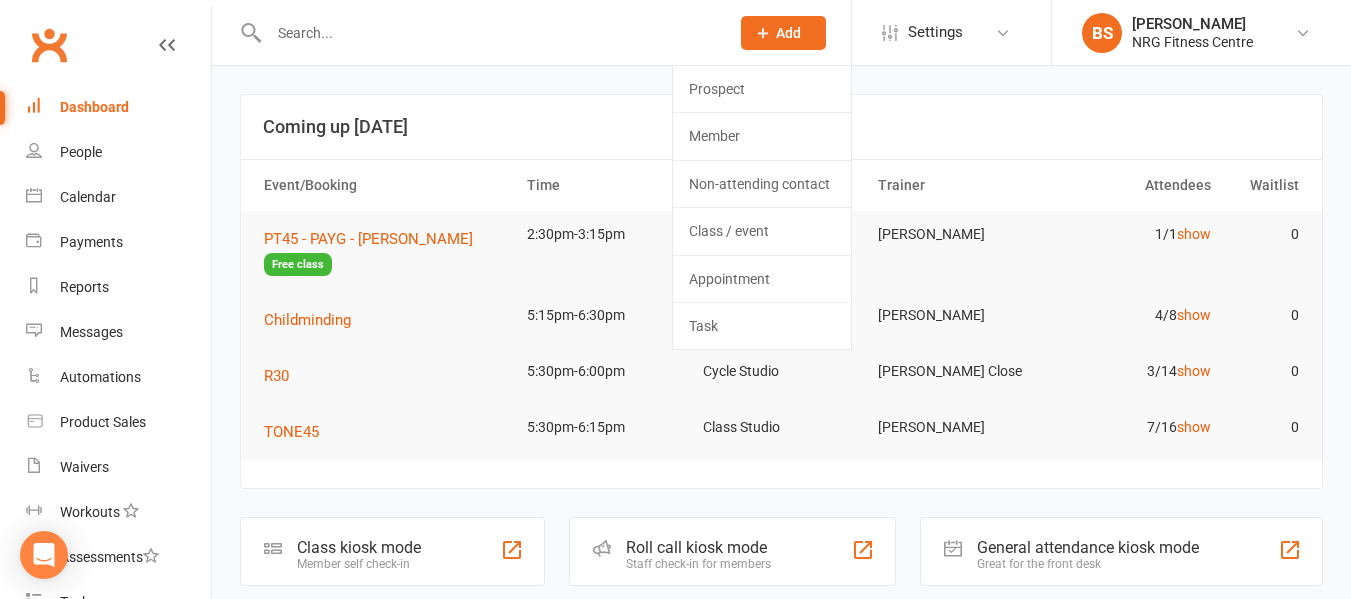 click 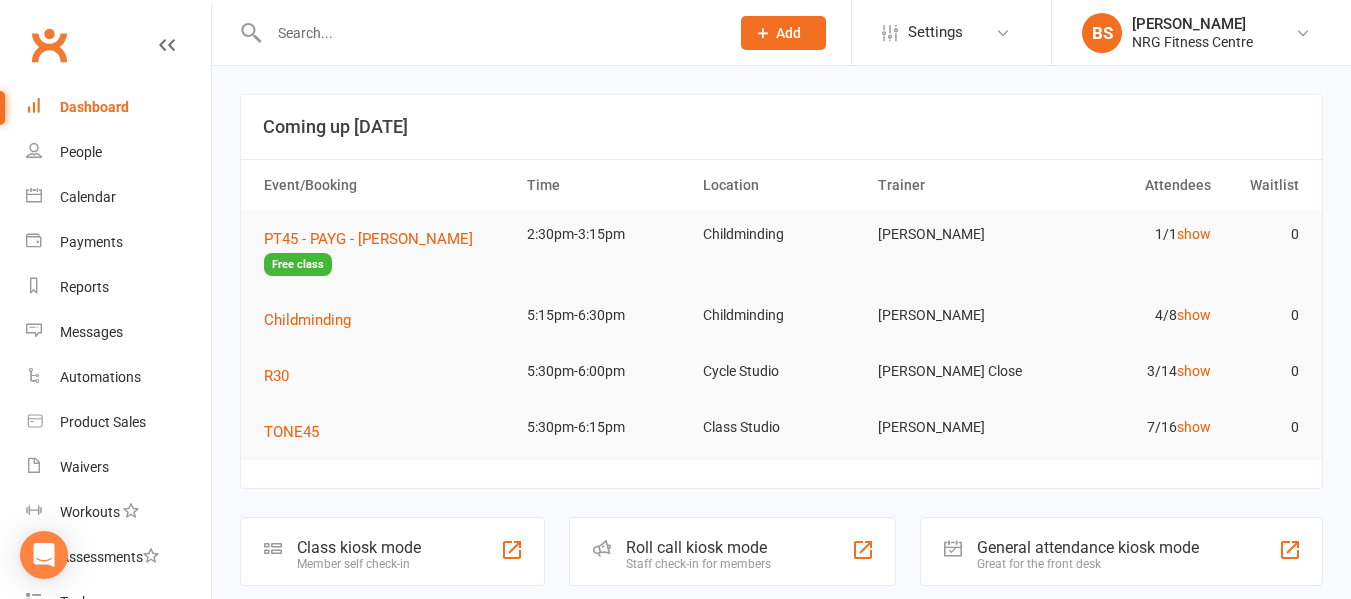 click 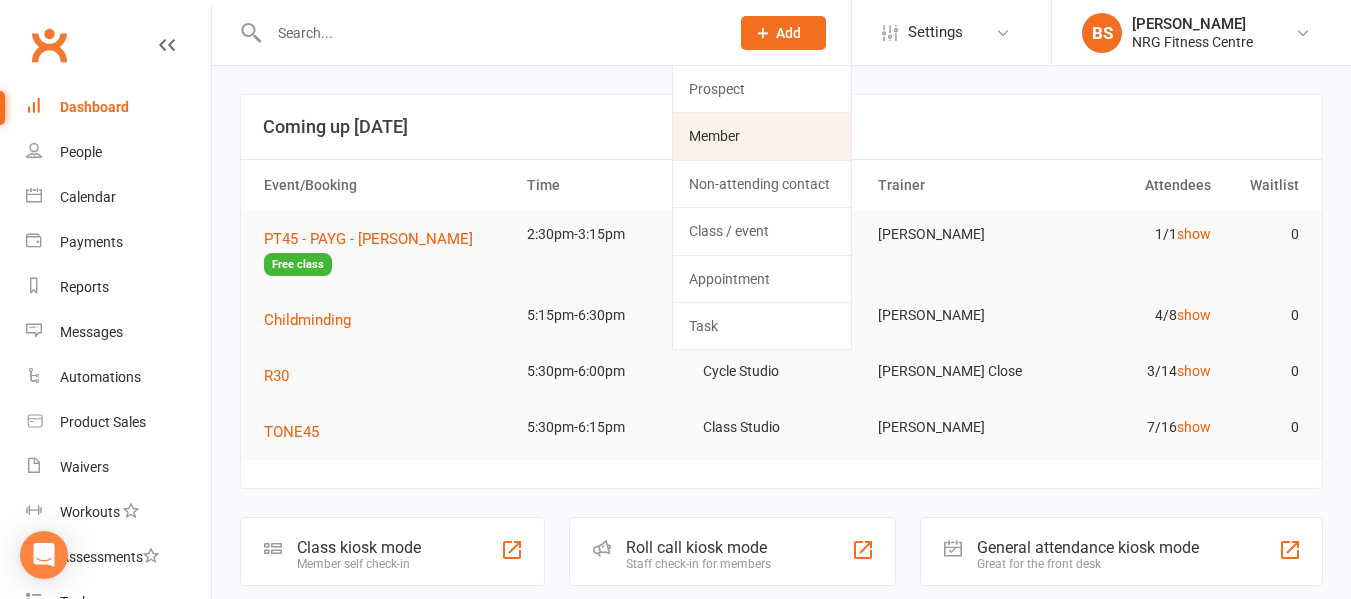 click on "Member" 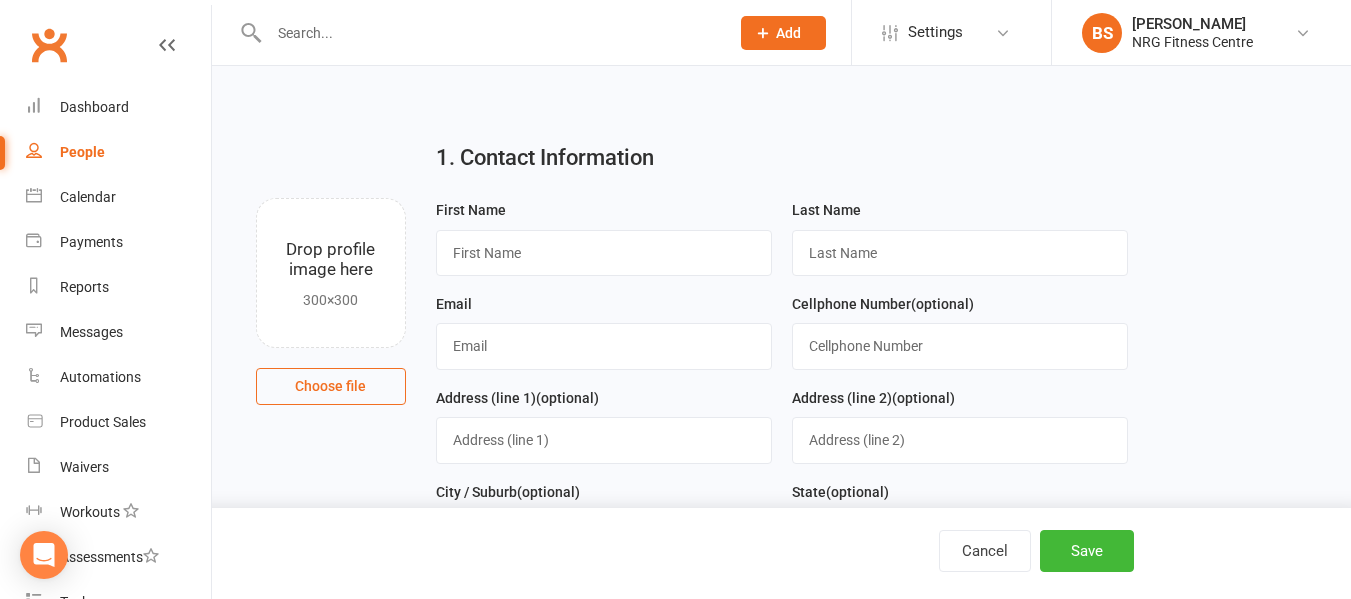 click on "Choose file" at bounding box center [331, 386] 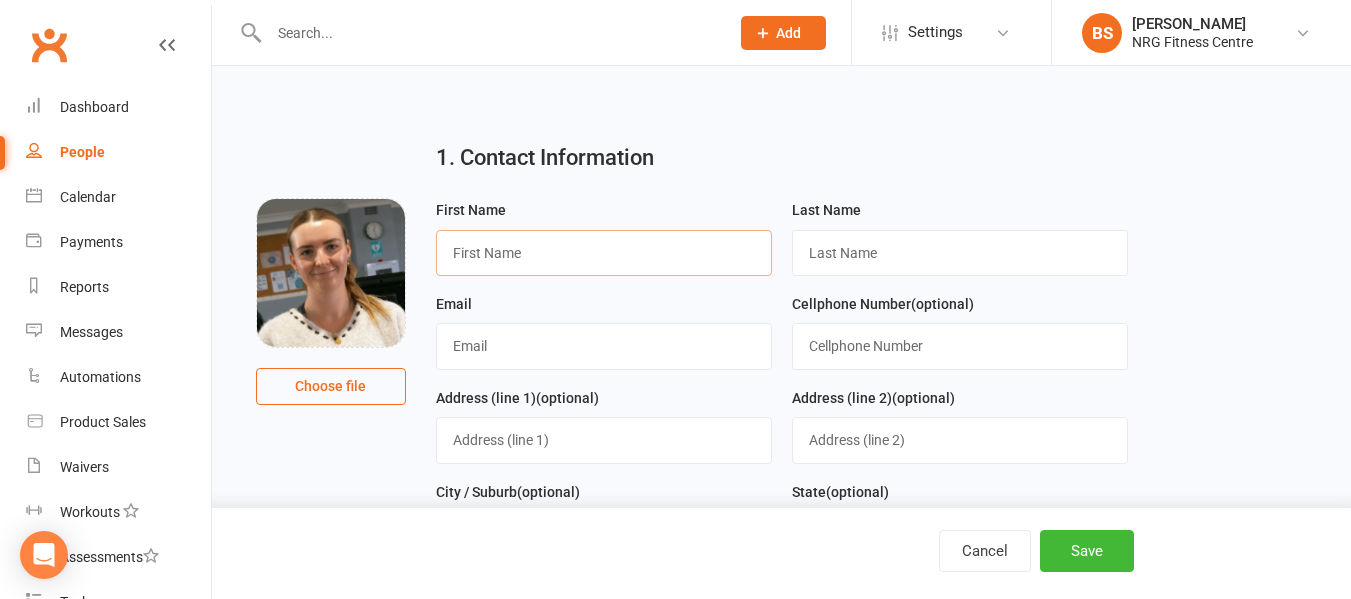 click at bounding box center [604, 253] 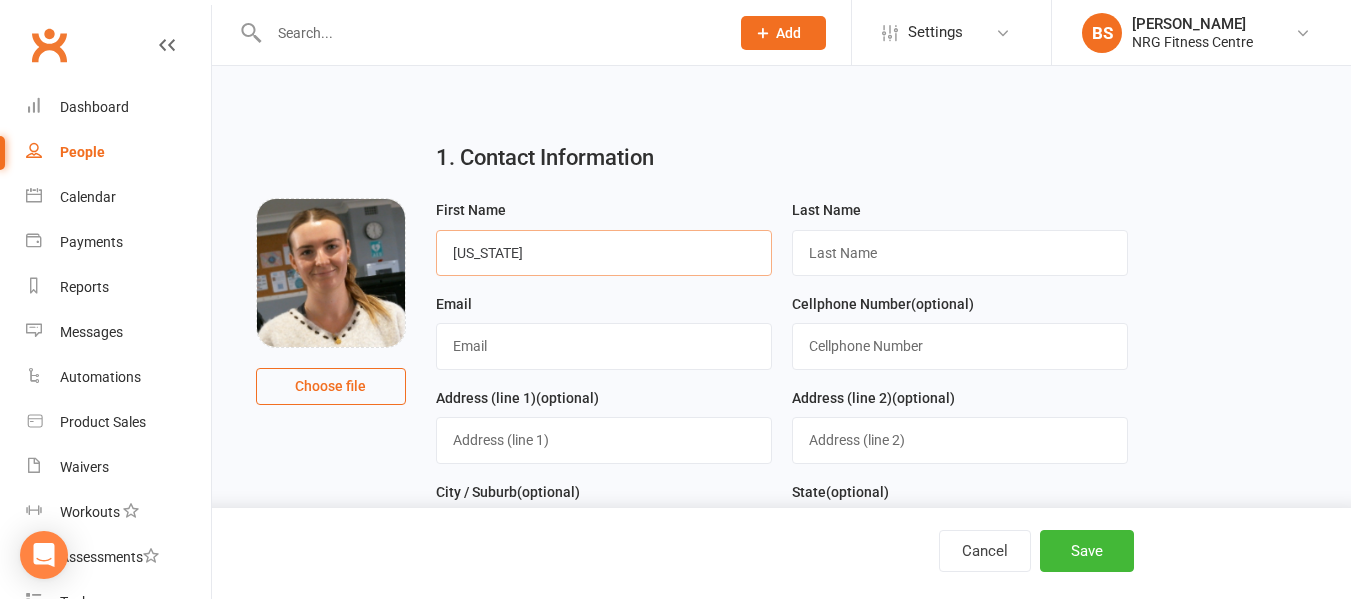 type on "[US_STATE]" 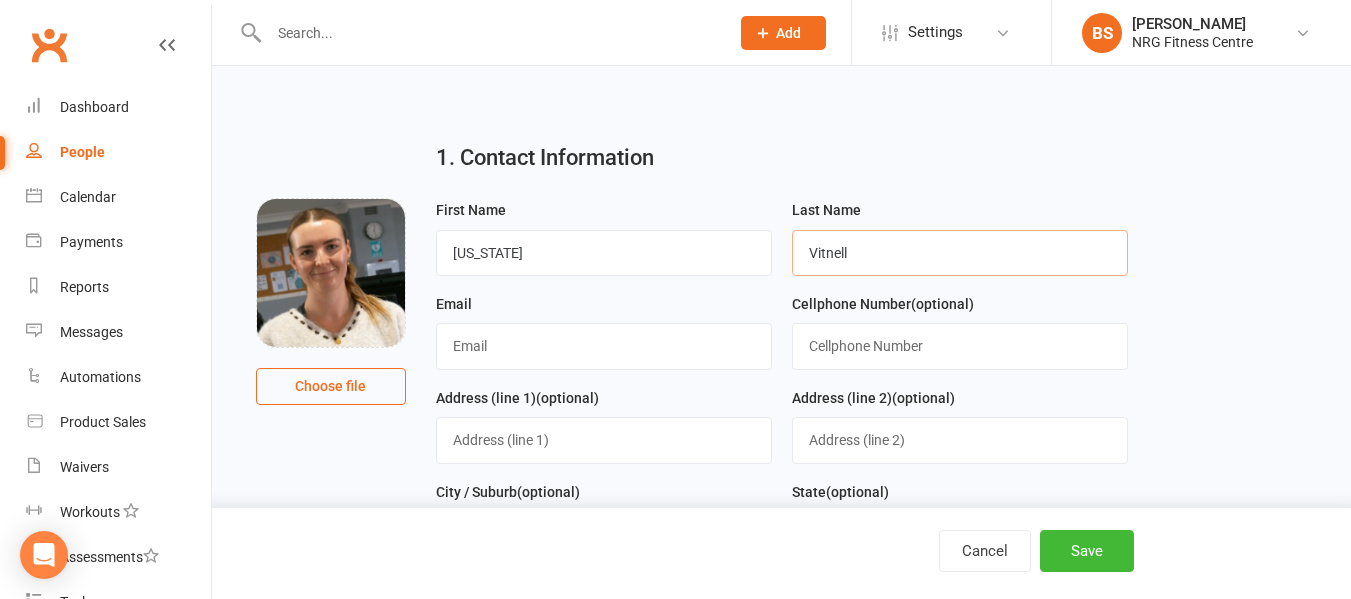 type on "Vitnell" 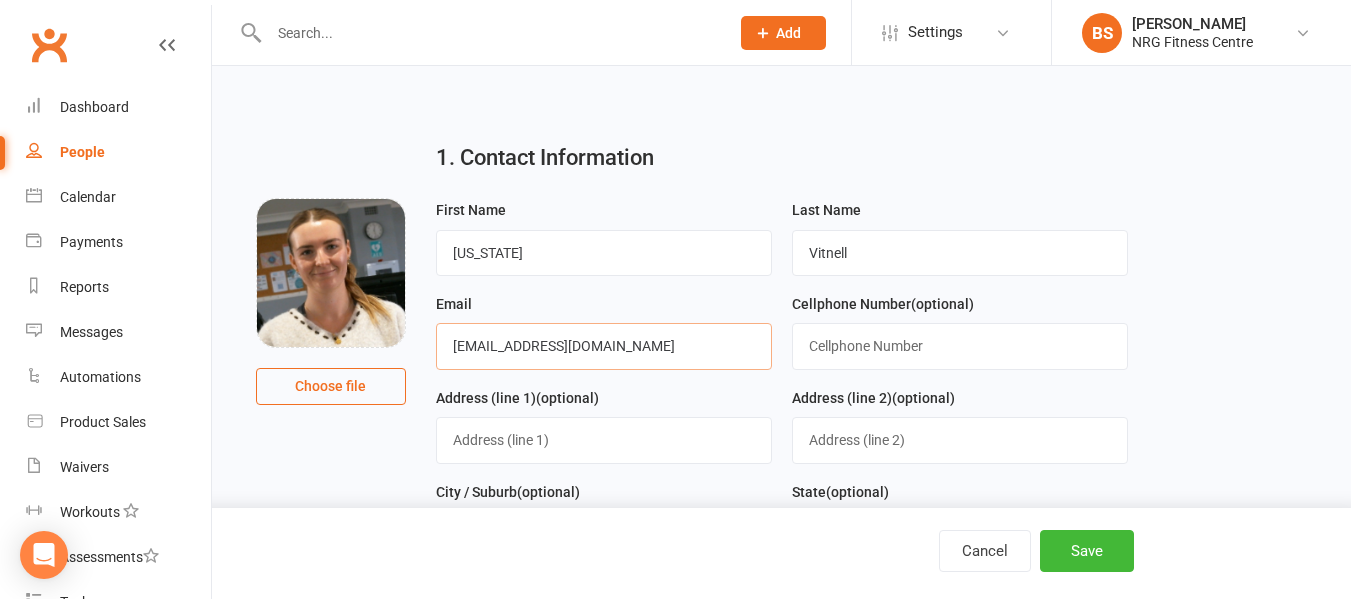 type on "[EMAIL_ADDRESS][DOMAIN_NAME]" 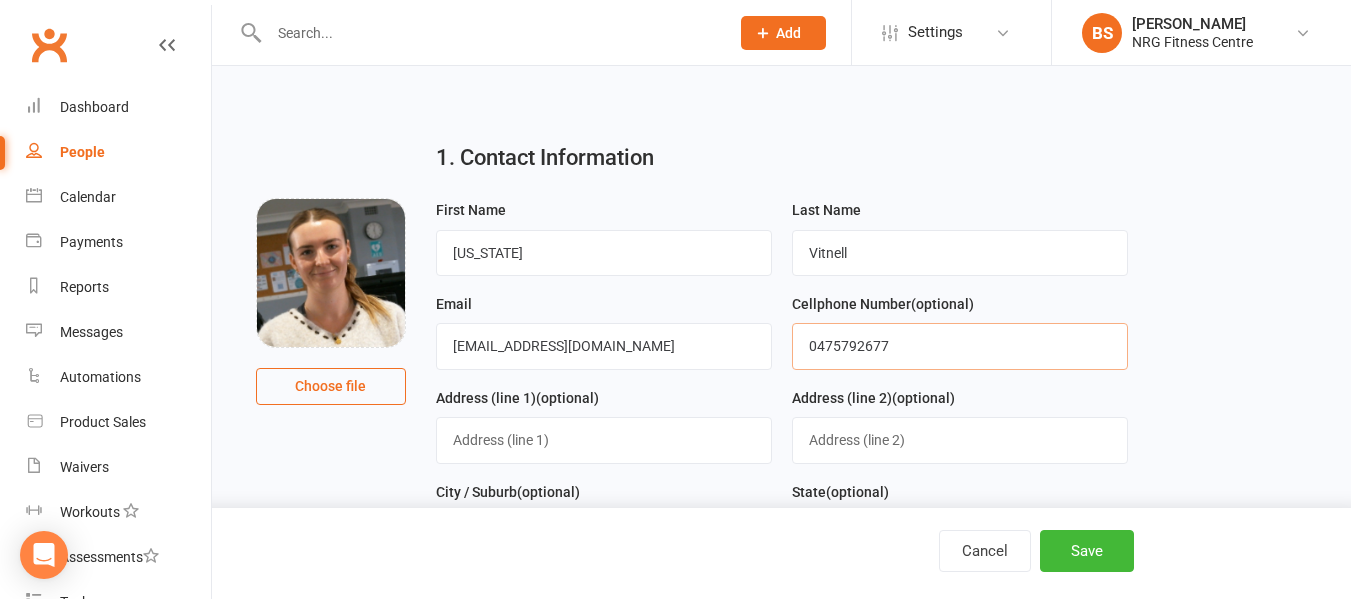 type on "0475792677" 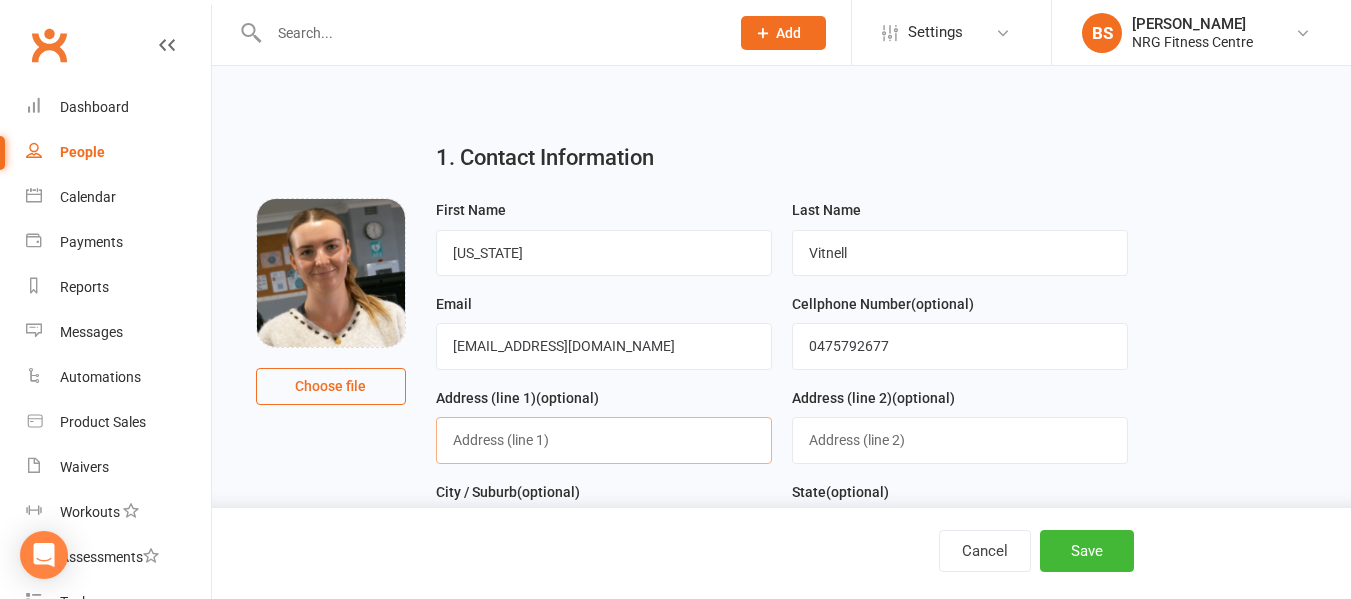click at bounding box center [604, 440] 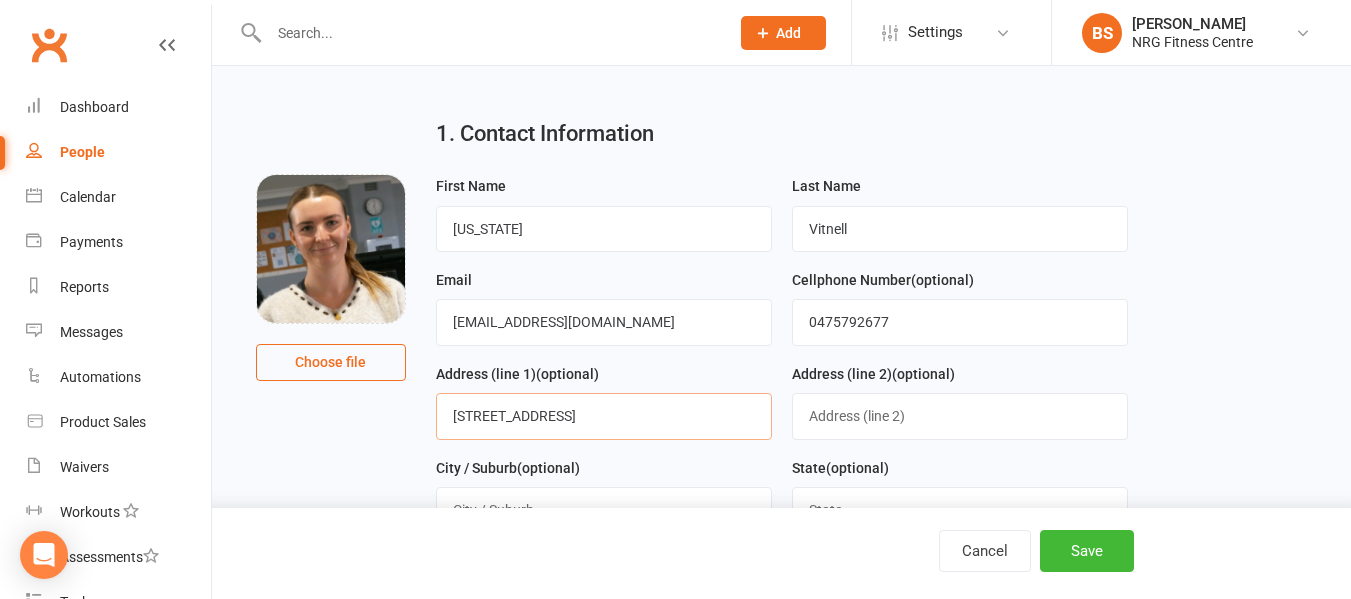 scroll, scrollTop: 200, scrollLeft: 0, axis: vertical 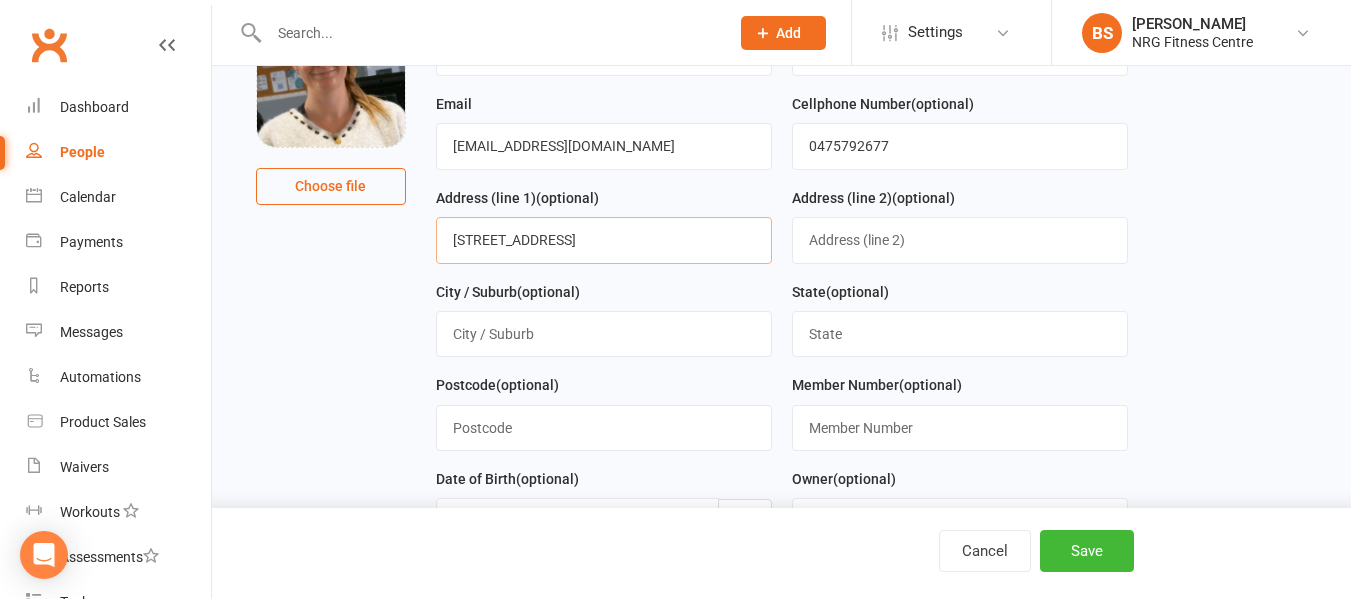 type on "[STREET_ADDRESS]" 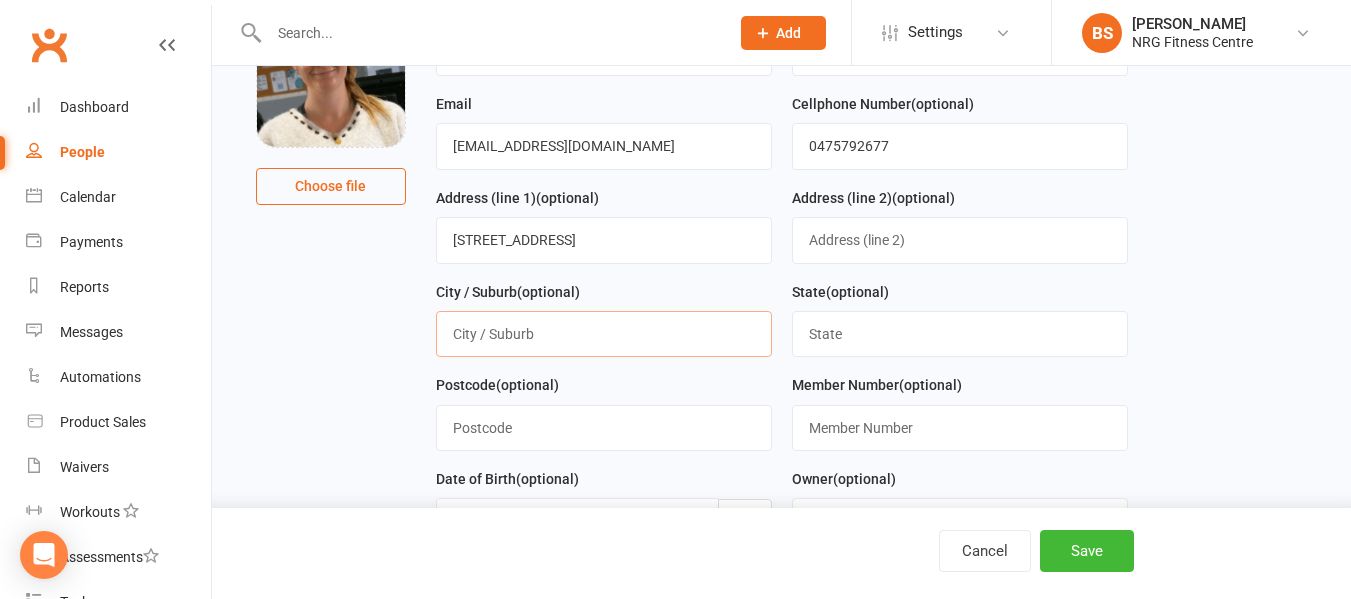 click at bounding box center (604, 334) 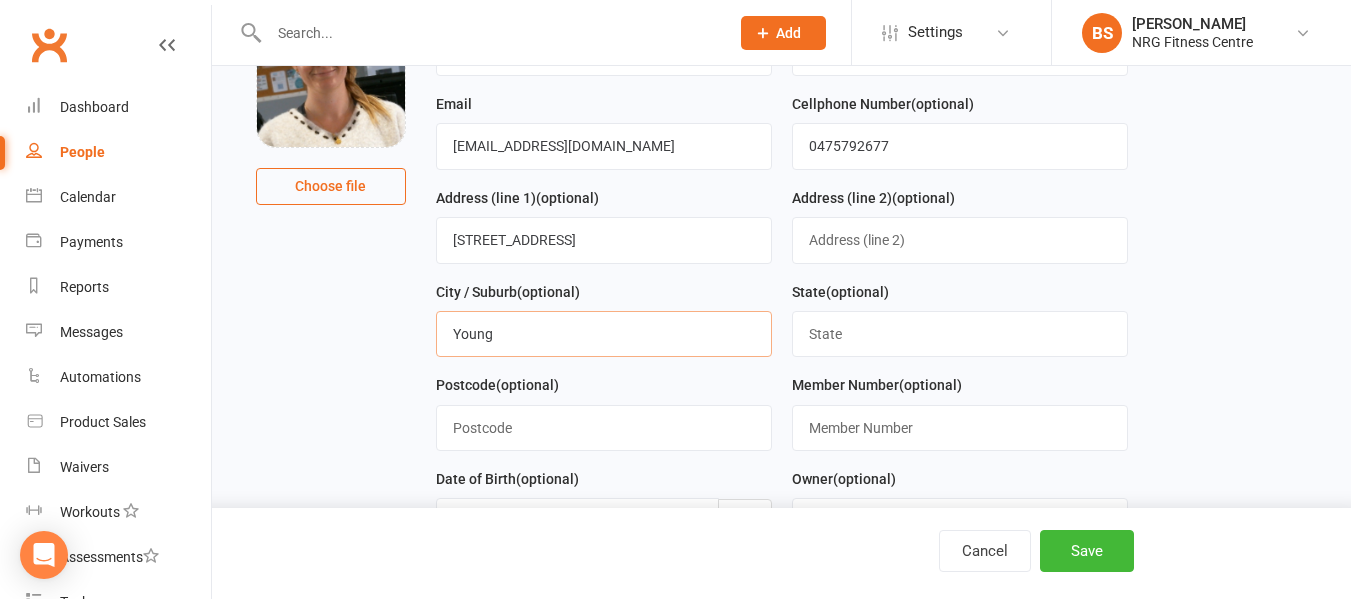 type on "Young" 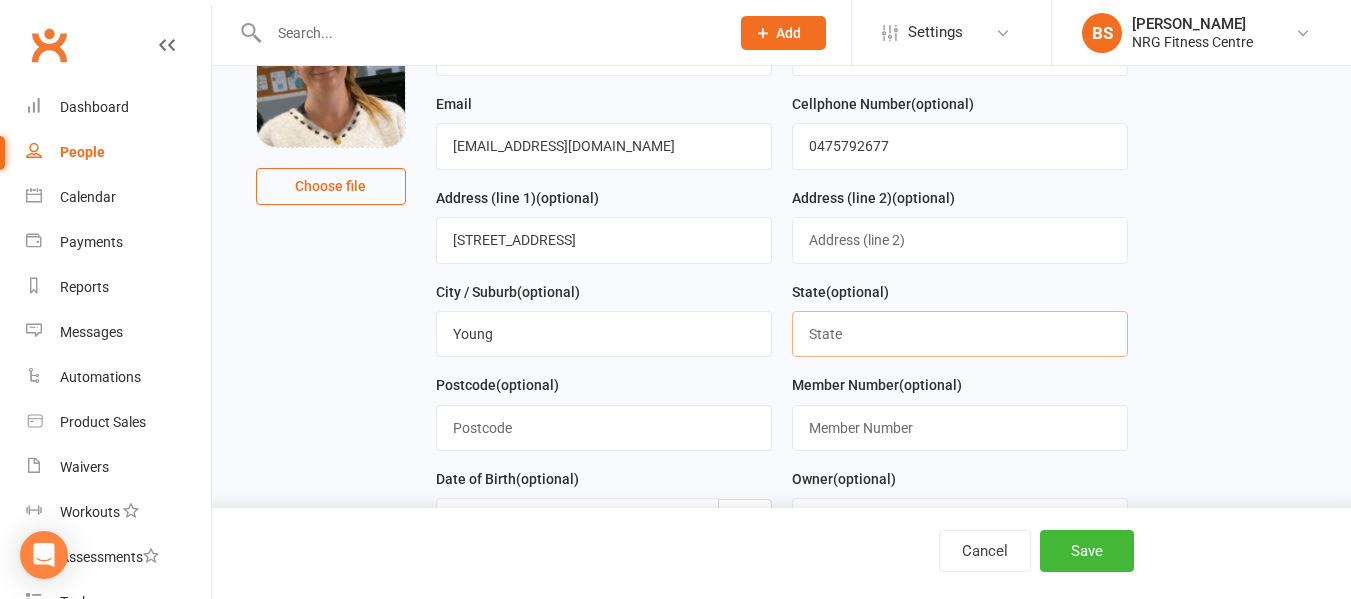 click at bounding box center [960, 334] 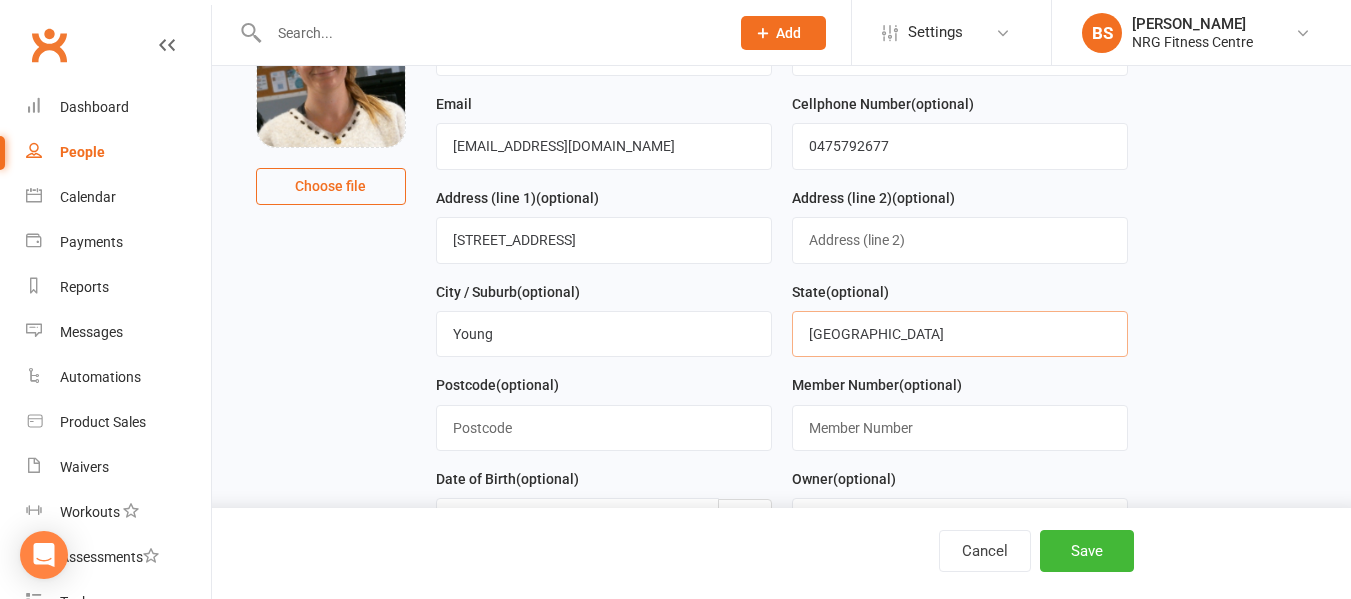 type on "[GEOGRAPHIC_DATA]" 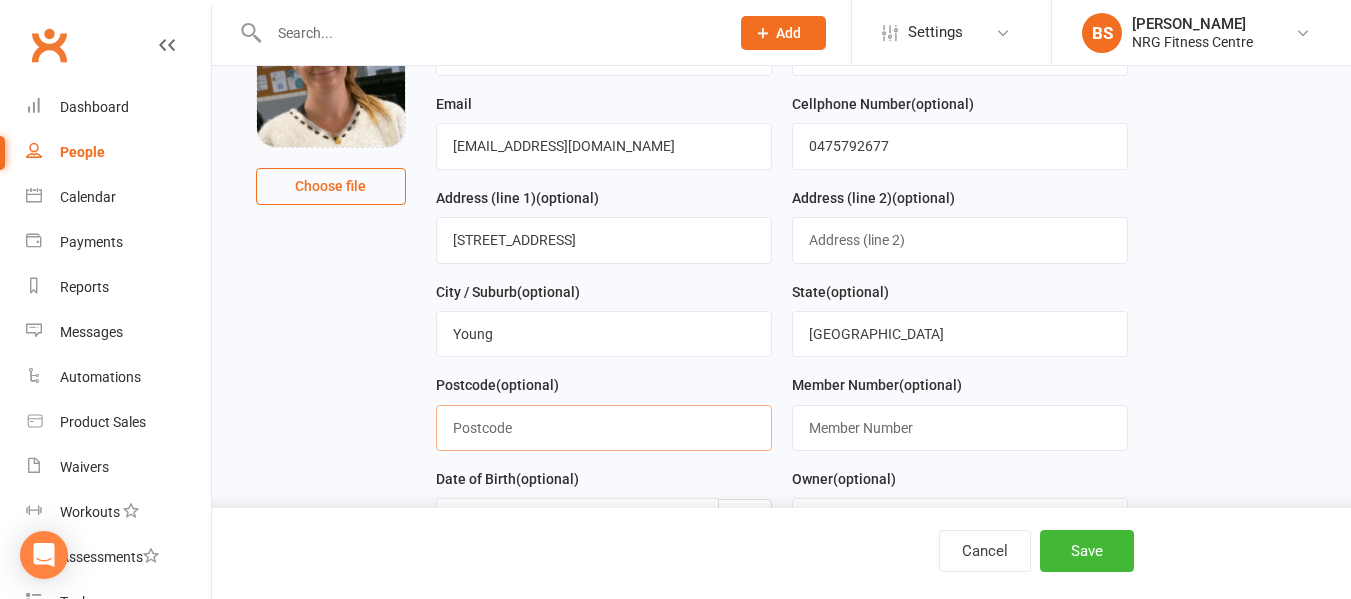 click at bounding box center [604, 428] 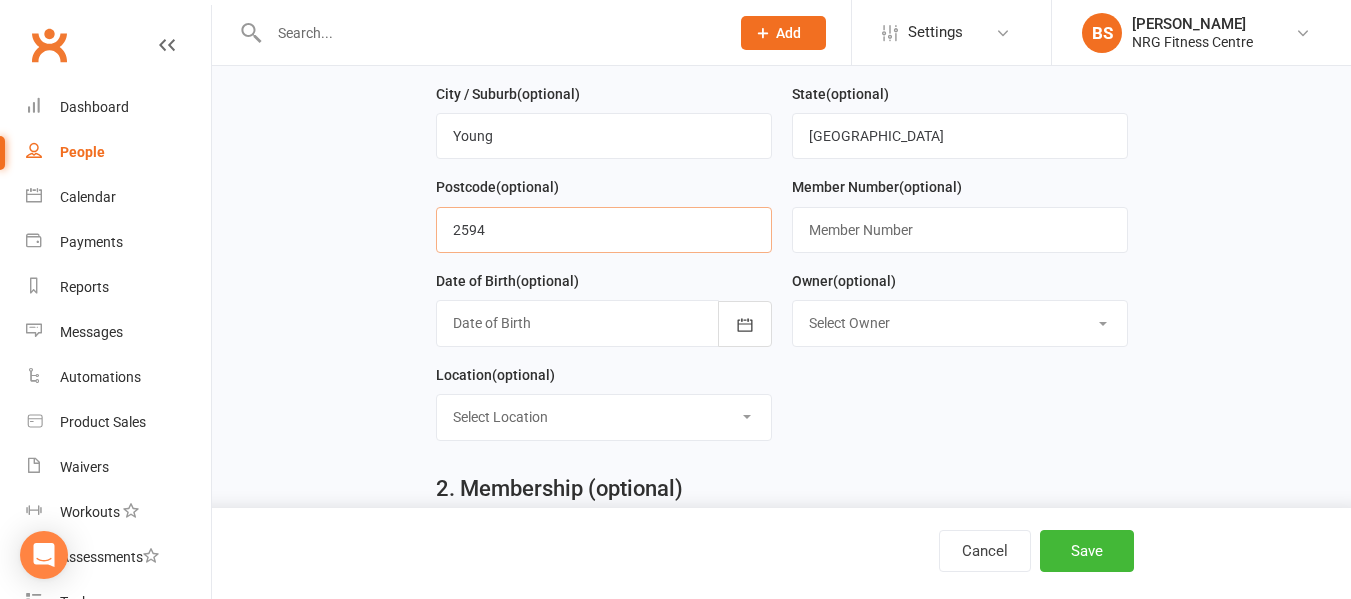 scroll, scrollTop: 400, scrollLeft: 0, axis: vertical 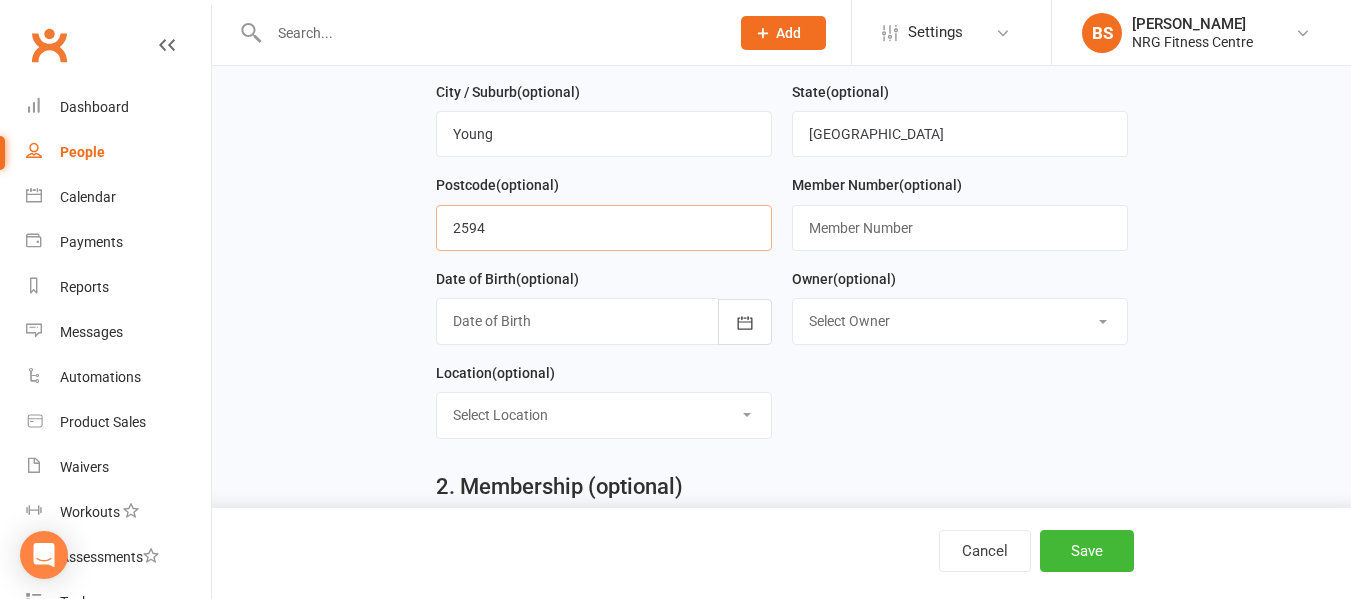 type on "2594" 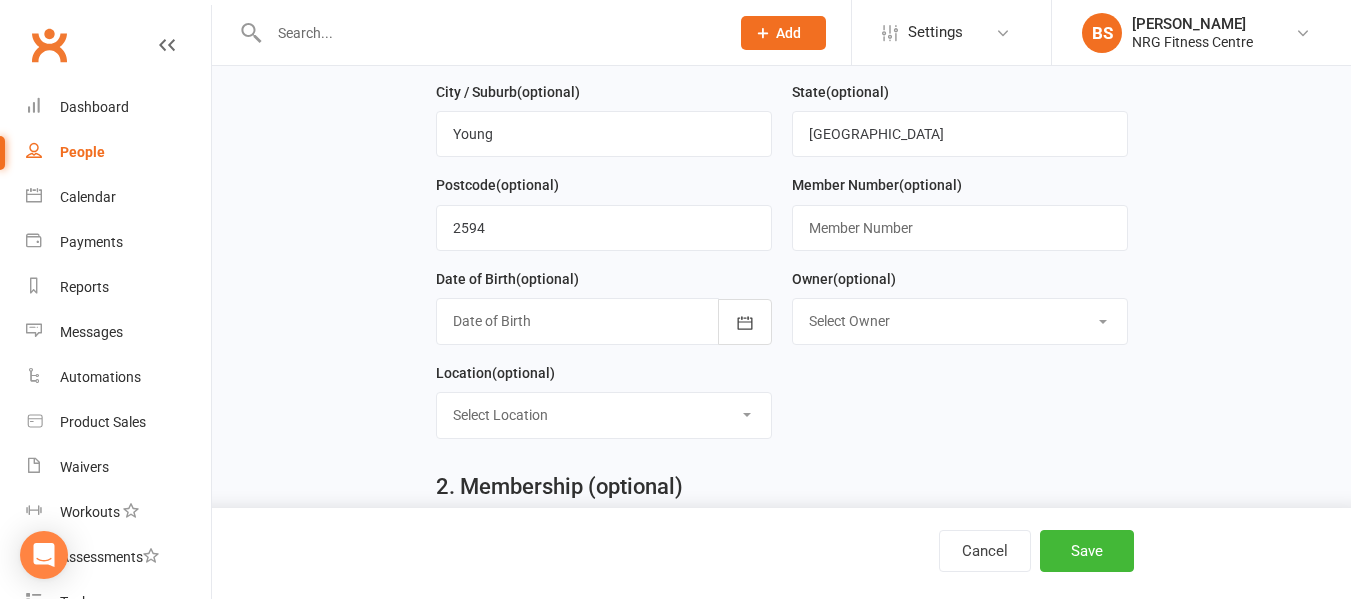 click at bounding box center [604, 321] 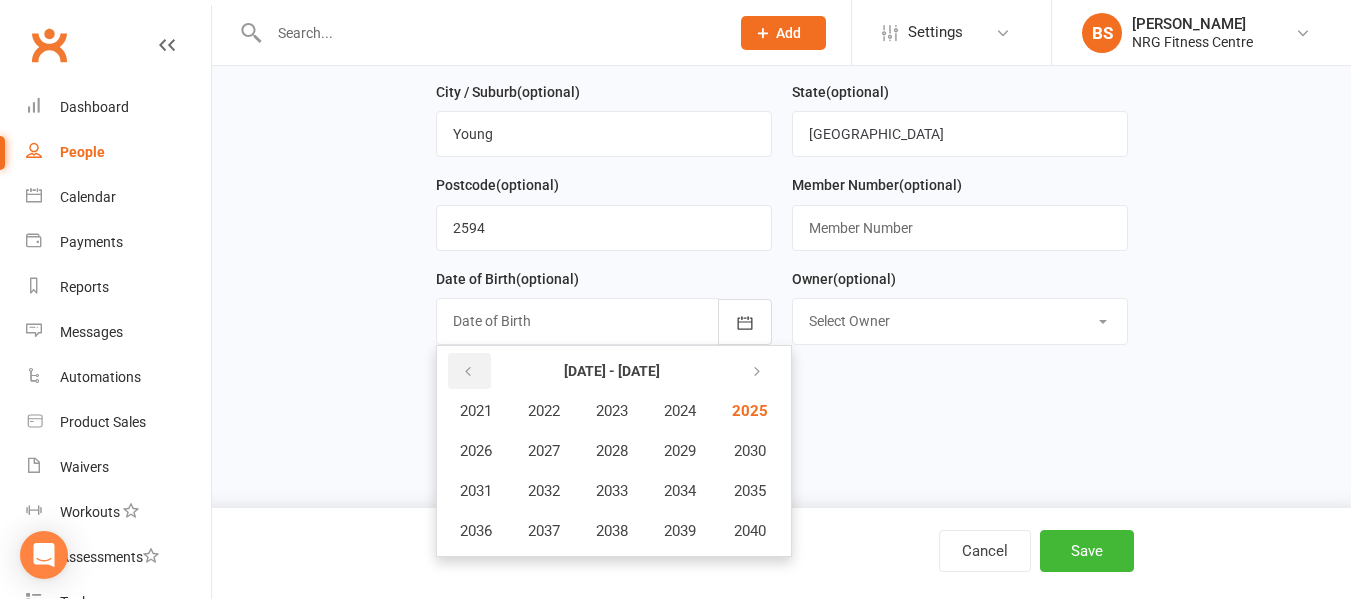 click at bounding box center [469, 371] 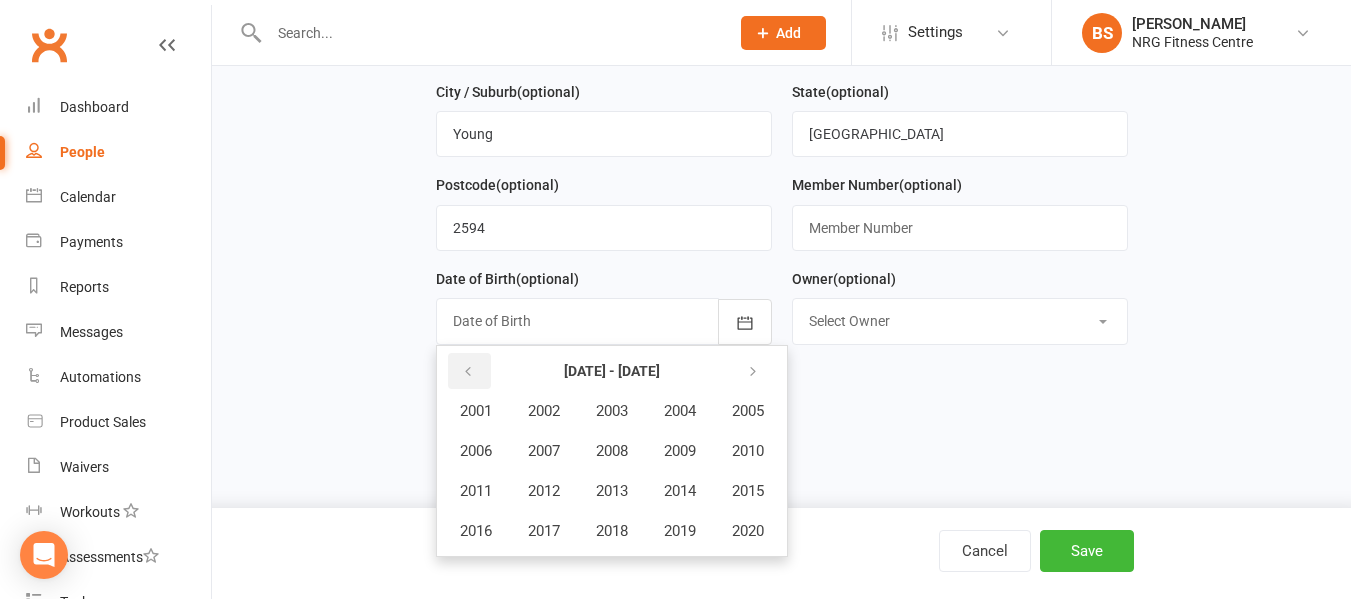 click at bounding box center (469, 371) 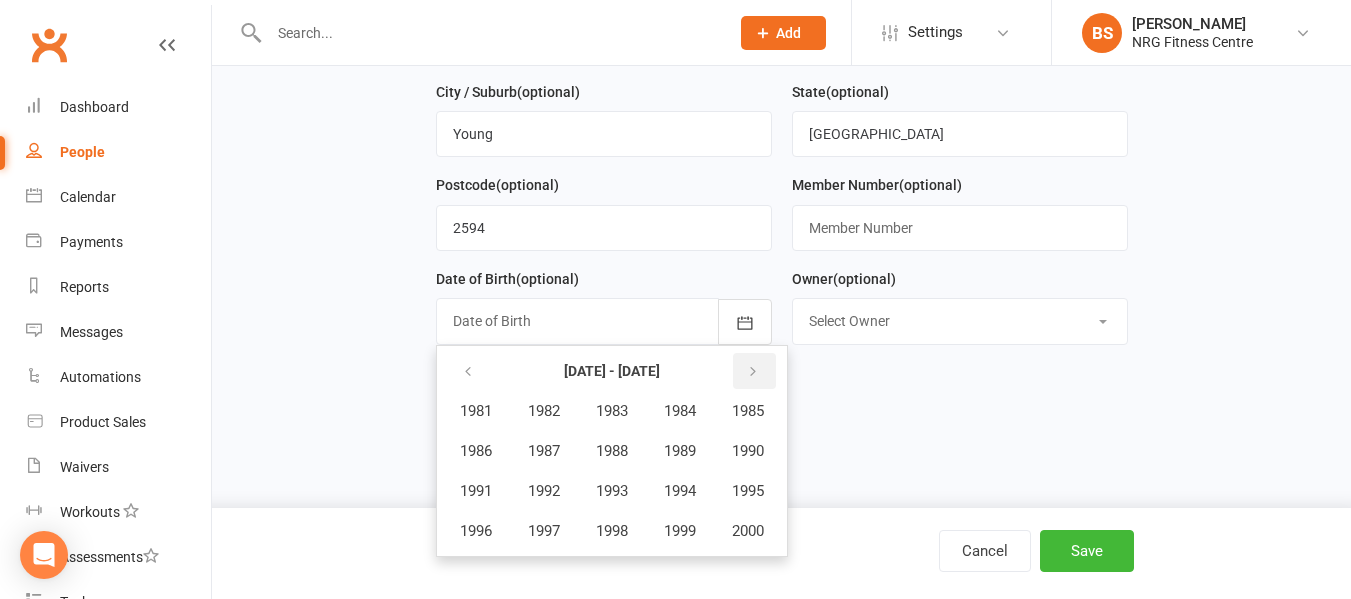 click at bounding box center [754, 371] 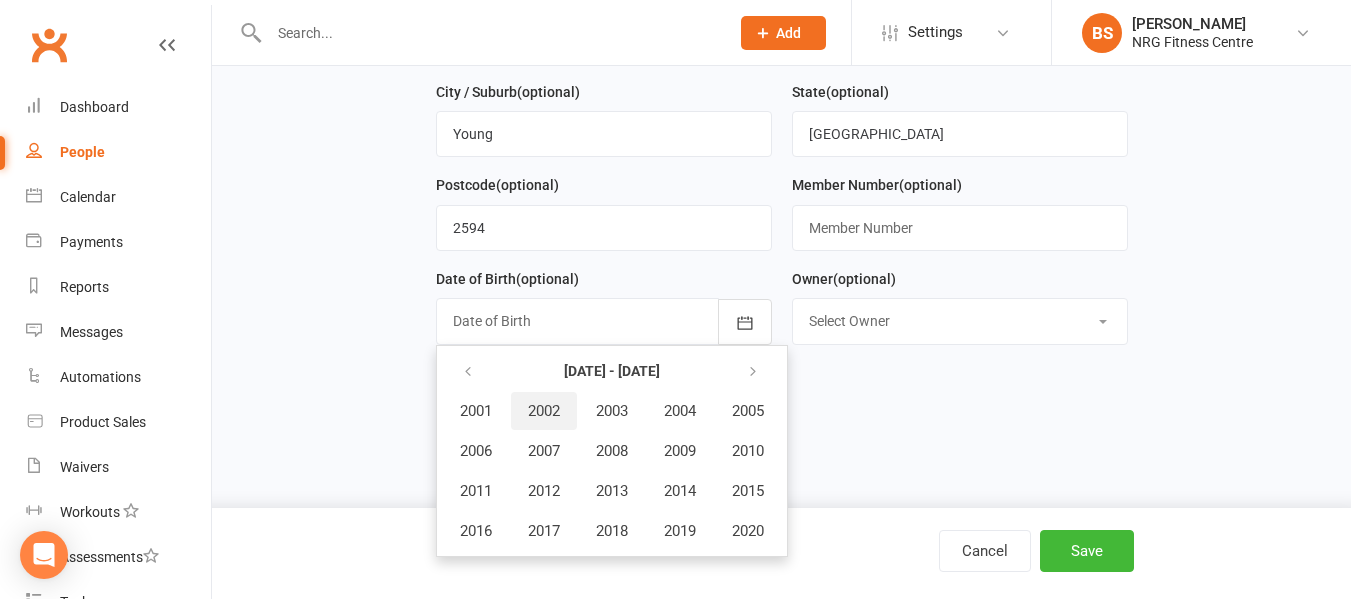 click on "2002" at bounding box center [544, 411] 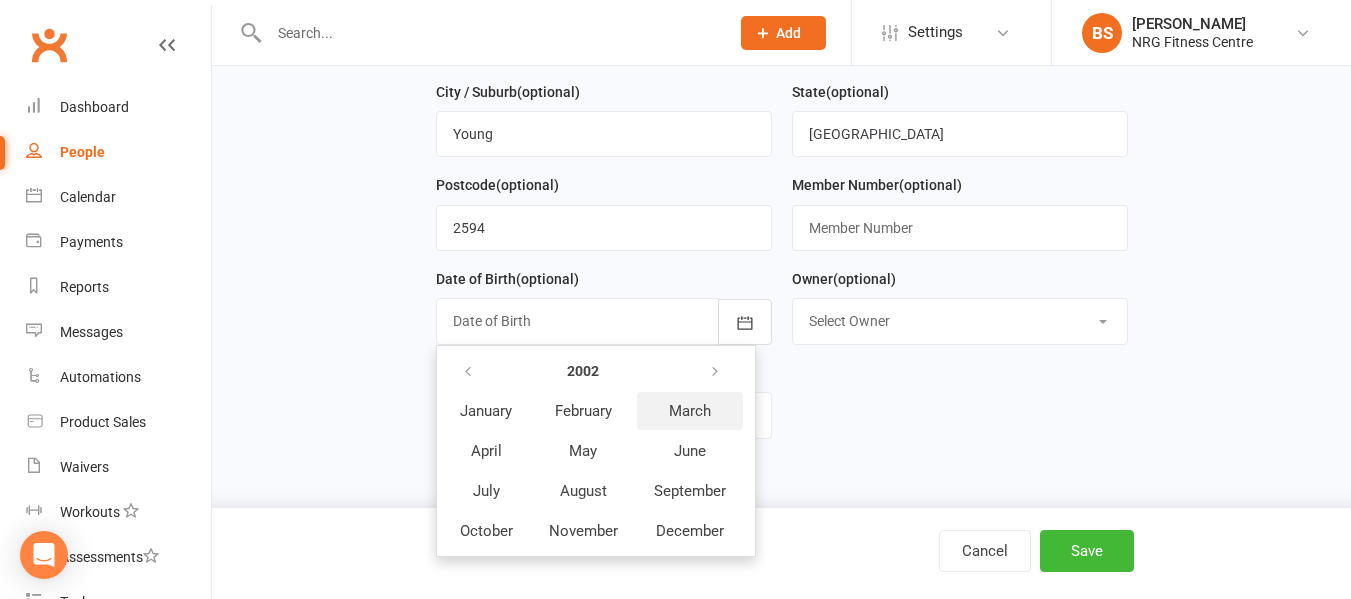 click on "March" at bounding box center [690, 411] 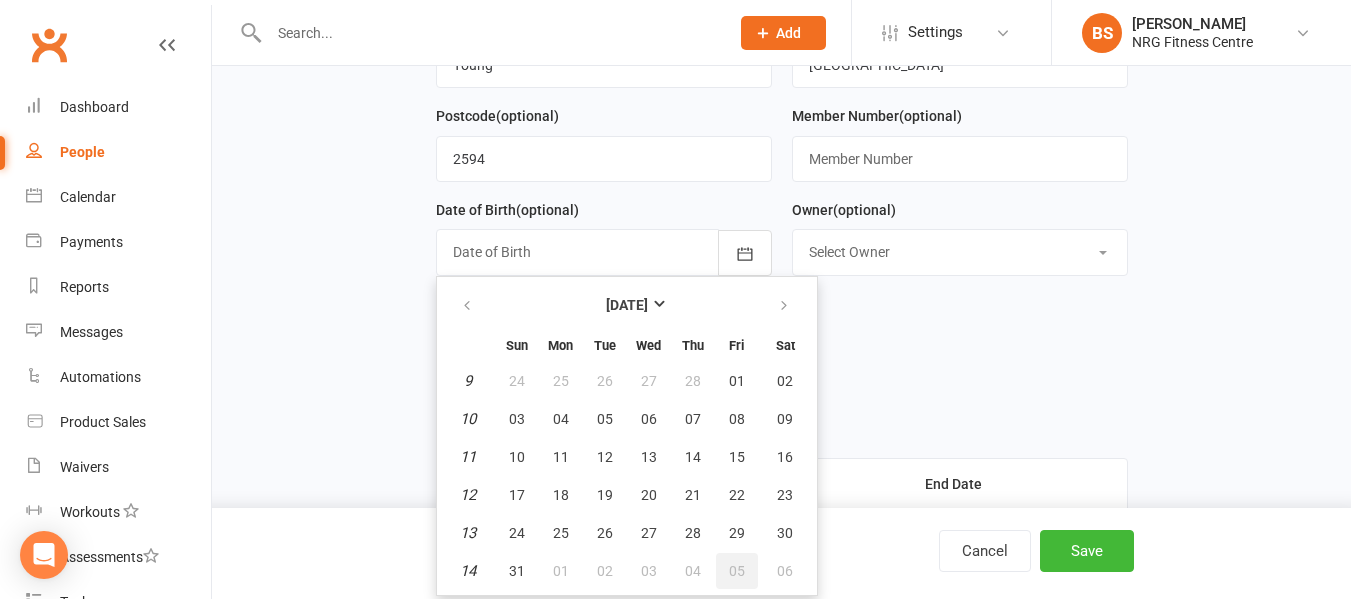scroll, scrollTop: 500, scrollLeft: 0, axis: vertical 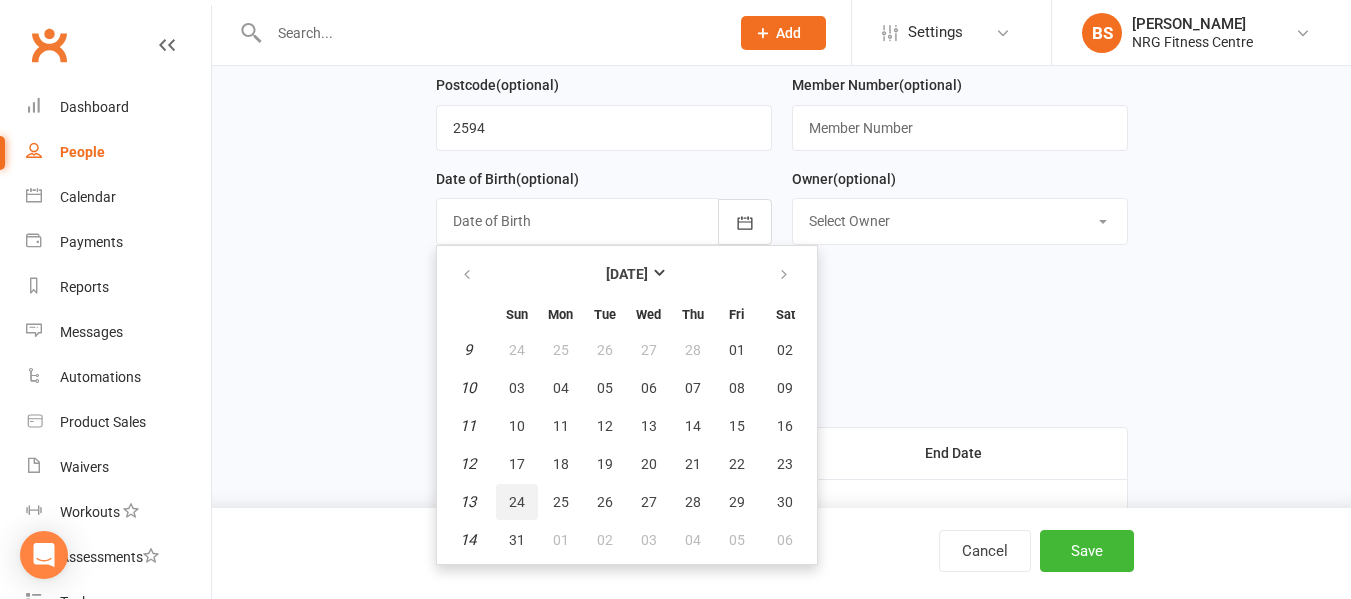 click on "24" at bounding box center [517, 502] 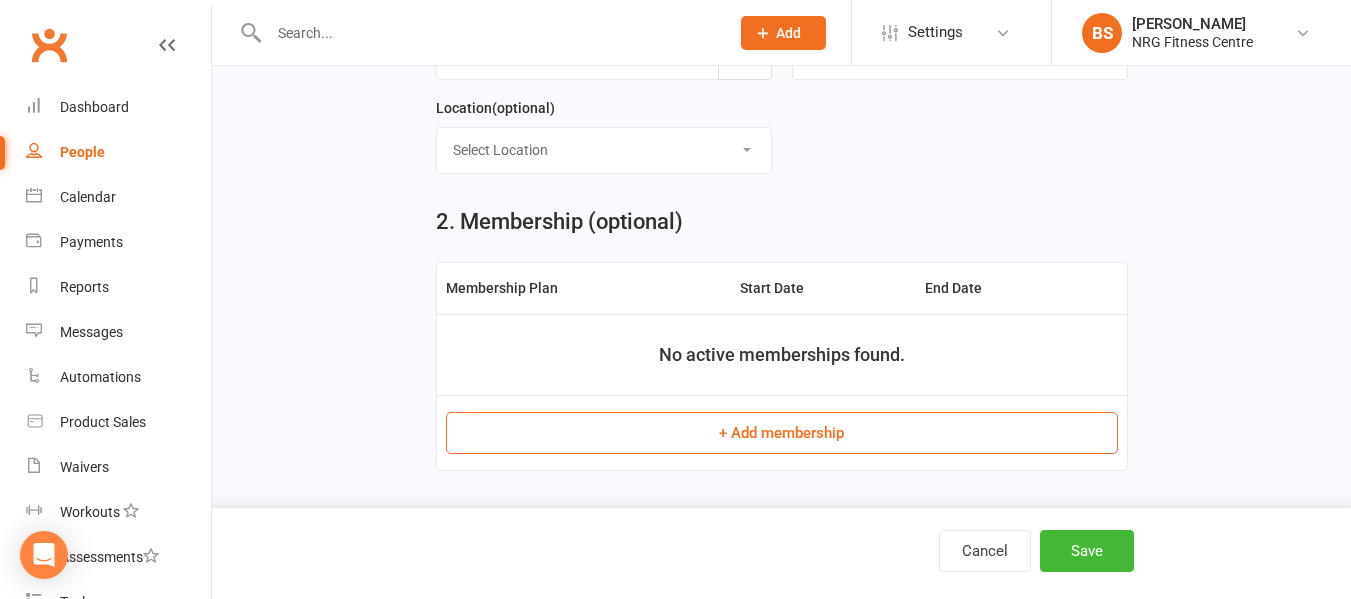 scroll, scrollTop: 700, scrollLeft: 0, axis: vertical 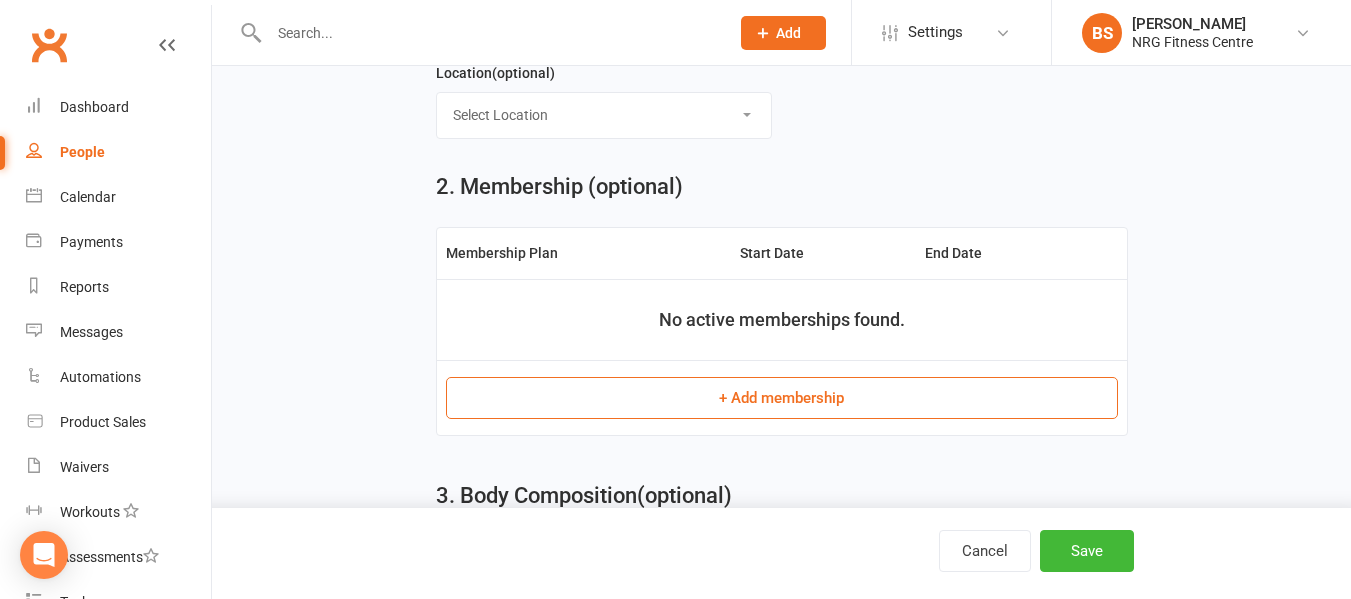 click on "+ Add membership" at bounding box center [782, 398] 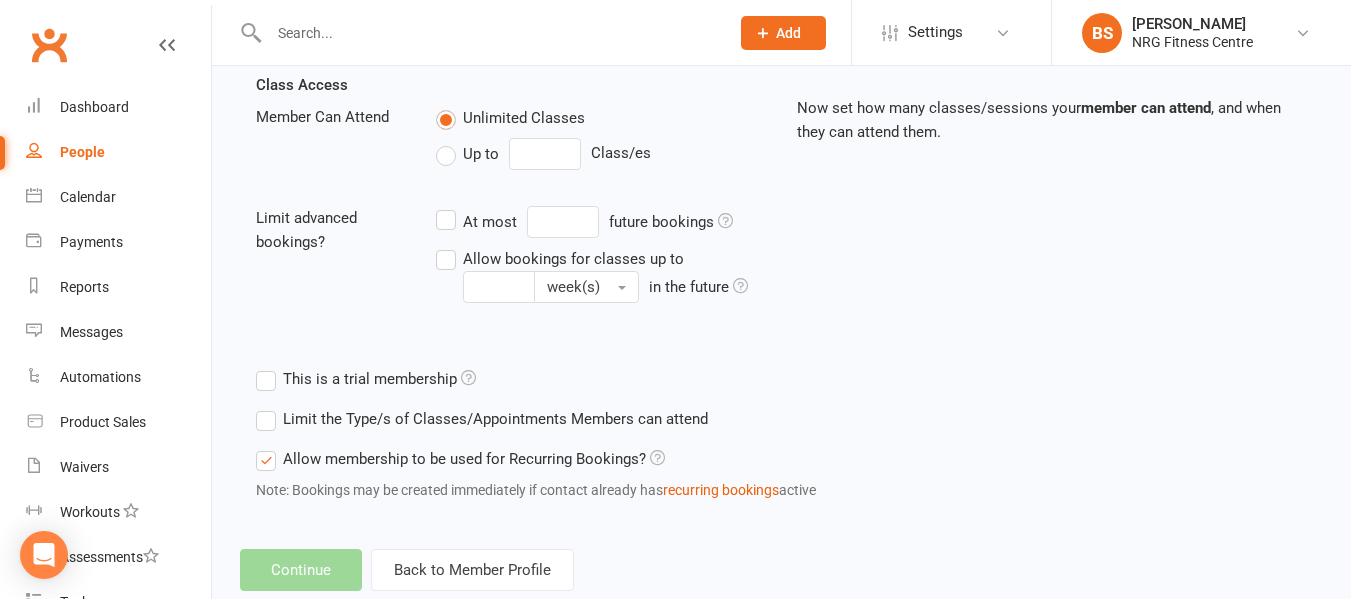 scroll, scrollTop: 0, scrollLeft: 0, axis: both 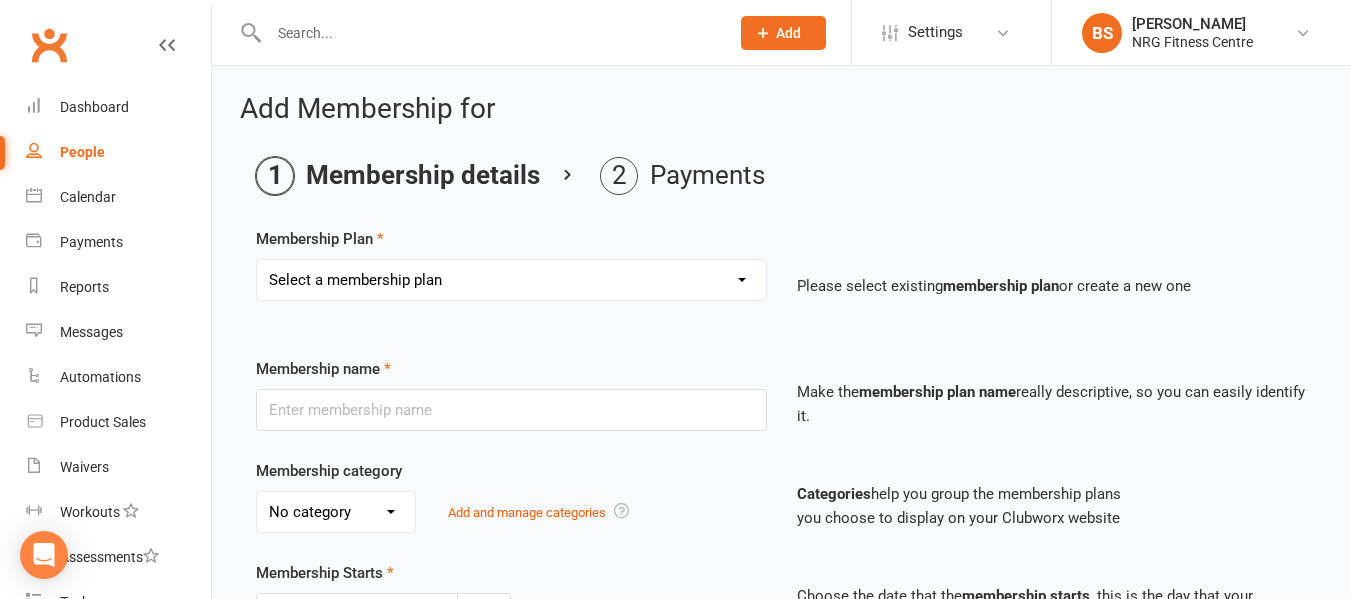 click on "Select a membership plan 1 Week Trial DD-12 Month UFN DD-12 Month UFN - JUNIOR DD-12 Month Fixed DD-12 Month Fixed - JUNIOR DD-No Fixed Term DD-No Fixed Term - JUNIOR 12 Month Upfront 12 Month Upfront - JUNIOR 6 Month 6 Month - JUNIOR 3 Month 3 Month - Student 2 Month 1 Month 2 Month - Student 1 Month - Student 2 Week 1 Week 10 Visit Pass 10 Visit Pass - Student Fitness Passport Fitness Passport - JUNIOR Family Member - No charge Family Member - No charge - JUNIOR PT 1 hour - 10 Pack PT 45 minute - 10 Pack PT60 - PAYG PT45 - PAYG PT30 - PAYG No Charge PT 30 minute - 10 Pack Childminding Book & Pay - Classes DD-12 Month - Winter Warmer DD-12 Month - Winter Warmer - JUNIOR PT 45 minute - 3 Pack PT 60 minute - 2 Pack PT 60 minute - 6 Pack" at bounding box center (511, 280) 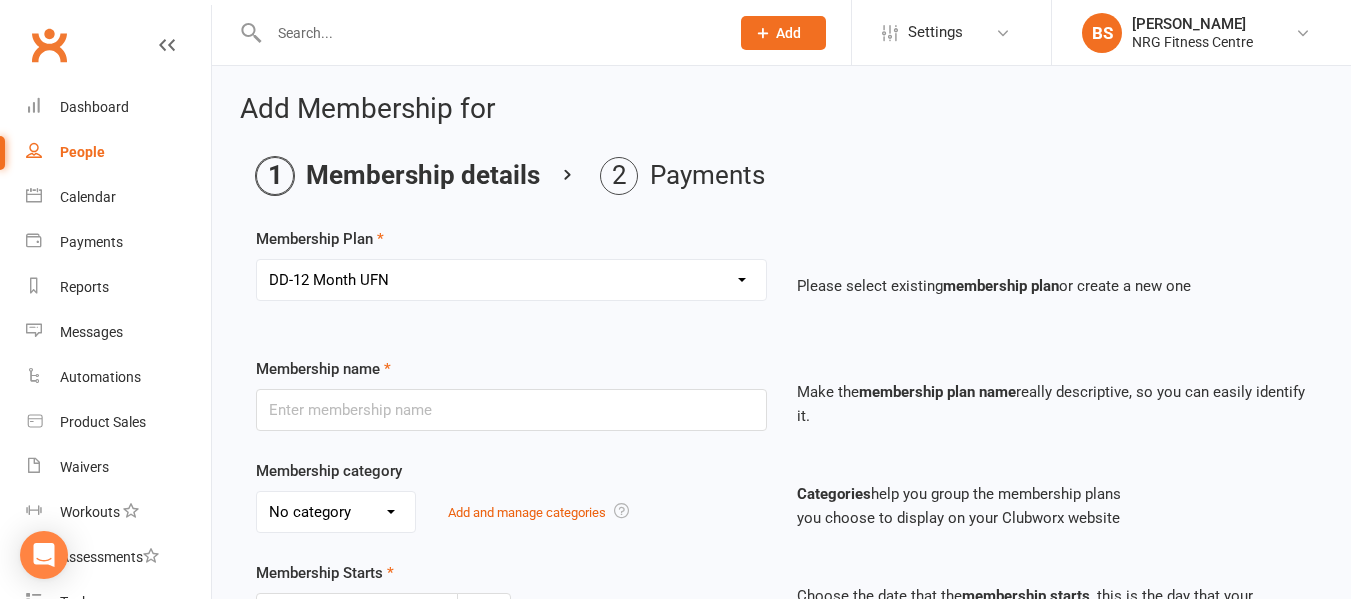 click on "Select a membership plan 1 Week Trial DD-12 Month UFN DD-12 Month UFN - JUNIOR DD-12 Month Fixed DD-12 Month Fixed - JUNIOR DD-No Fixed Term DD-No Fixed Term - JUNIOR 12 Month Upfront 12 Month Upfront - JUNIOR 6 Month 6 Month - JUNIOR 3 Month 3 Month - Student 2 Month 1 Month 2 Month - Student 1 Month - Student 2 Week 1 Week 10 Visit Pass 10 Visit Pass - Student Fitness Passport Fitness Passport - JUNIOR Family Member - No charge Family Member - No charge - JUNIOR PT 1 hour - 10 Pack PT 45 minute - 10 Pack PT60 - PAYG PT45 - PAYG PT30 - PAYG No Charge PT 30 minute - 10 Pack Childminding Book & Pay - Classes DD-12 Month - Winter Warmer DD-12 Month - Winter Warmer - JUNIOR PT 45 minute - 3 Pack PT 60 minute - 2 Pack PT 60 minute - 6 Pack" at bounding box center (511, 280) 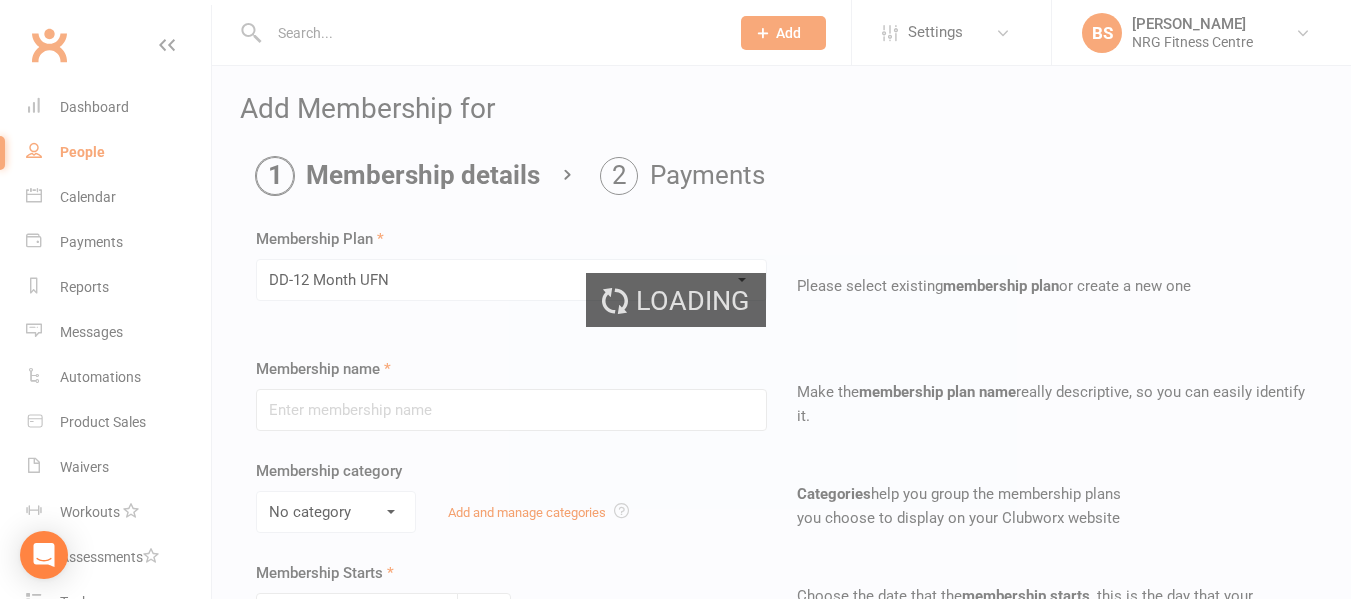 type on "DD-12 Month UFN" 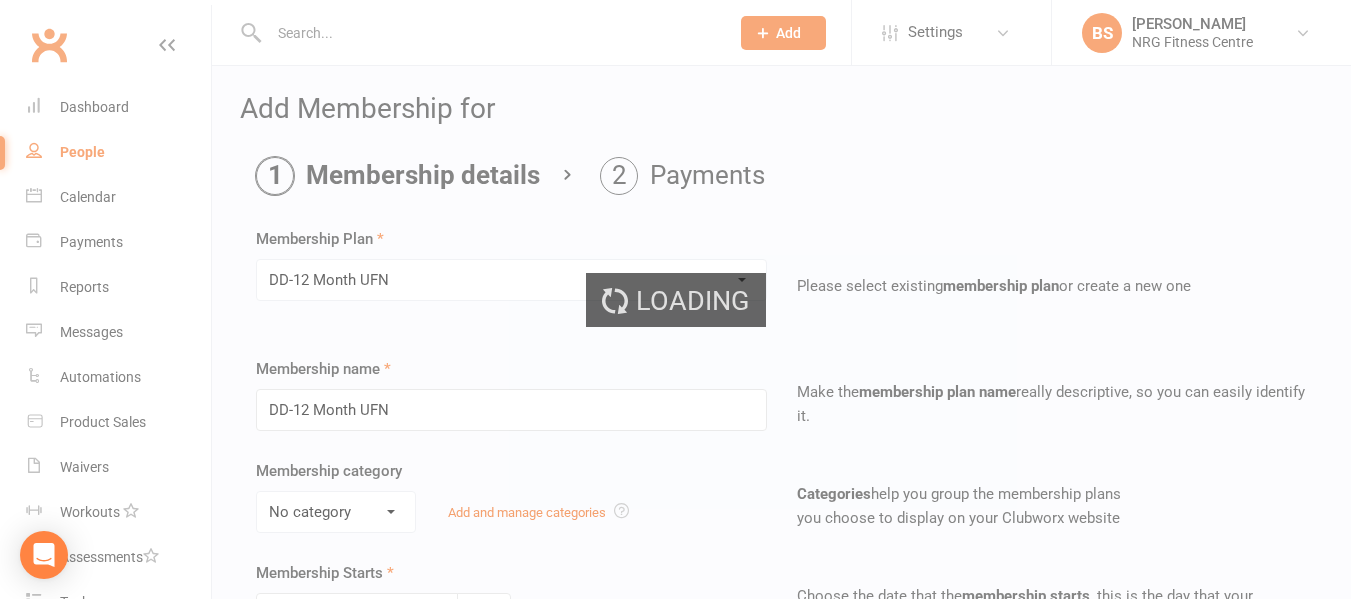 select on "0" 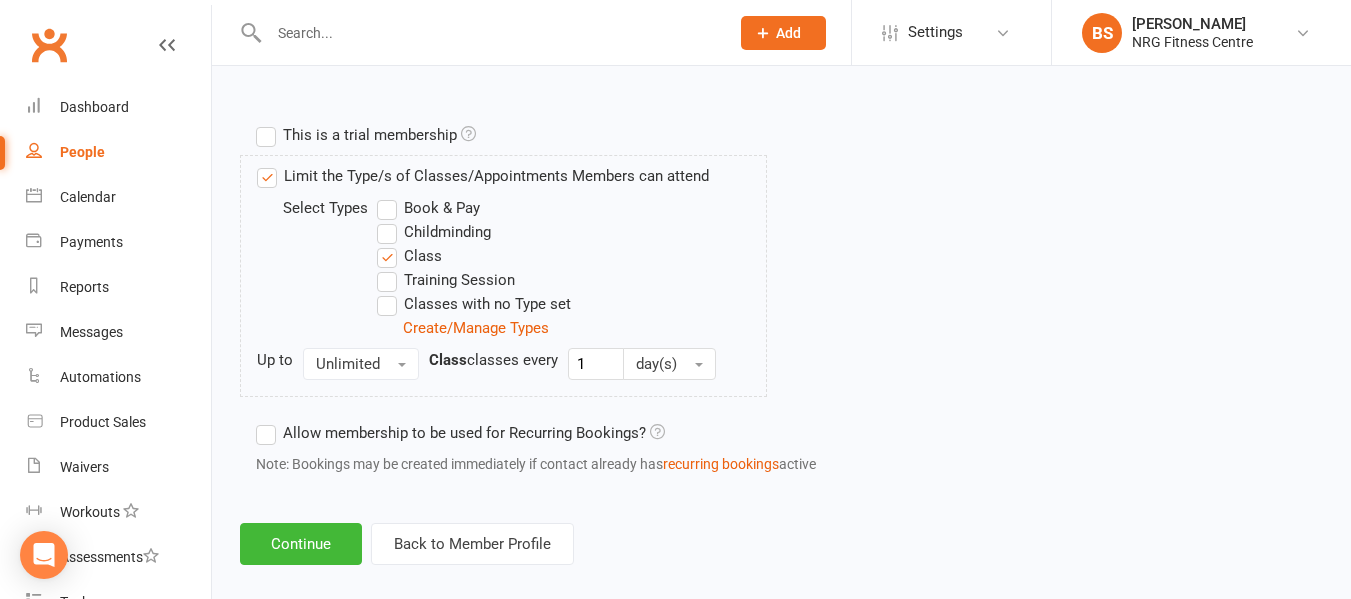 scroll, scrollTop: 968, scrollLeft: 0, axis: vertical 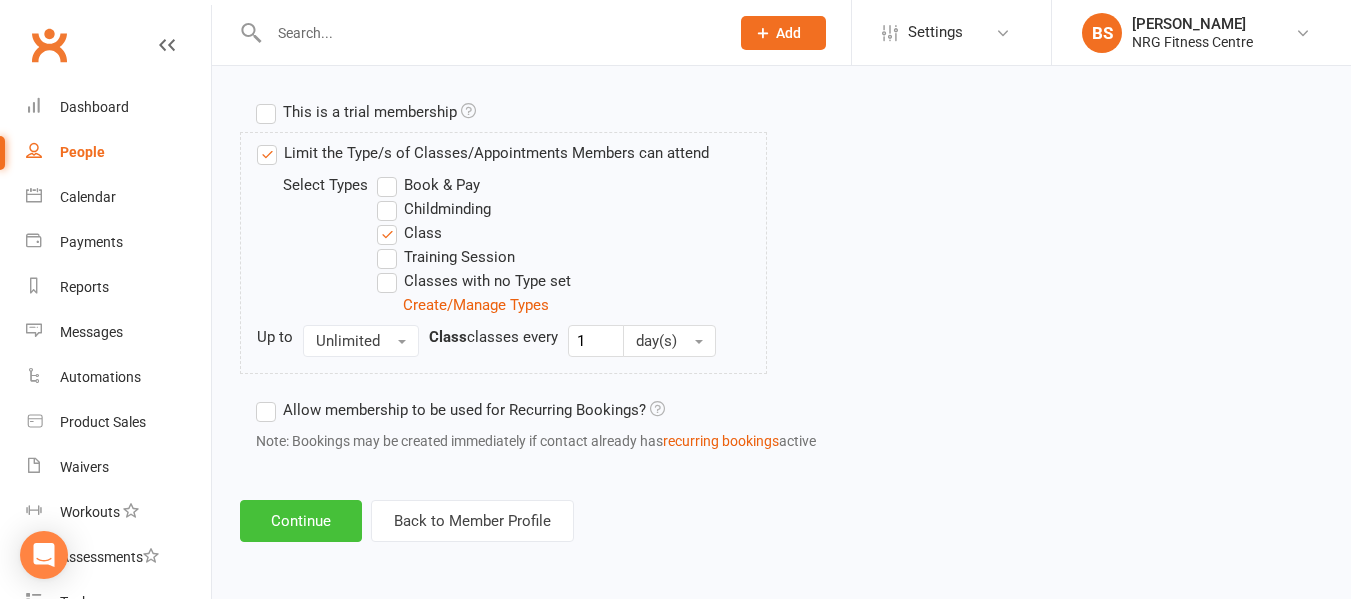 click on "Continue" at bounding box center [301, 521] 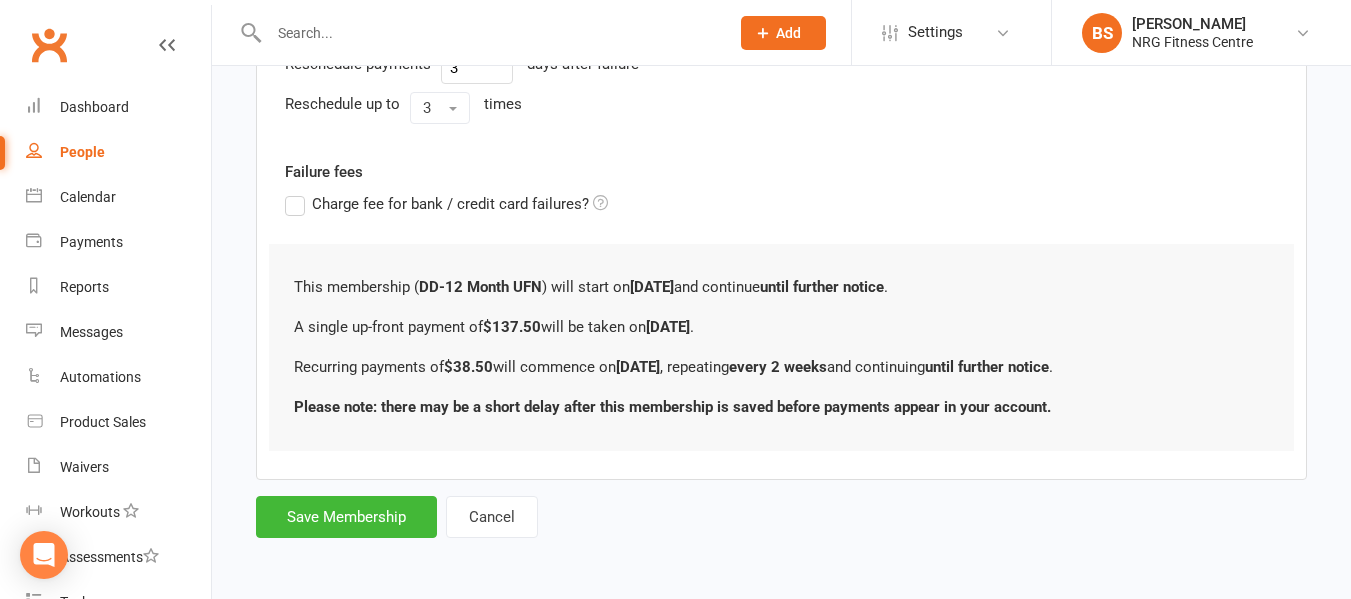 scroll, scrollTop: 0, scrollLeft: 0, axis: both 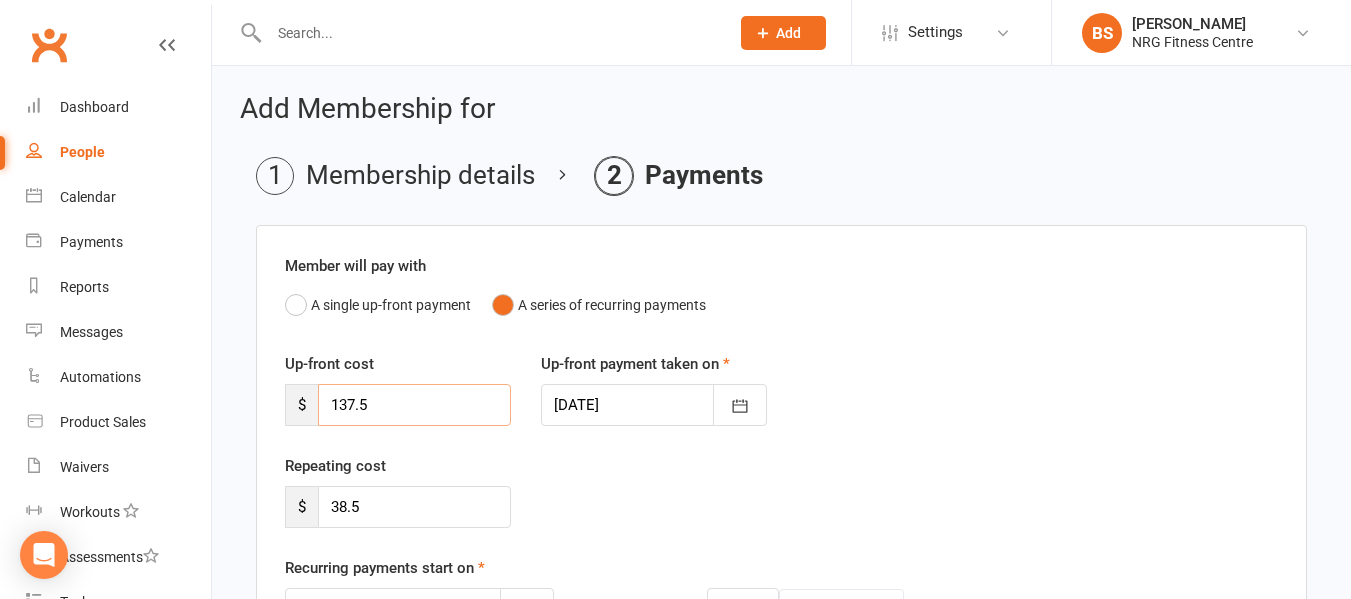 drag, startPoint x: 416, startPoint y: 413, endPoint x: 299, endPoint y: 415, distance: 117.01709 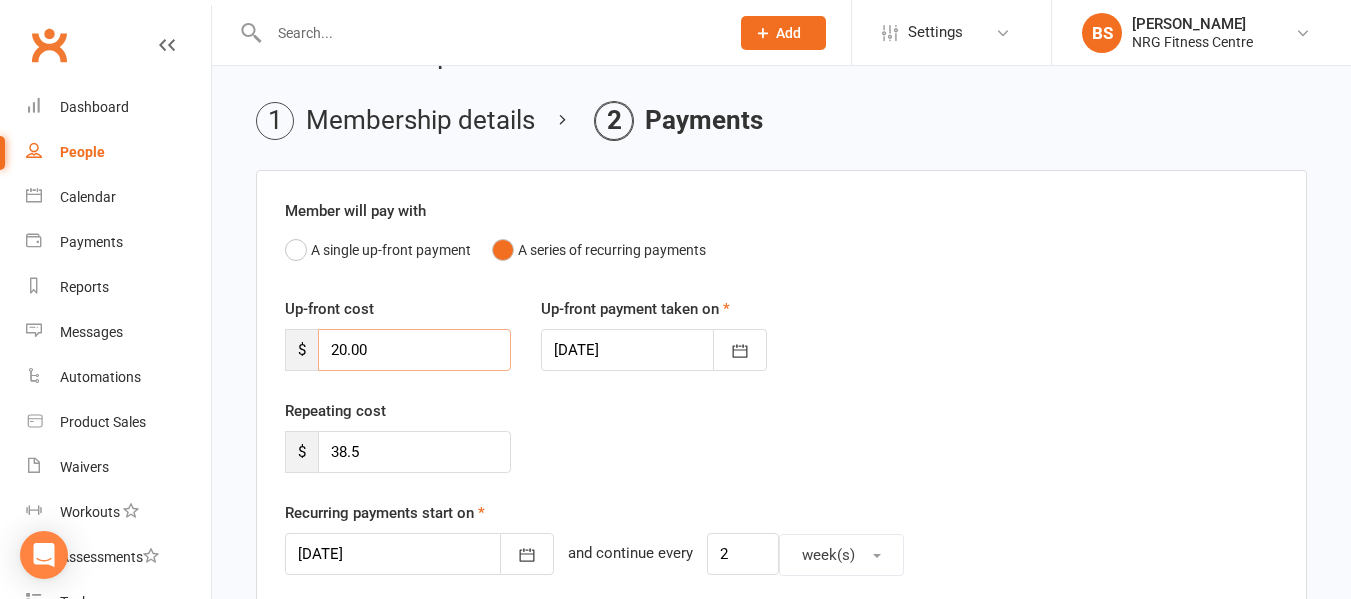 scroll, scrollTop: 100, scrollLeft: 0, axis: vertical 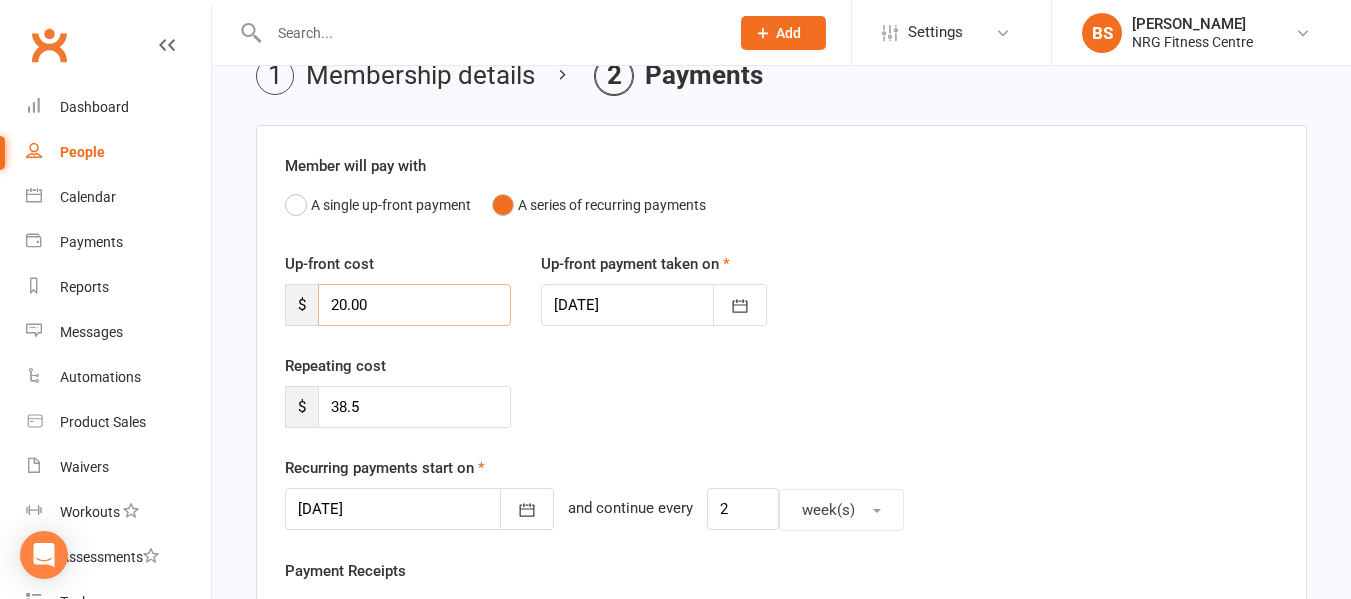 type on "20.00" 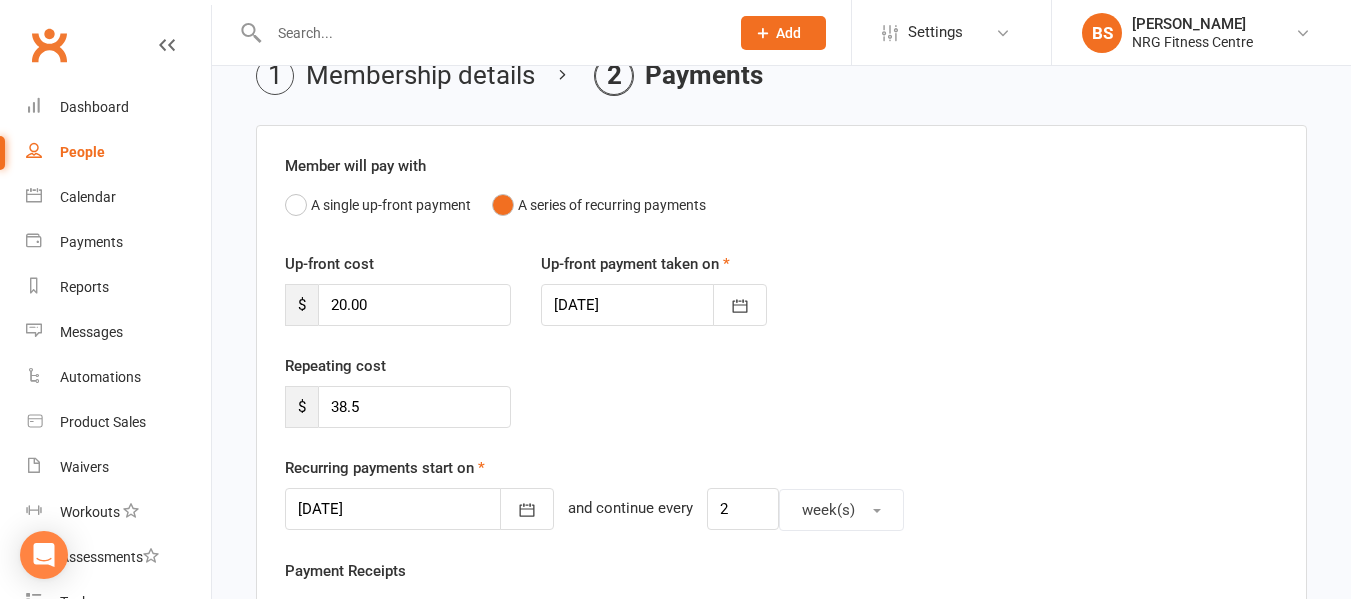 click at bounding box center [419, 509] 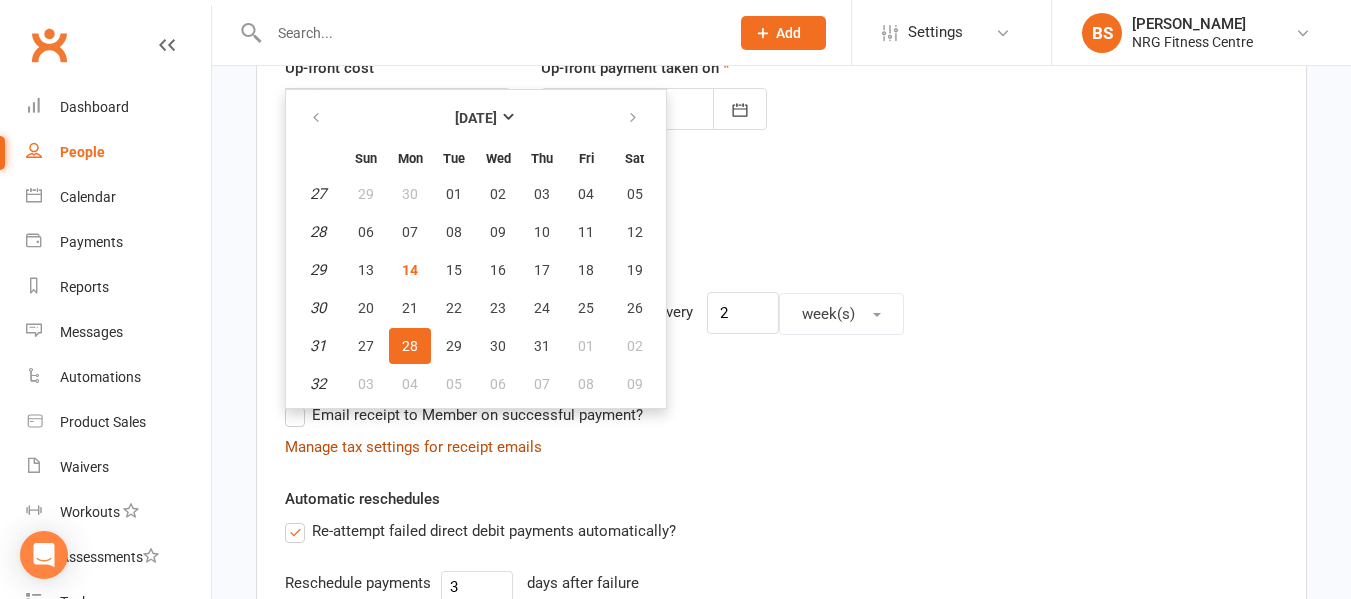 scroll, scrollTop: 302, scrollLeft: 0, axis: vertical 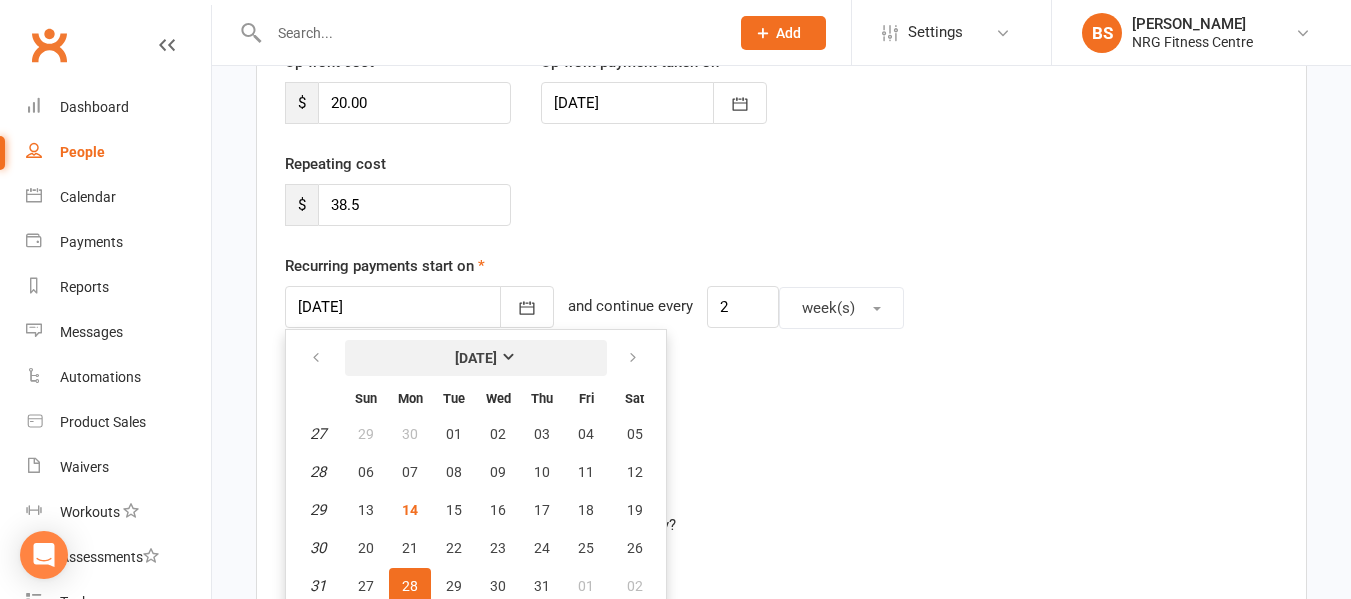 click on "[DATE]" at bounding box center (476, 358) 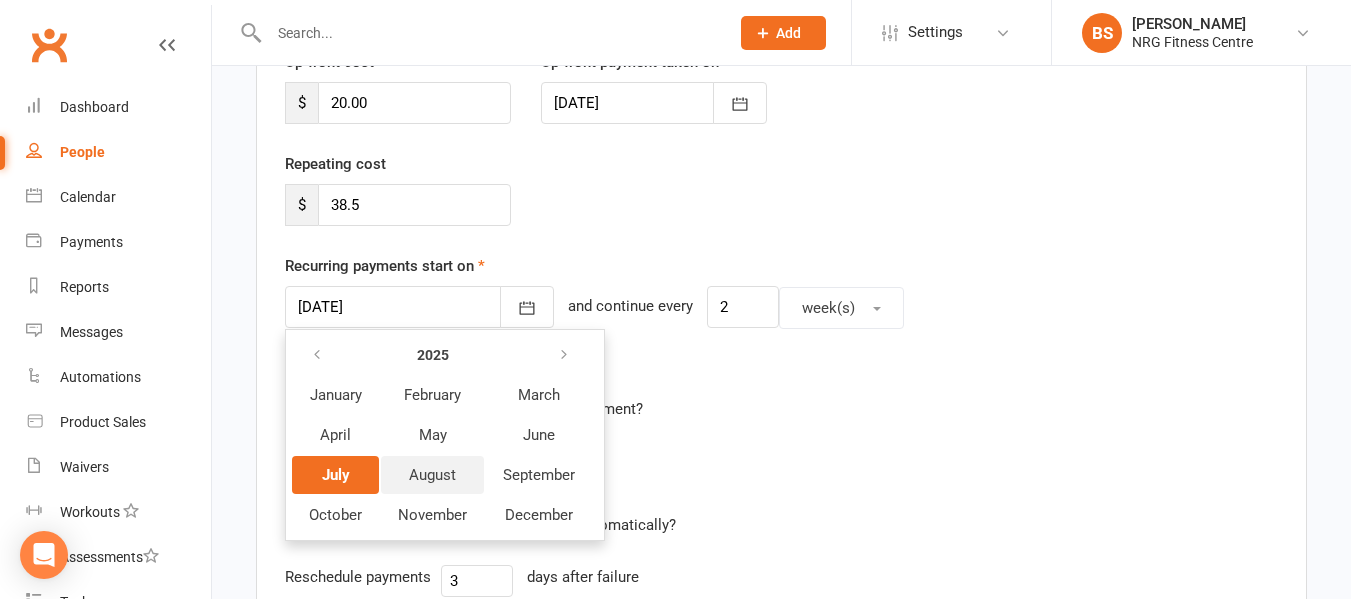 click on "August" at bounding box center (432, 475) 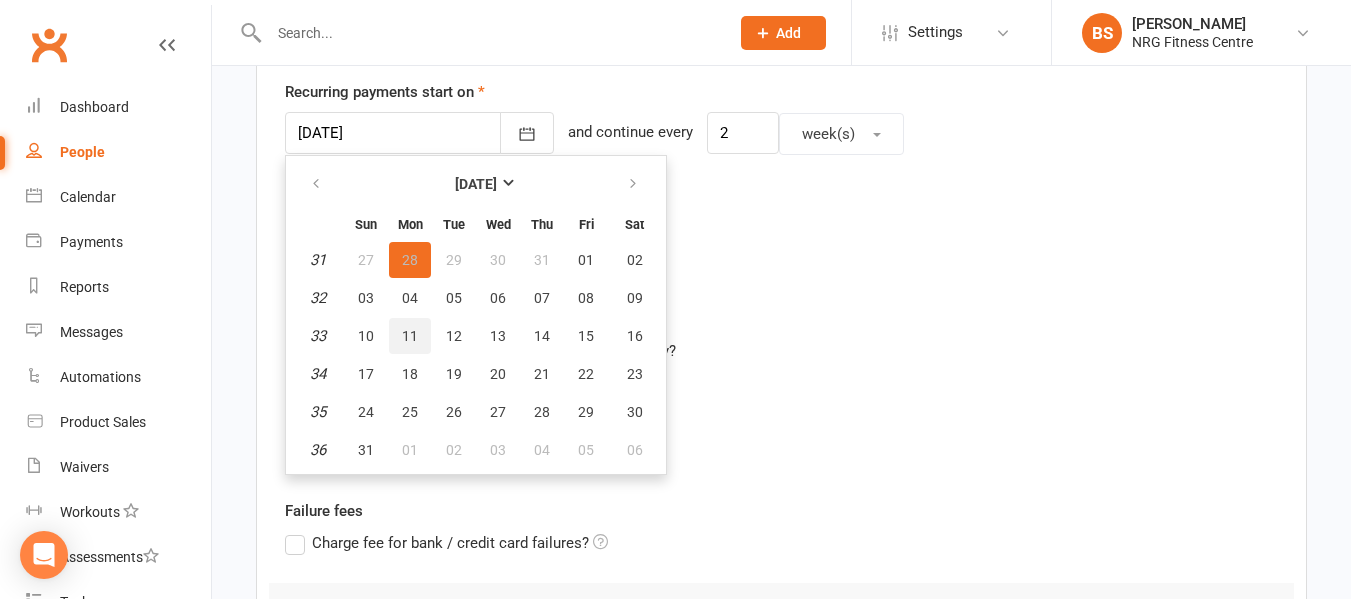 scroll, scrollTop: 502, scrollLeft: 0, axis: vertical 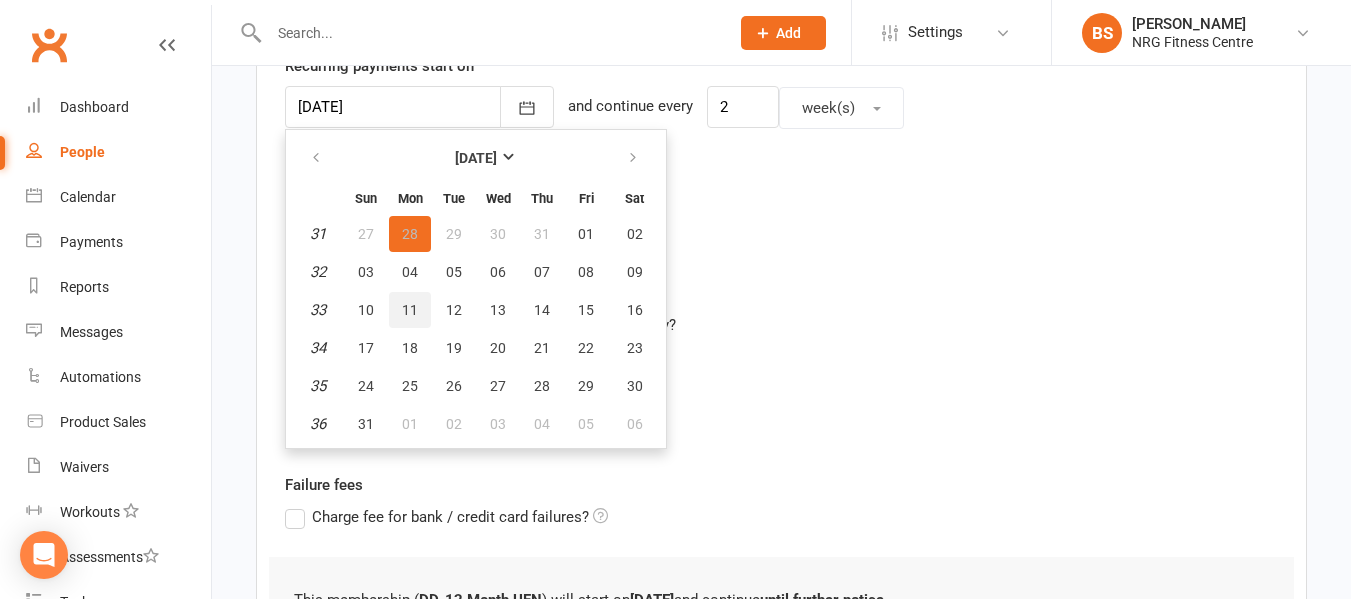 click on "11" at bounding box center (410, 310) 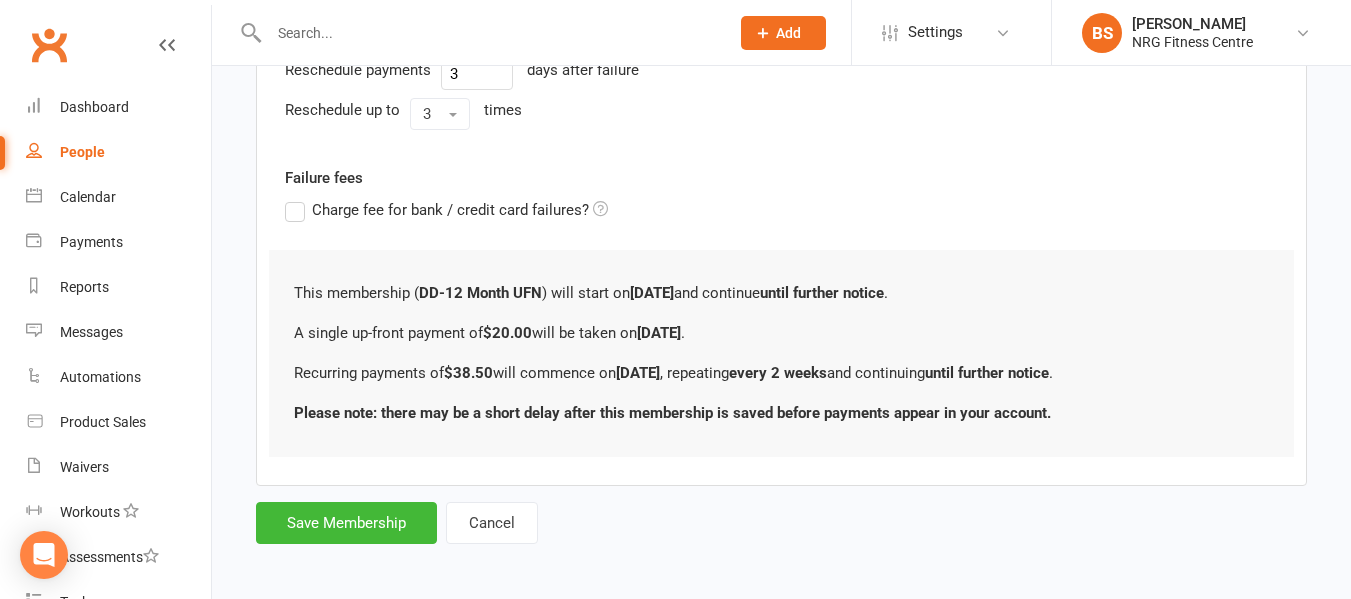 scroll, scrollTop: 815, scrollLeft: 0, axis: vertical 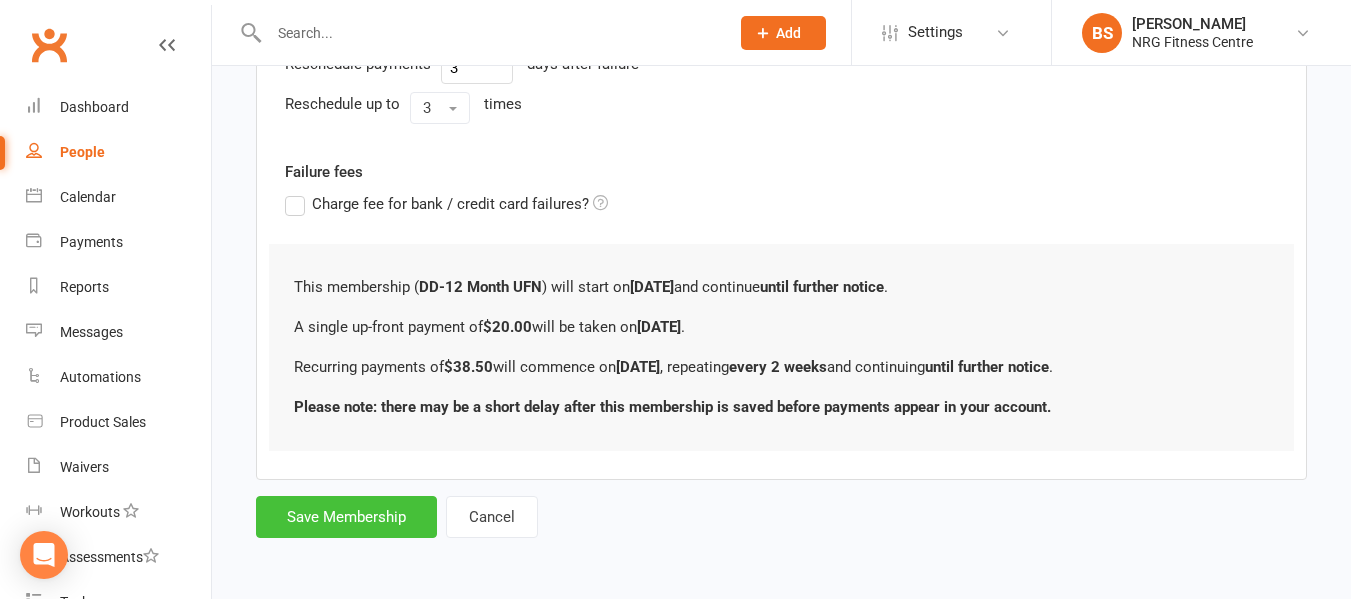 click on "Save Membership" at bounding box center [346, 517] 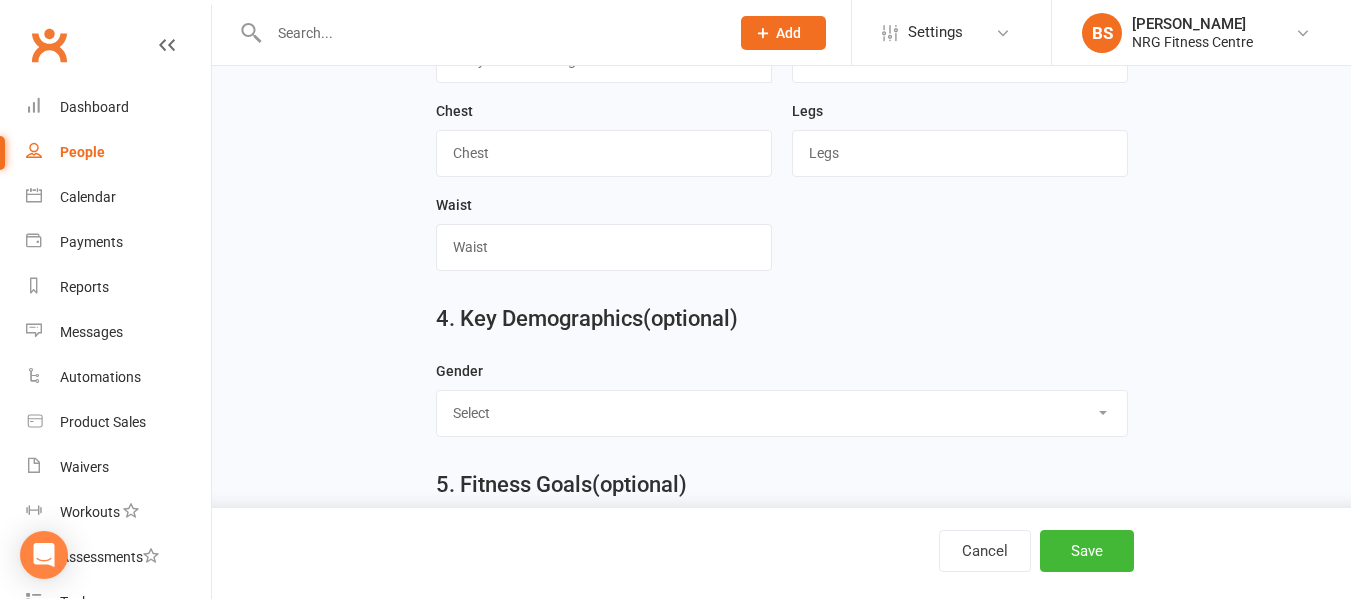 scroll, scrollTop: 1362, scrollLeft: 0, axis: vertical 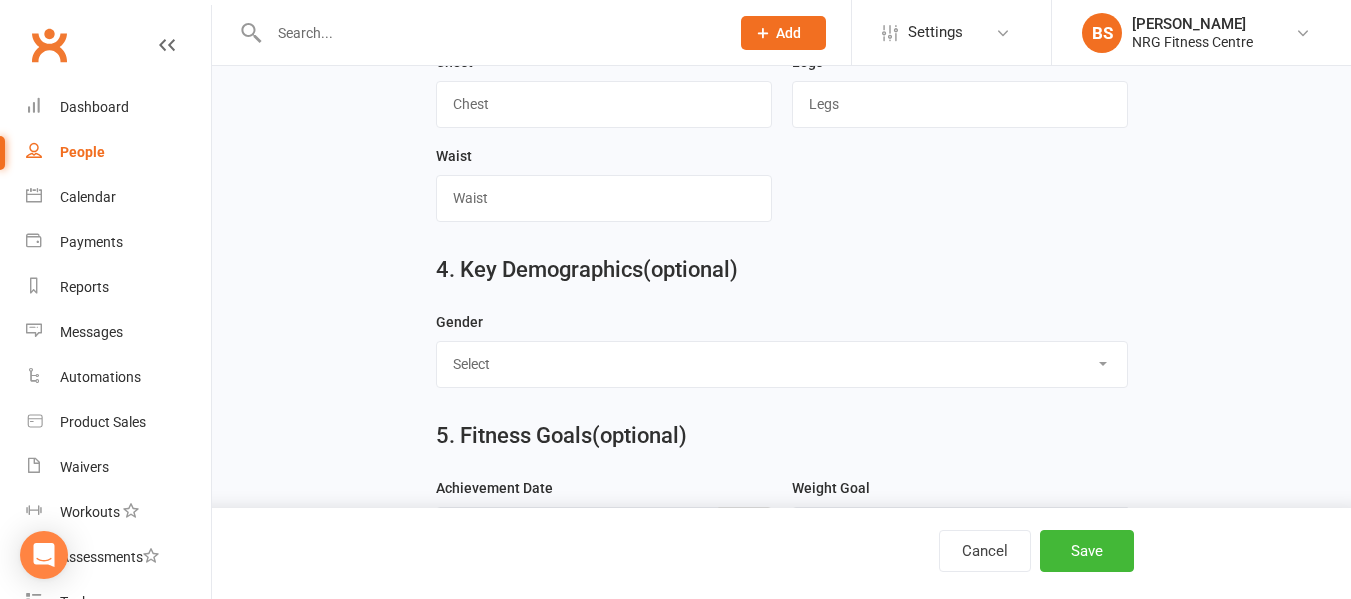 click on "Select [DEMOGRAPHIC_DATA] [DEMOGRAPHIC_DATA]" at bounding box center (782, 364) 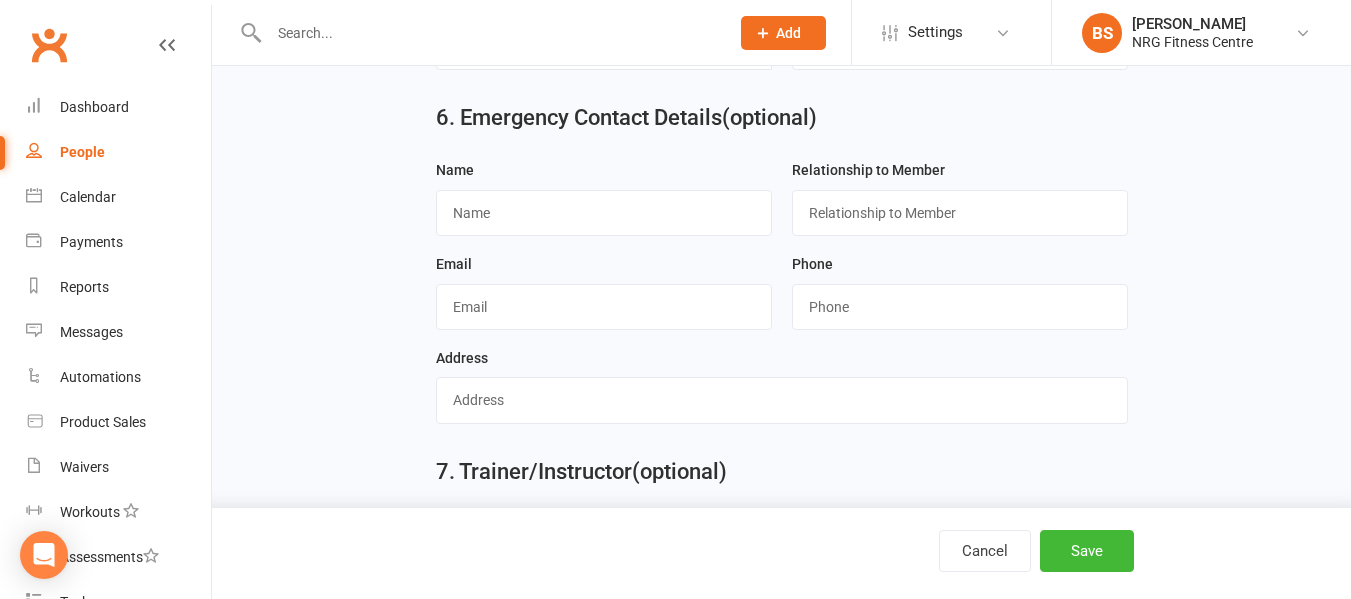 scroll, scrollTop: 1962, scrollLeft: 0, axis: vertical 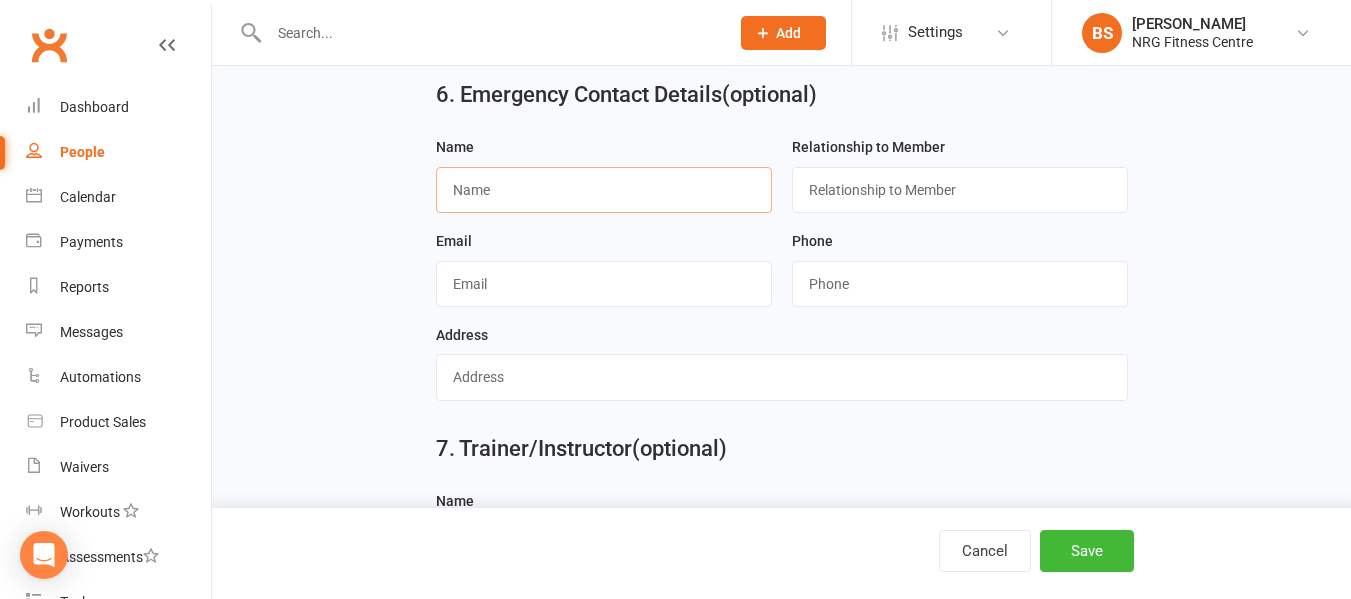 click at bounding box center [604, 190] 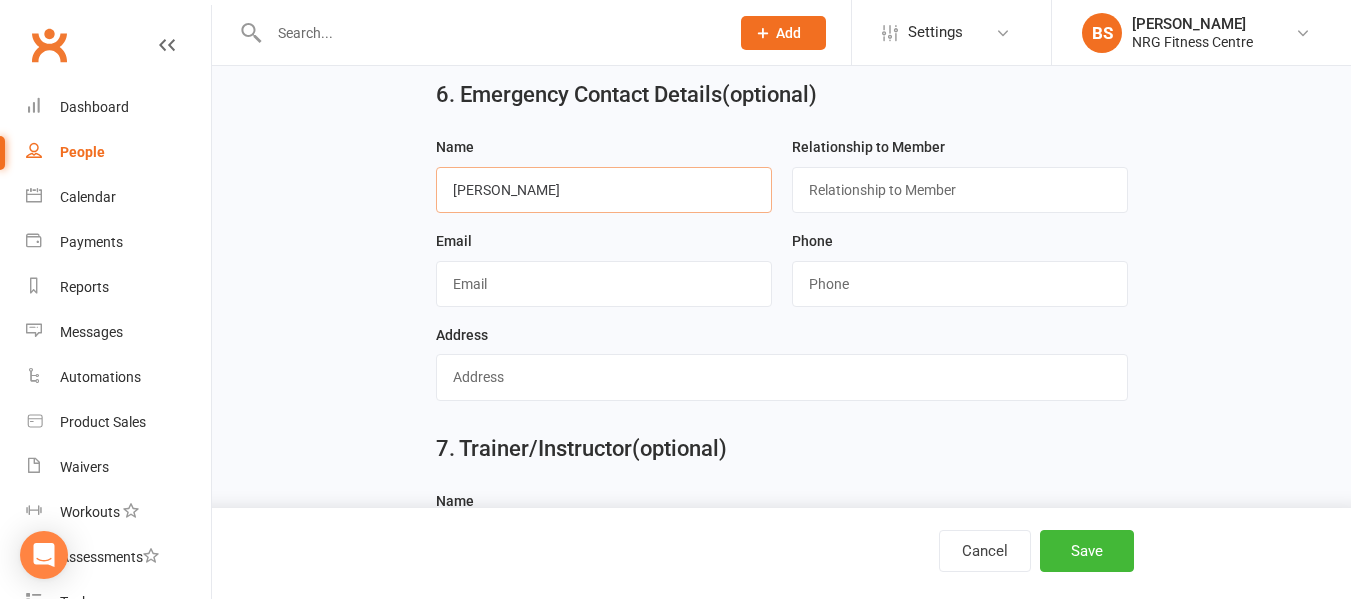 type on "[PERSON_NAME]" 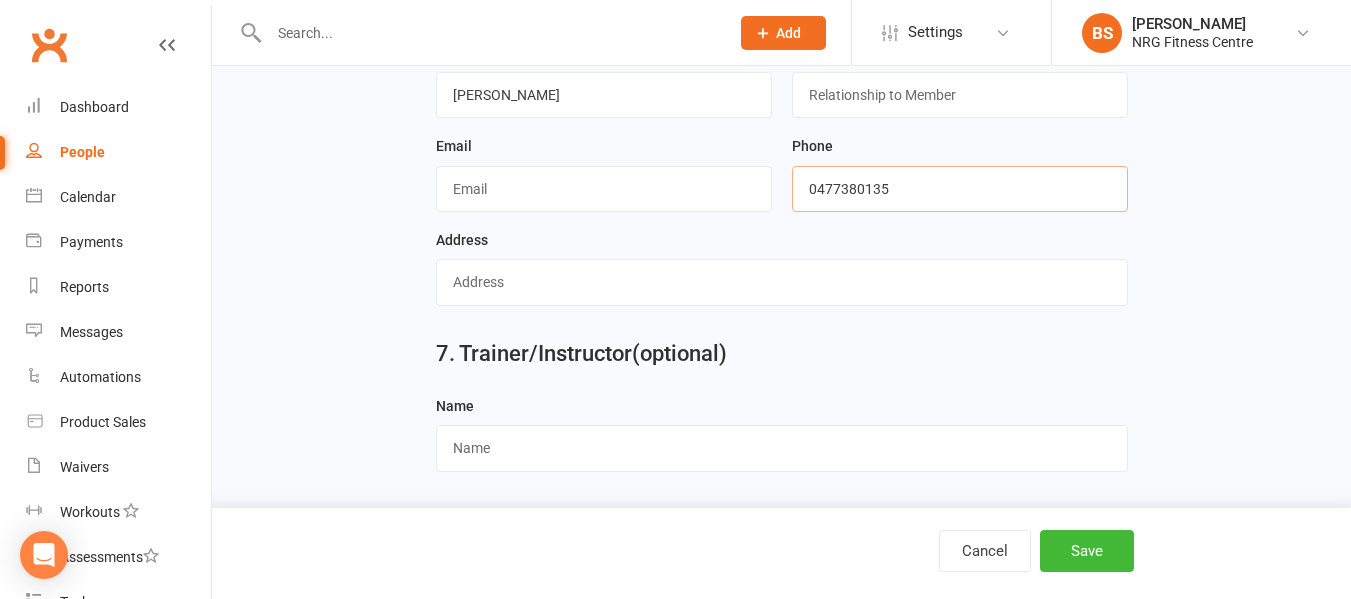 scroll, scrollTop: 2075, scrollLeft: 0, axis: vertical 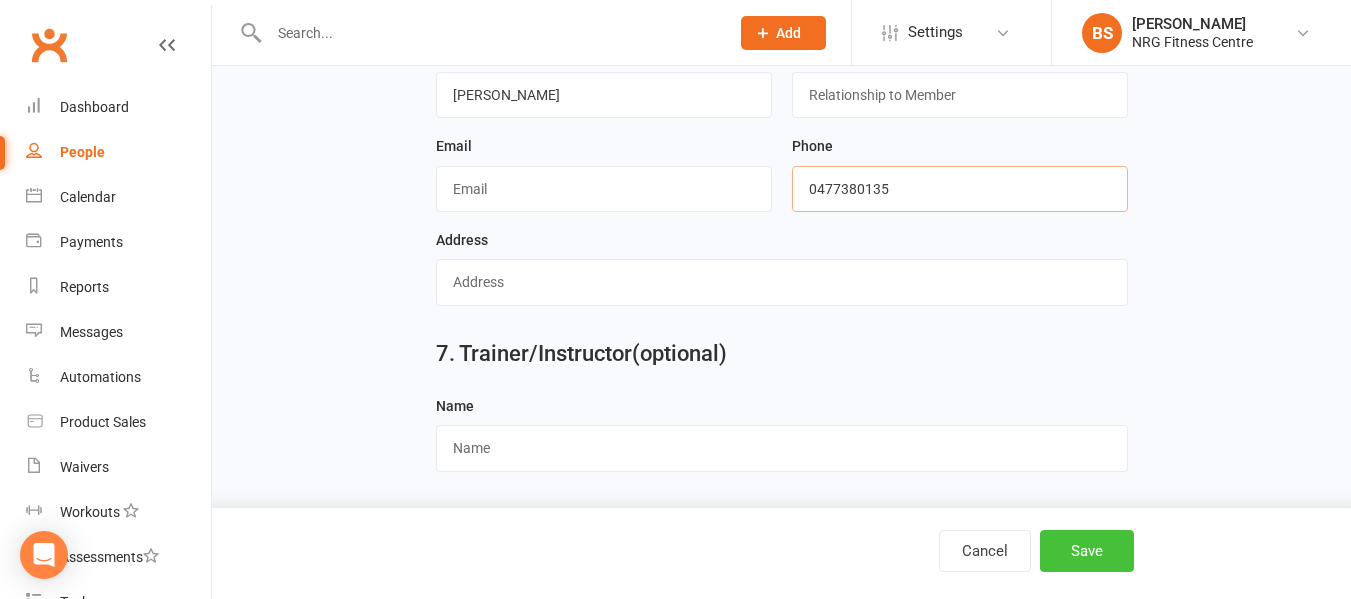 type on "0477380135" 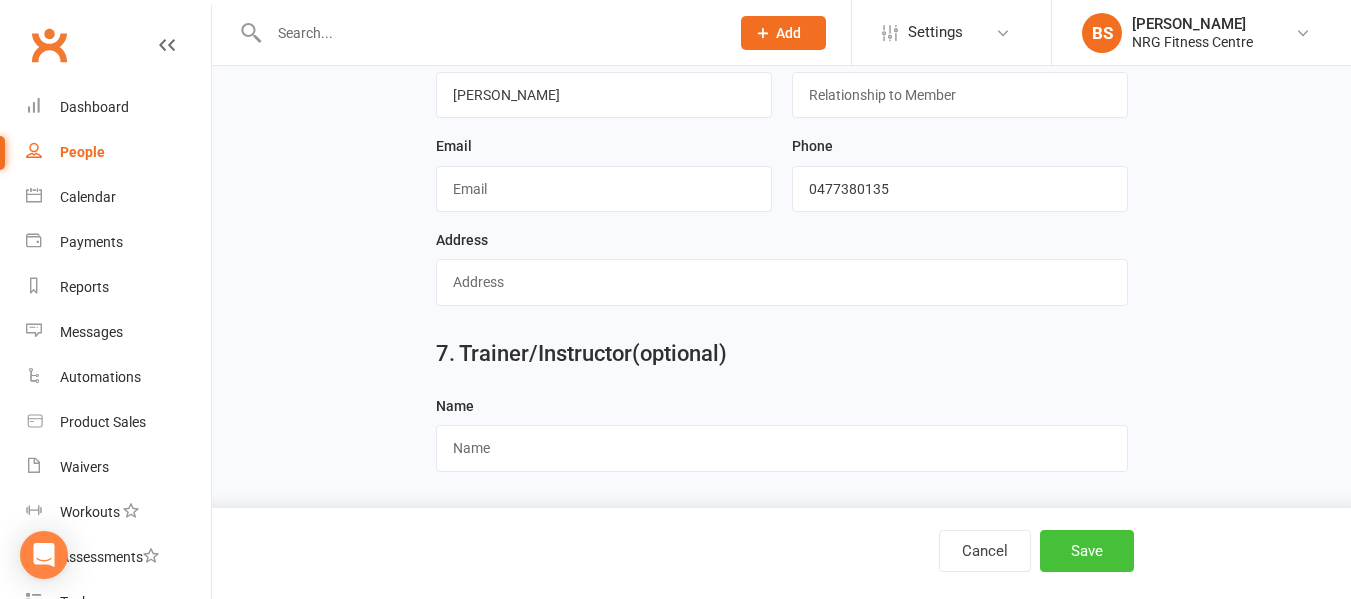 click on "Save" at bounding box center (1087, 551) 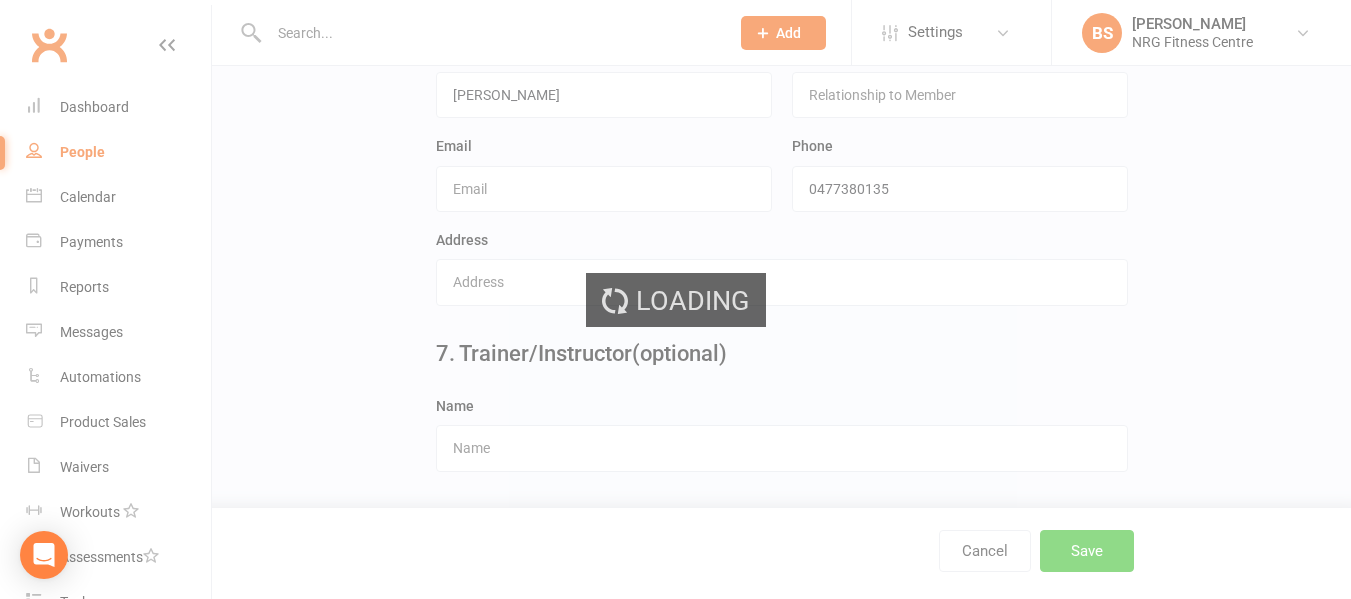 scroll, scrollTop: 0, scrollLeft: 0, axis: both 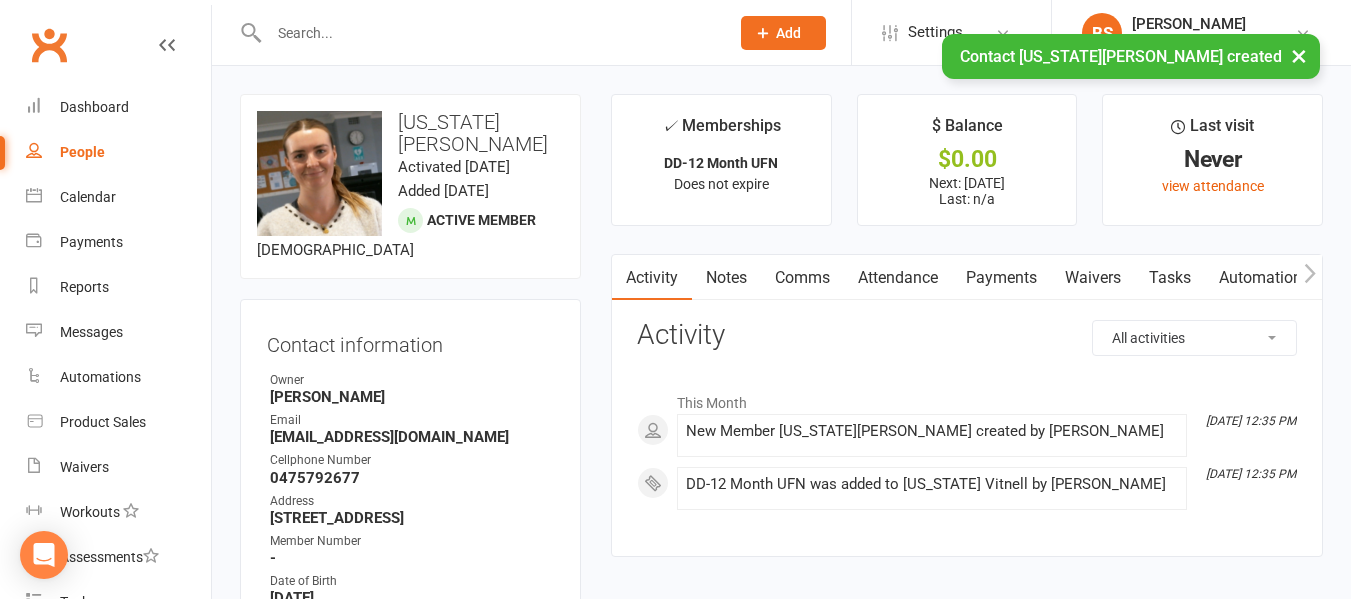 click on "Payments" at bounding box center [1001, 278] 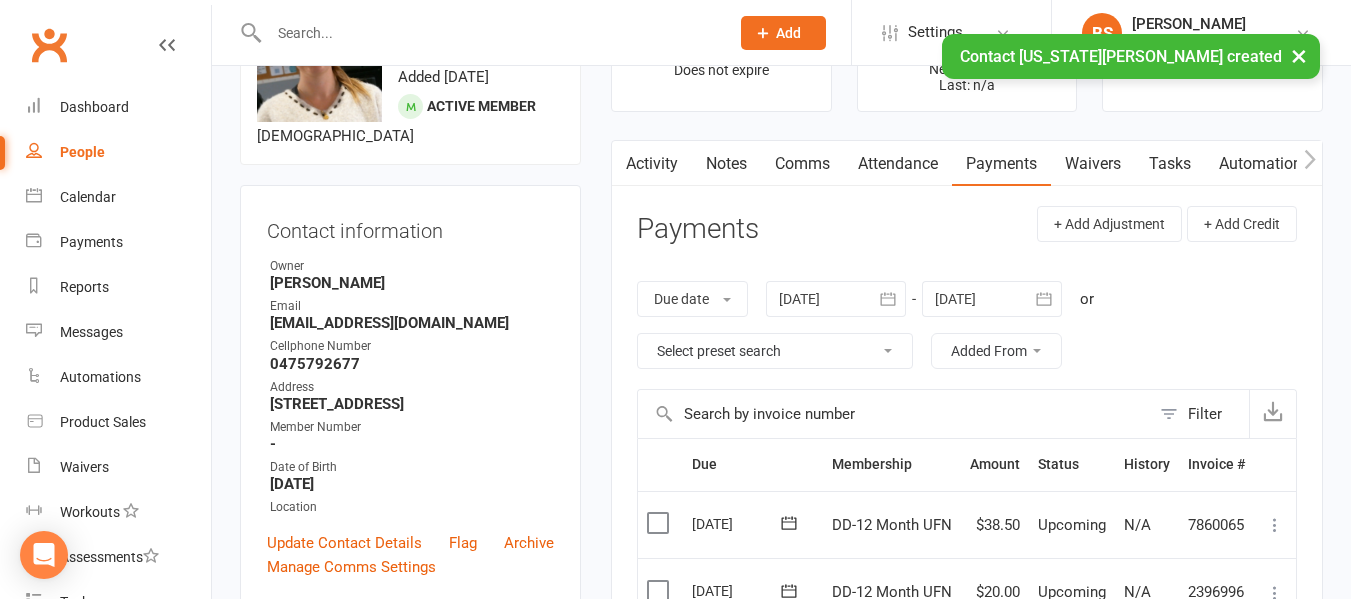 scroll, scrollTop: 300, scrollLeft: 0, axis: vertical 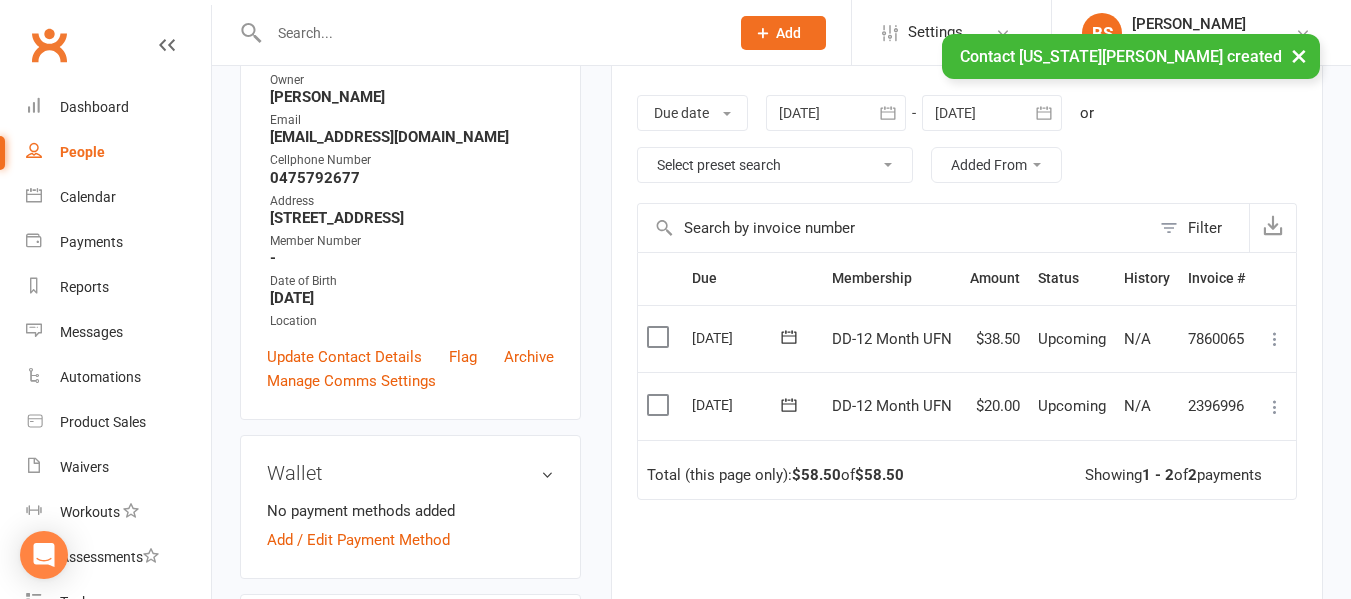 click at bounding box center [1275, 407] 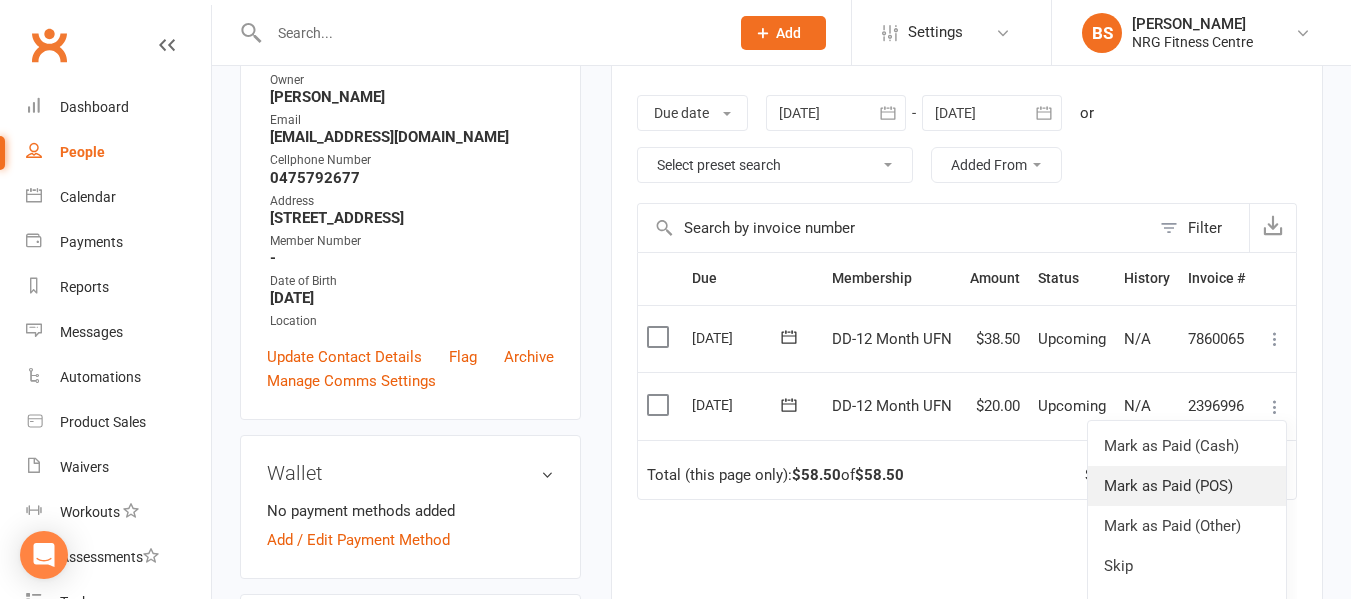 click on "Mark as Paid (POS)" at bounding box center (1187, 486) 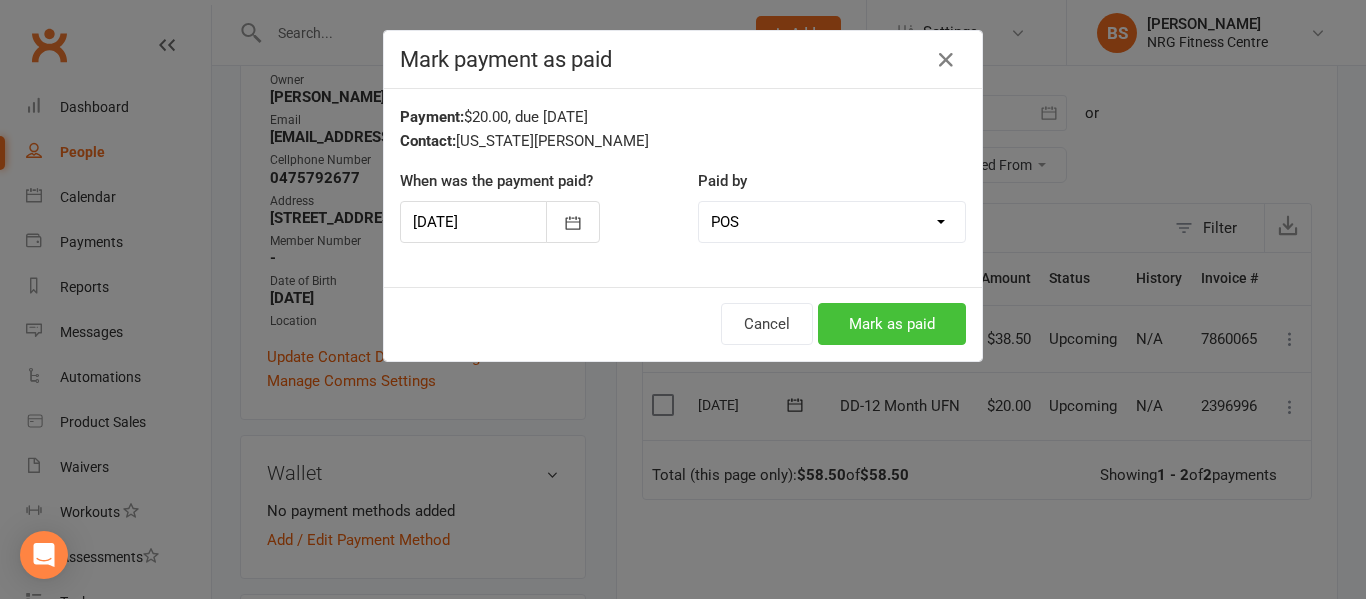 click on "Mark as paid" at bounding box center [892, 324] 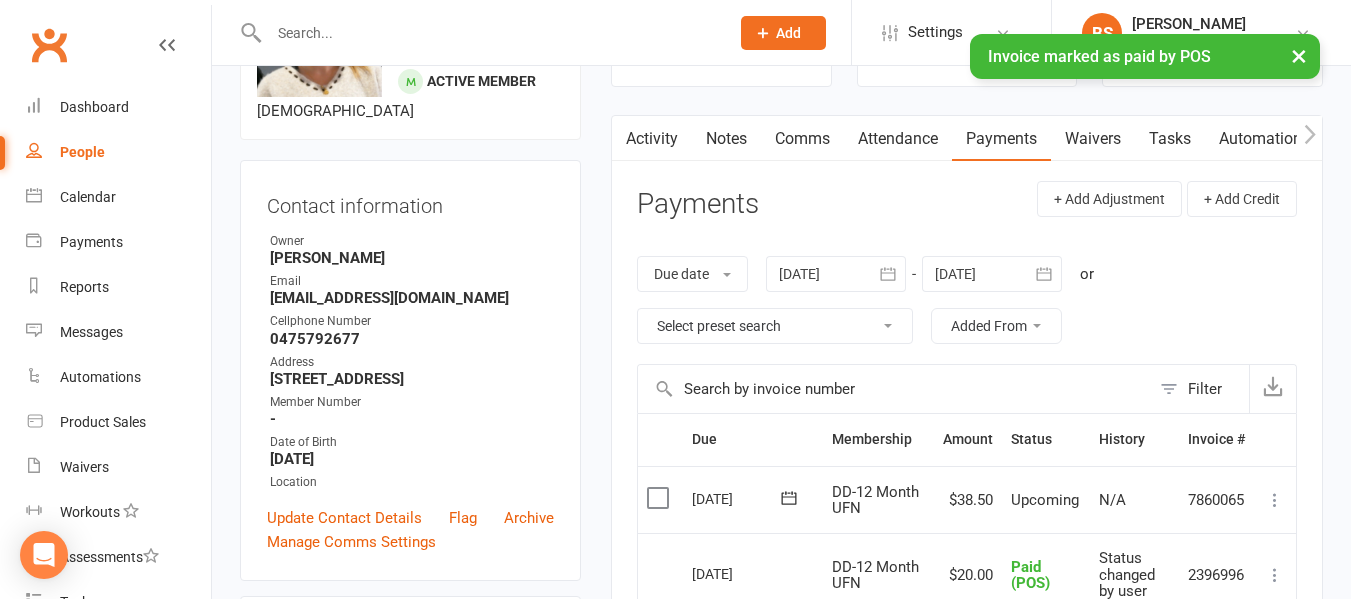 scroll, scrollTop: 0, scrollLeft: 0, axis: both 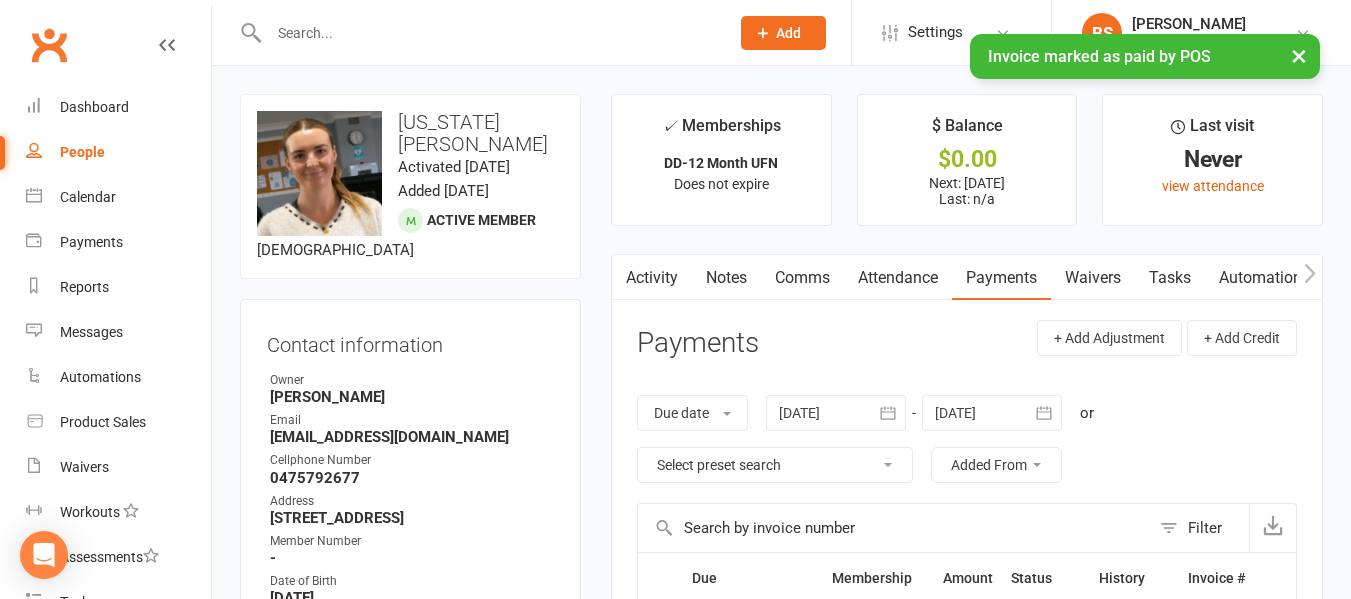 click at bounding box center [1309, 277] 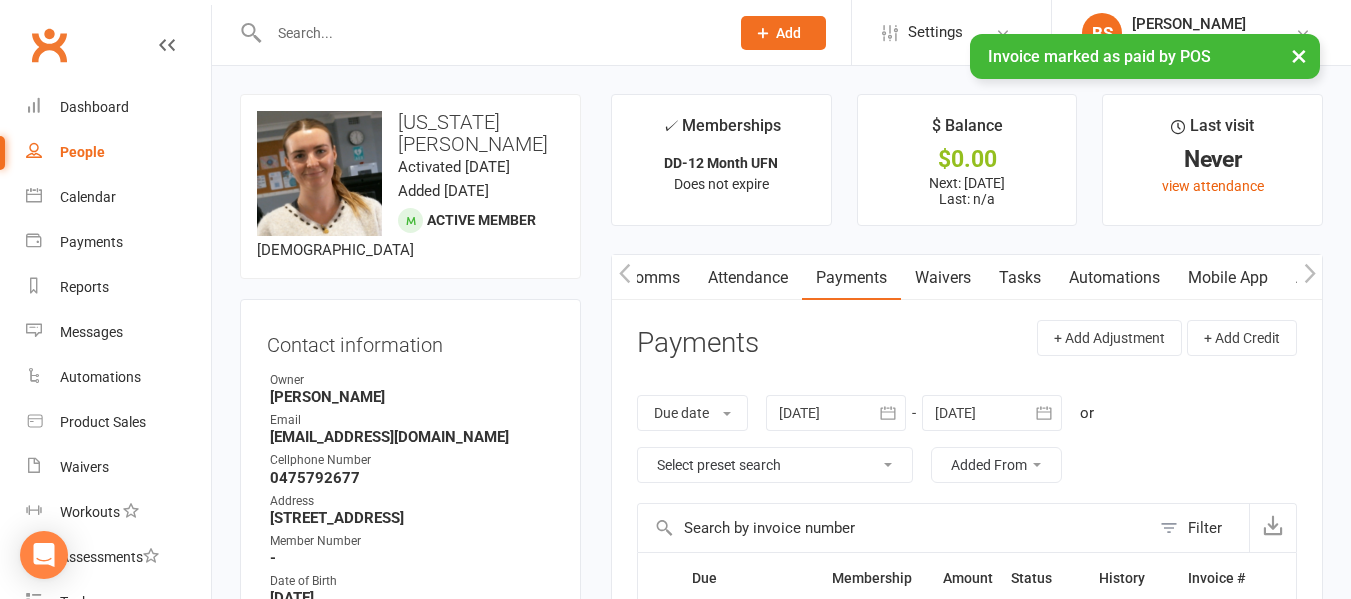 click at bounding box center [1309, 277] 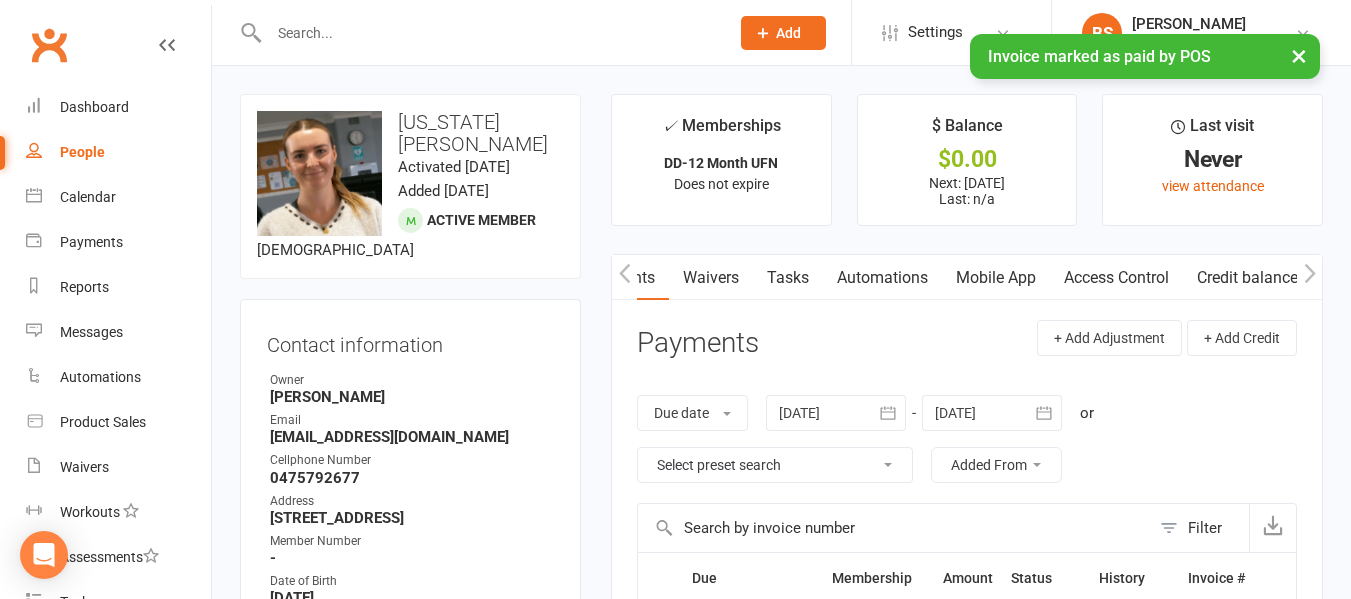 scroll, scrollTop: 0, scrollLeft: 382, axis: horizontal 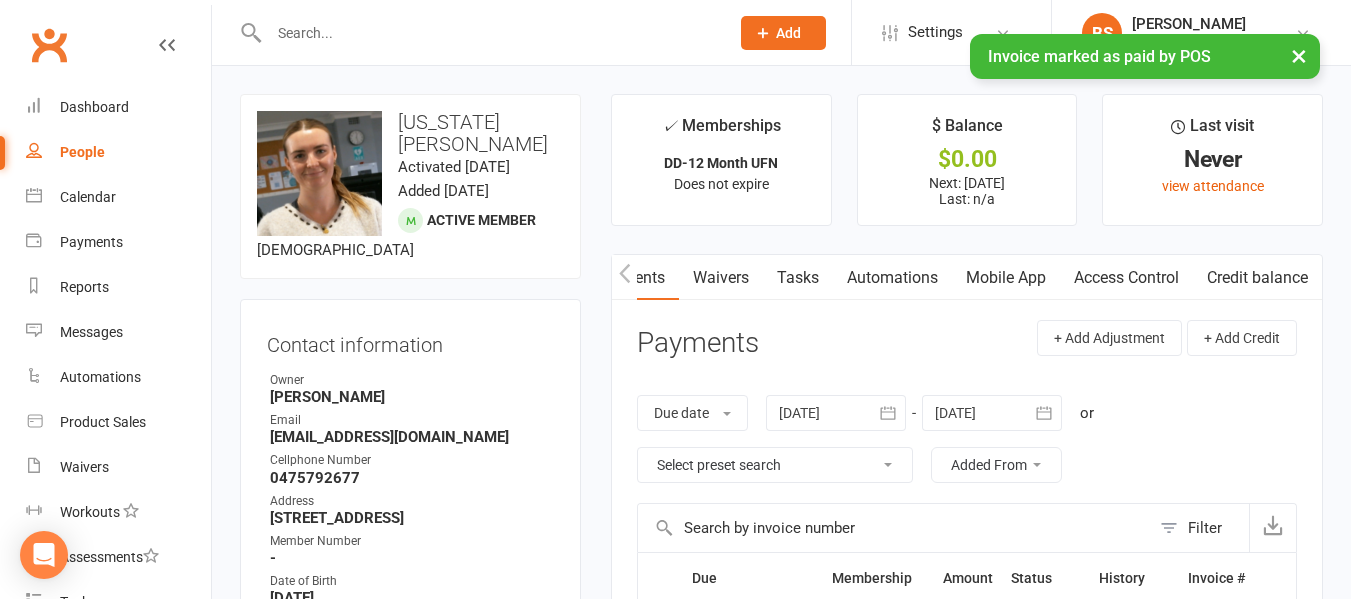 click on "Access Control" at bounding box center [1126, 278] 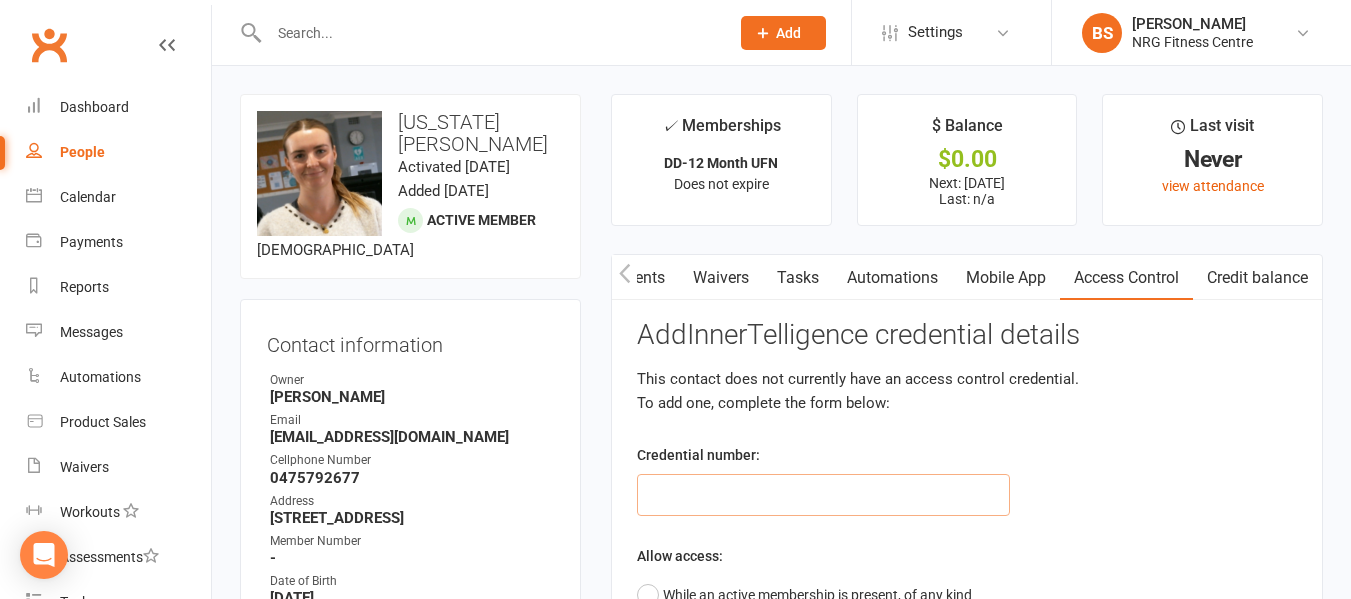 click 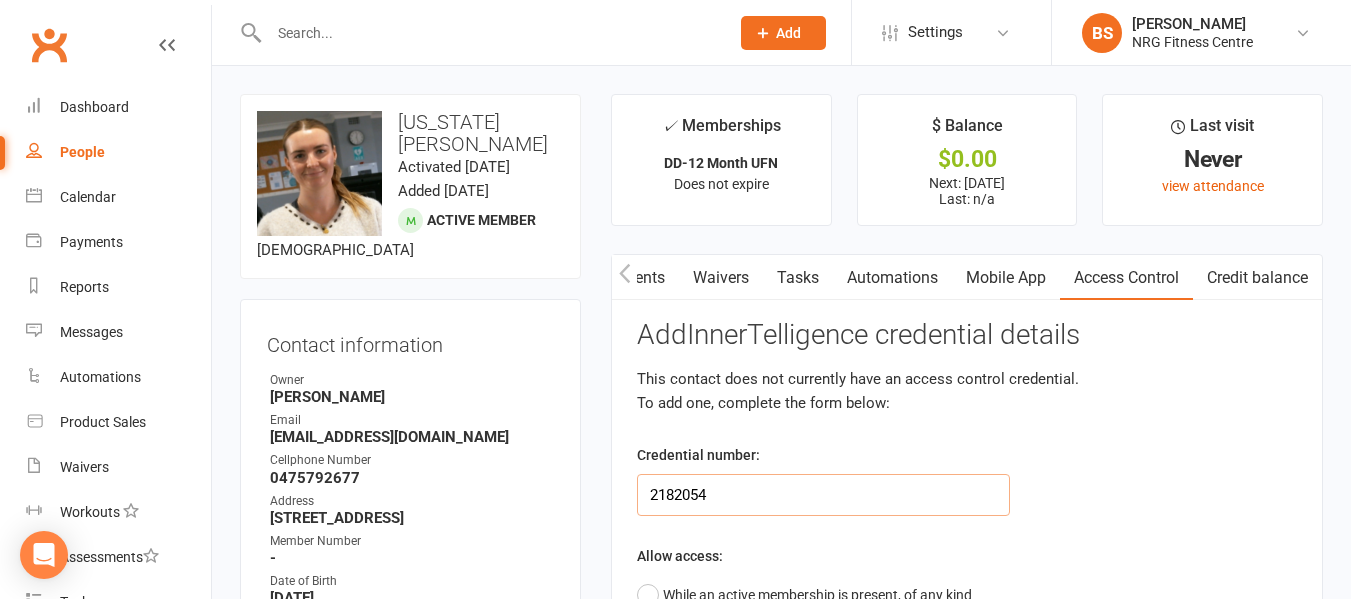 type on "2182054" 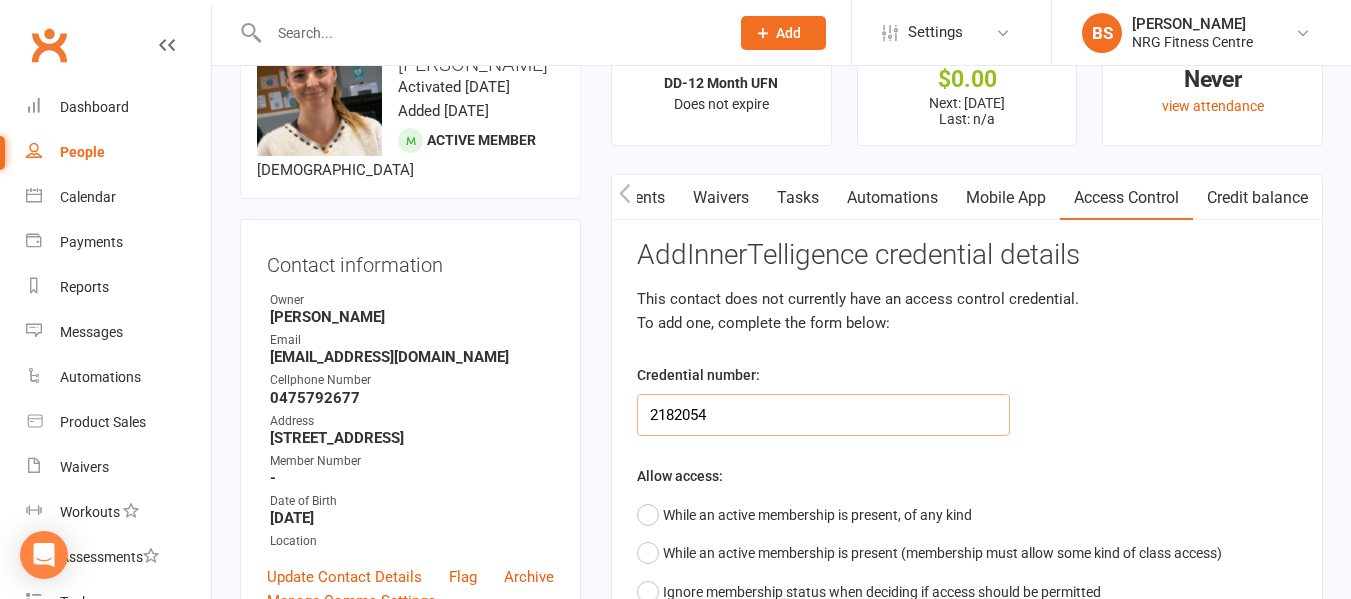 scroll, scrollTop: 200, scrollLeft: 0, axis: vertical 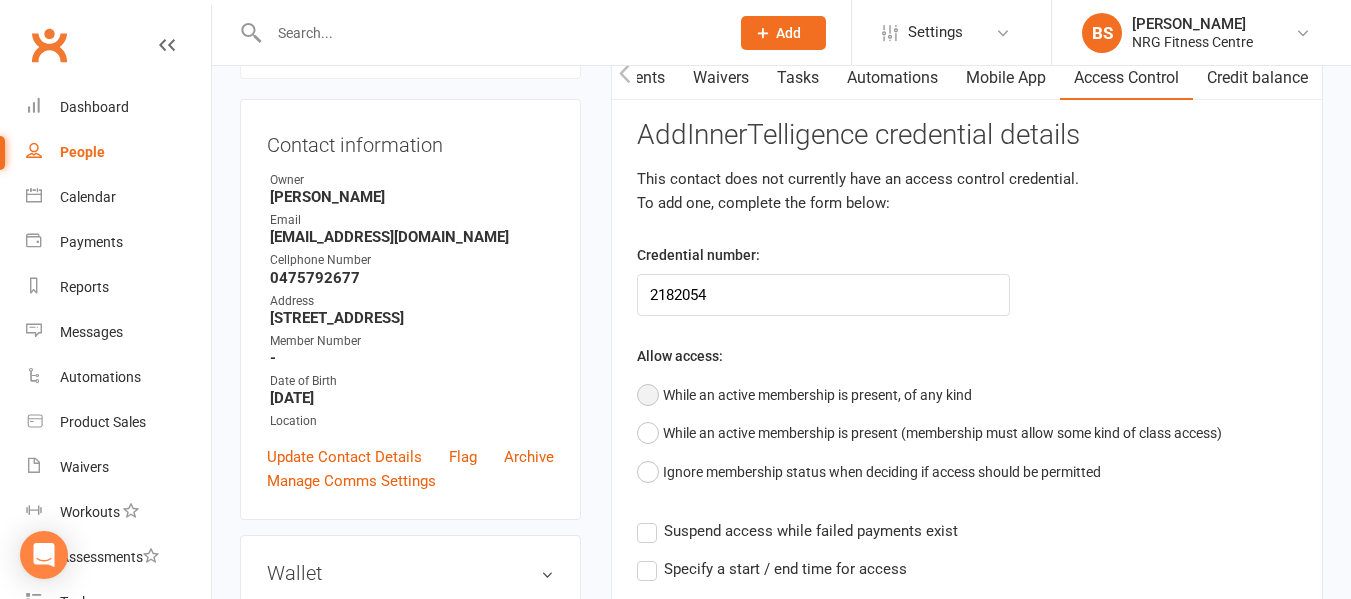 click on "While an active membership is present, of any kind" 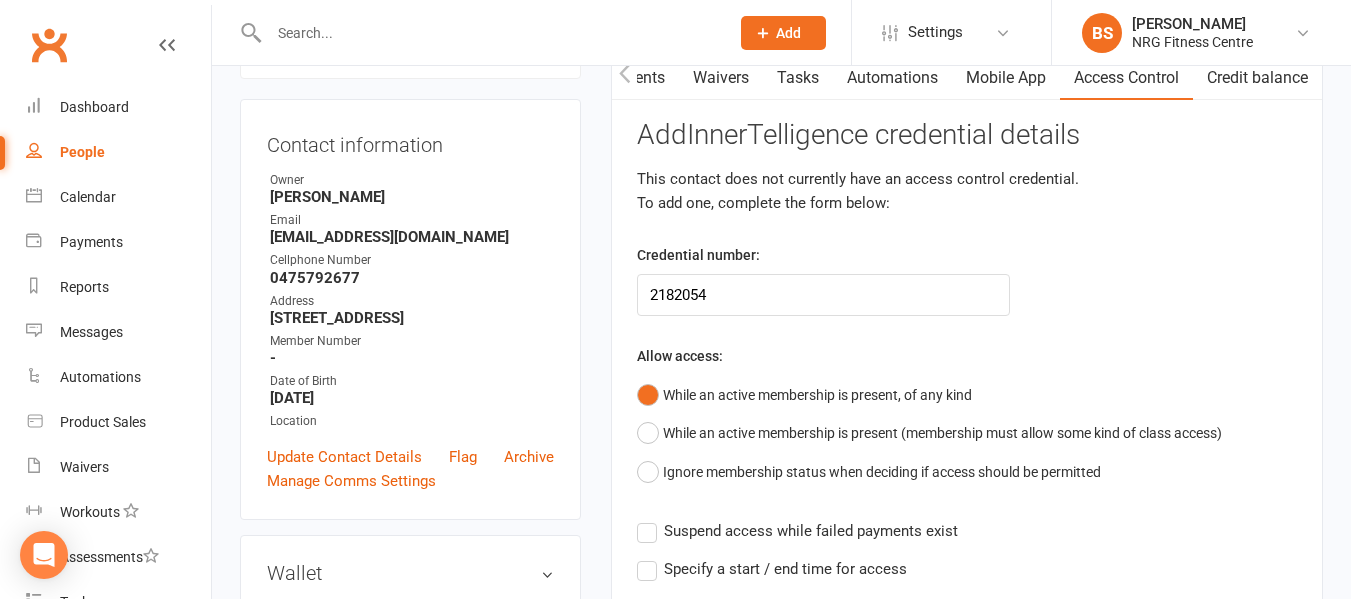 click on "Suspend access while failed payments exist" 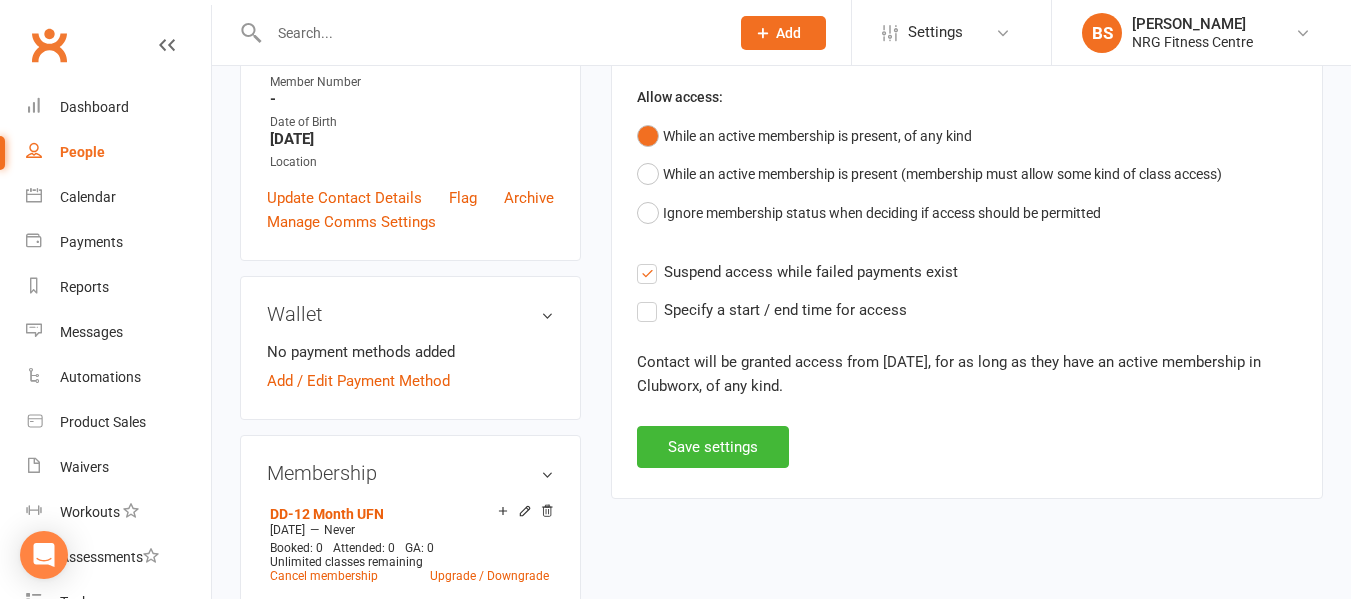 scroll, scrollTop: 500, scrollLeft: 0, axis: vertical 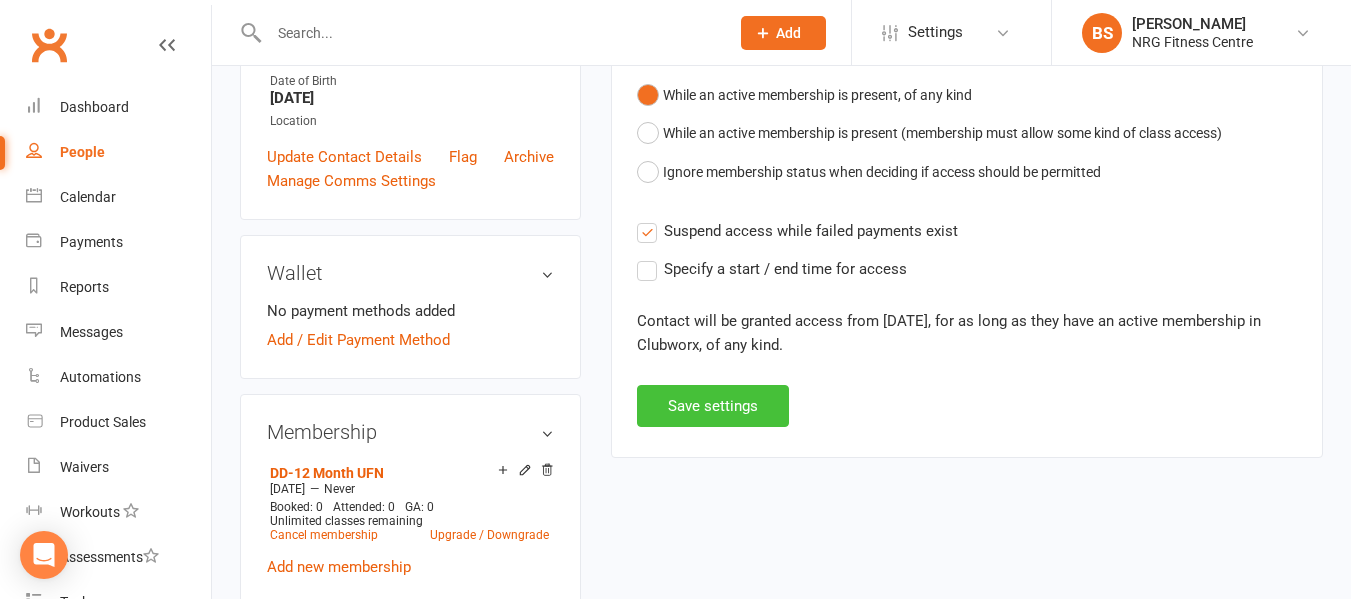 click on "Save settings" 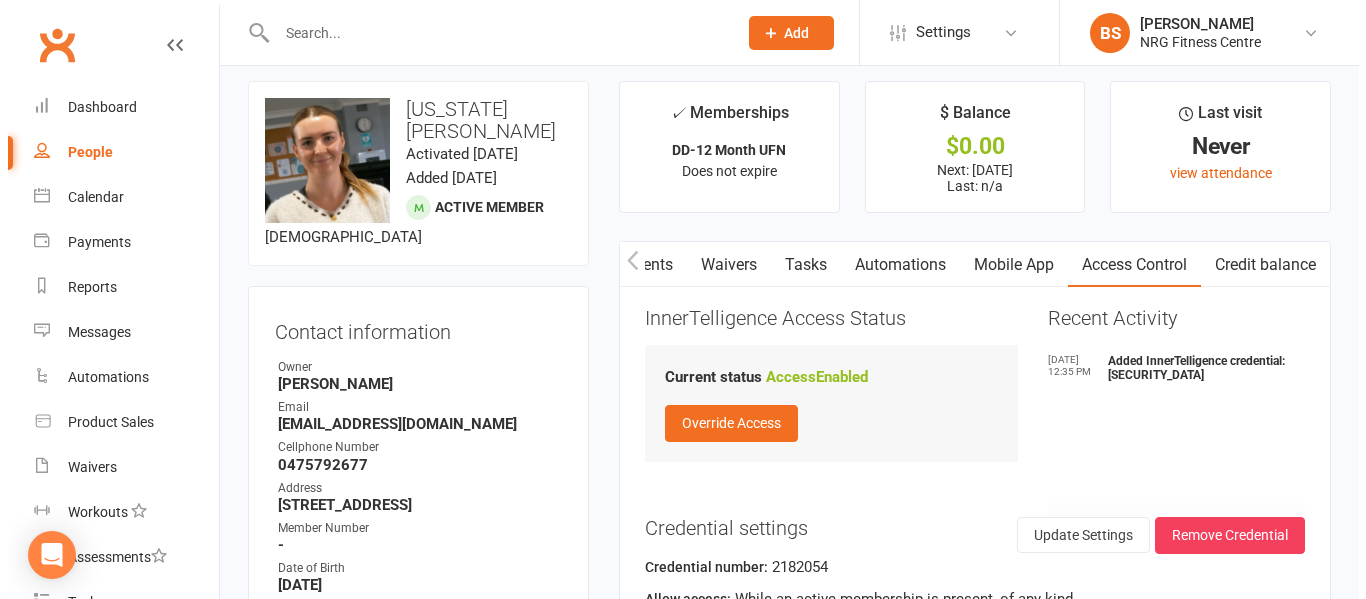 scroll, scrollTop: 0, scrollLeft: 0, axis: both 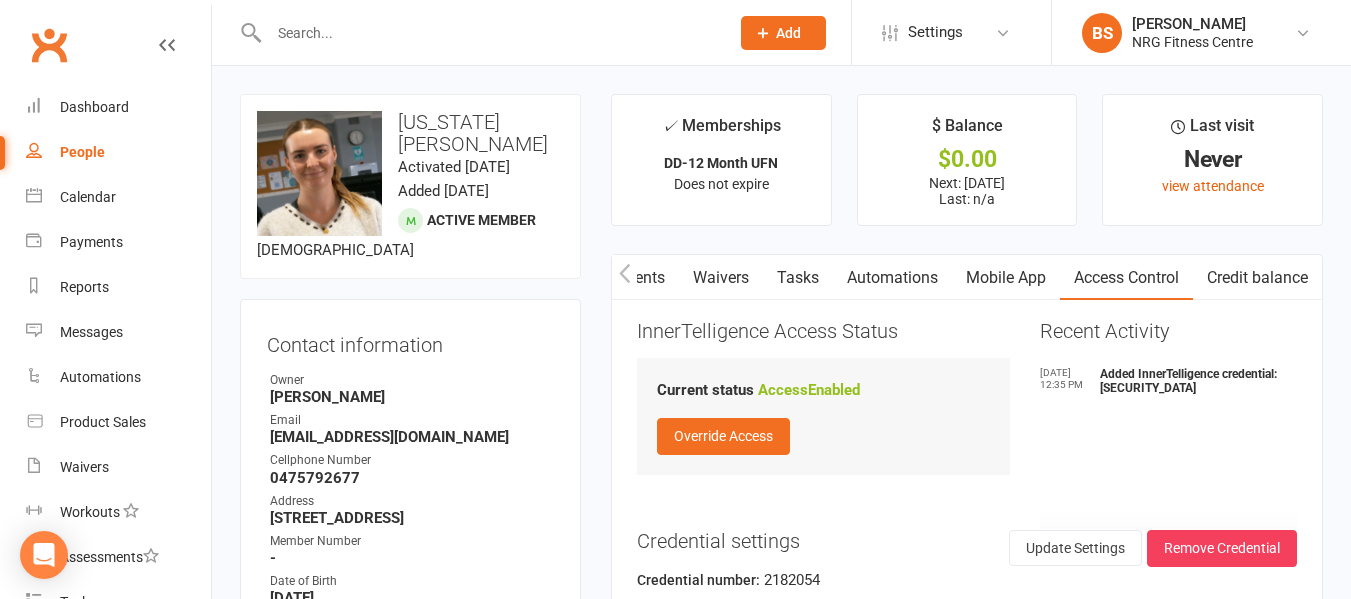 click on "Mobile App" at bounding box center (1006, 278) 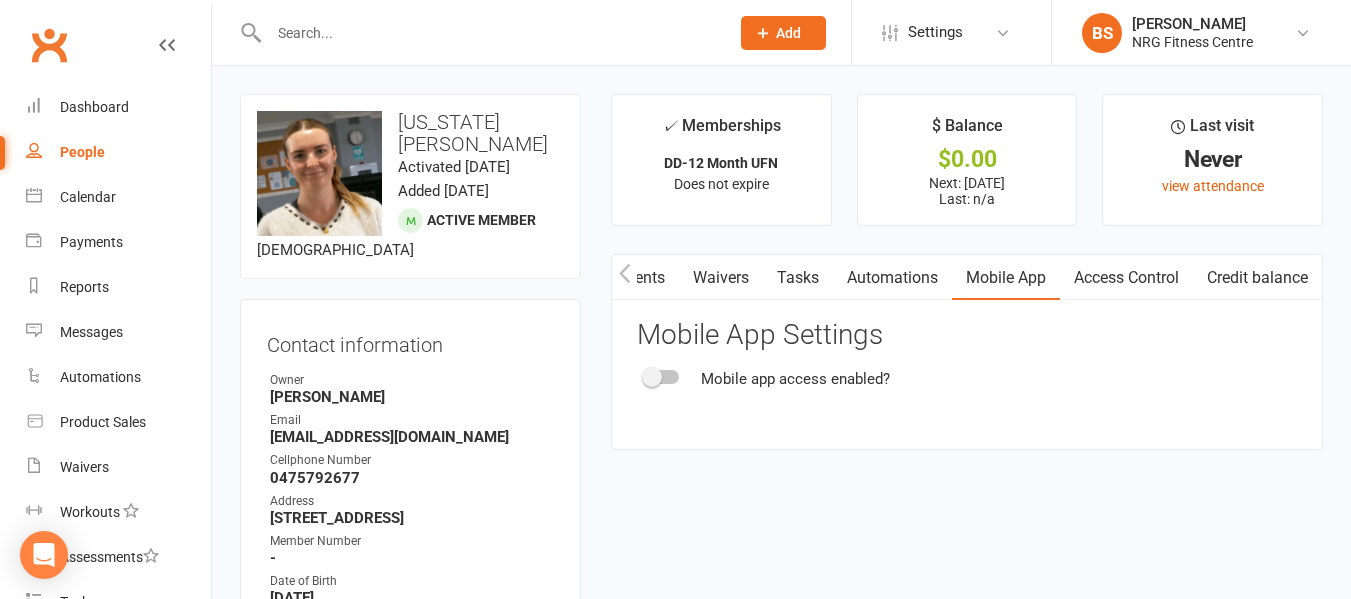 click 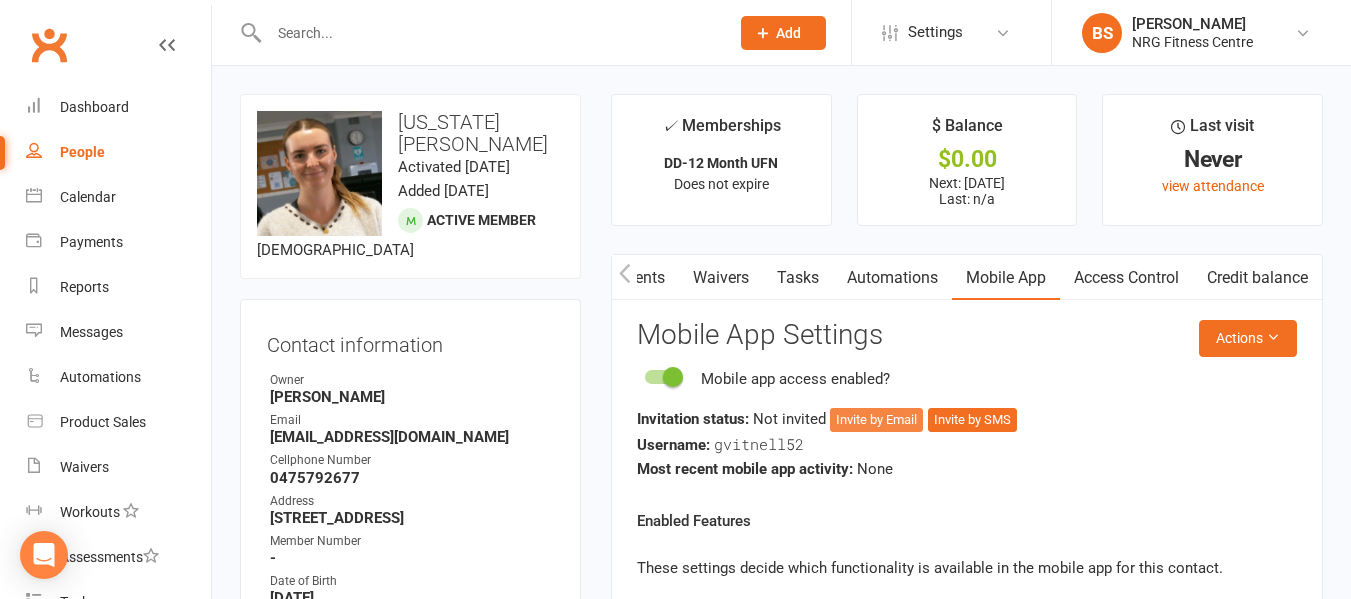 click on "Invite by Email" 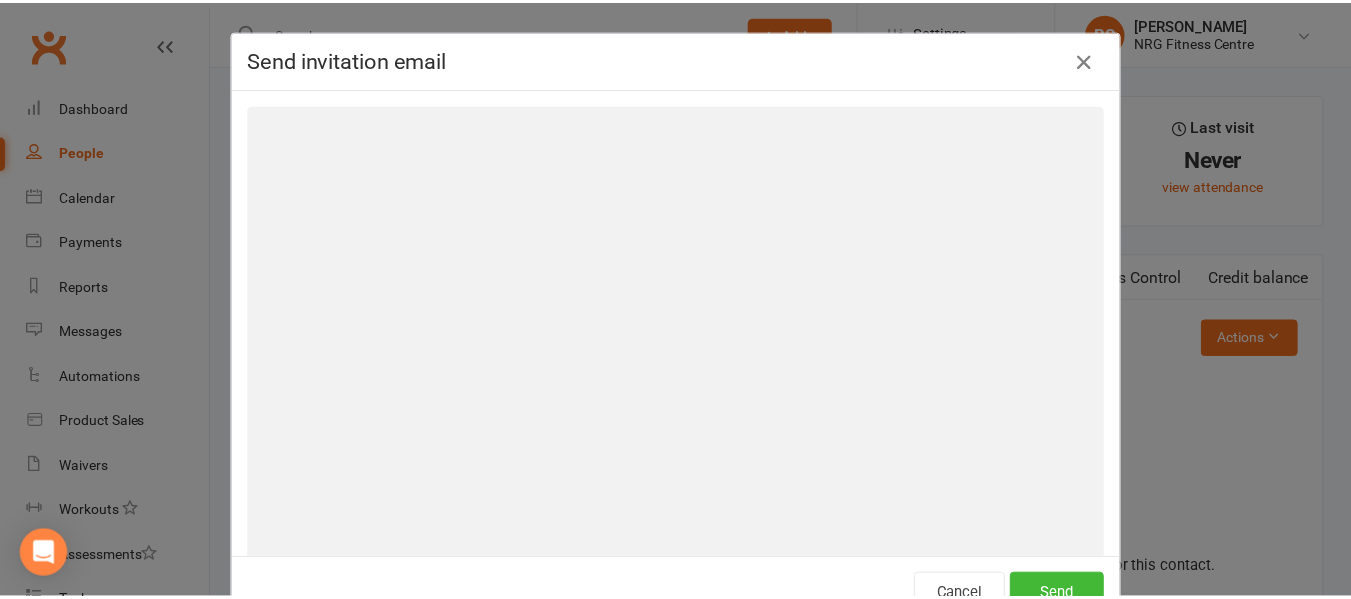 scroll, scrollTop: 0, scrollLeft: 372, axis: horizontal 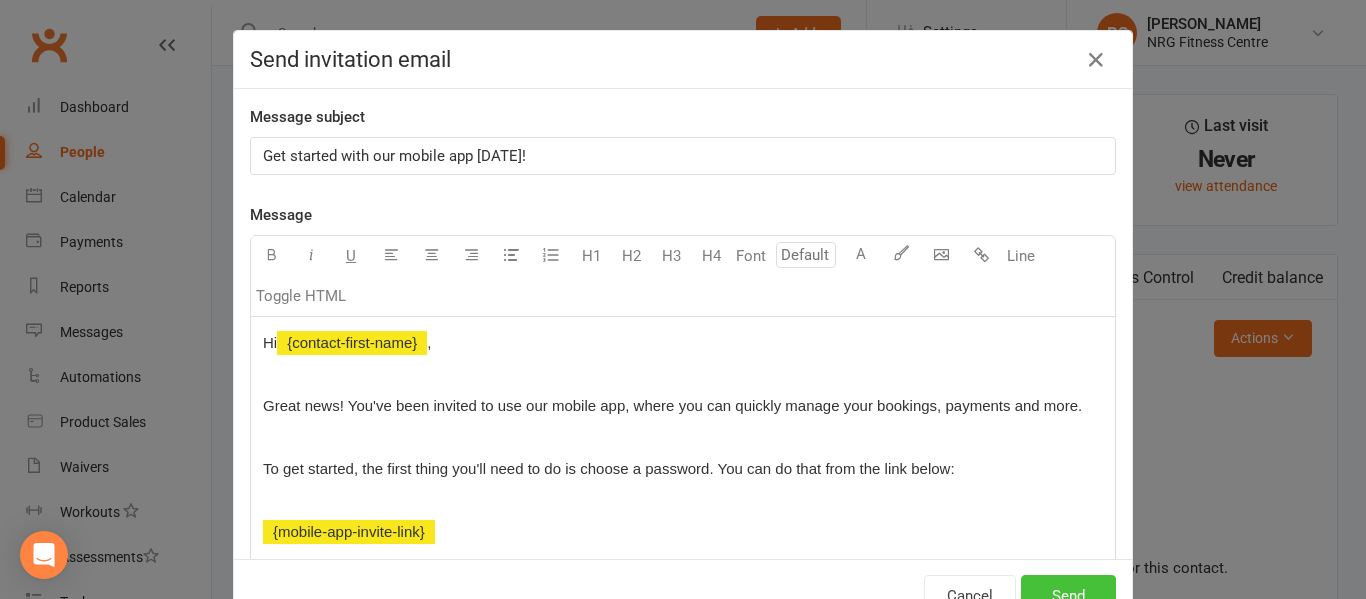 click on "Send" at bounding box center (1068, 596) 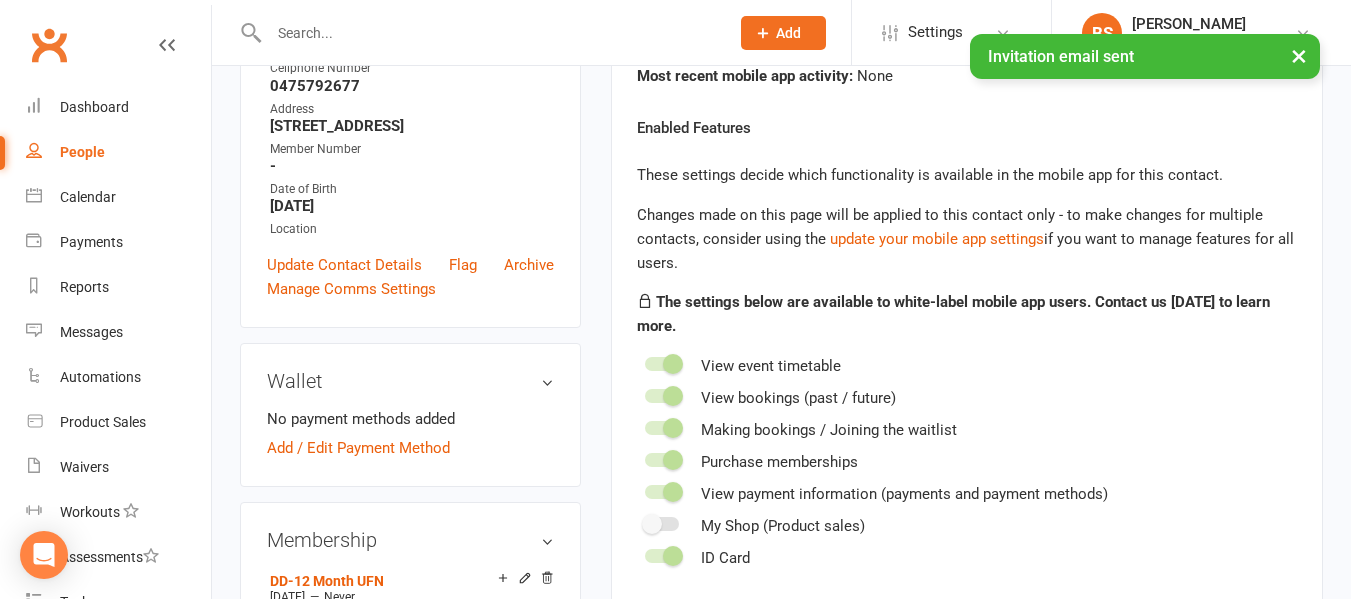 scroll, scrollTop: 400, scrollLeft: 0, axis: vertical 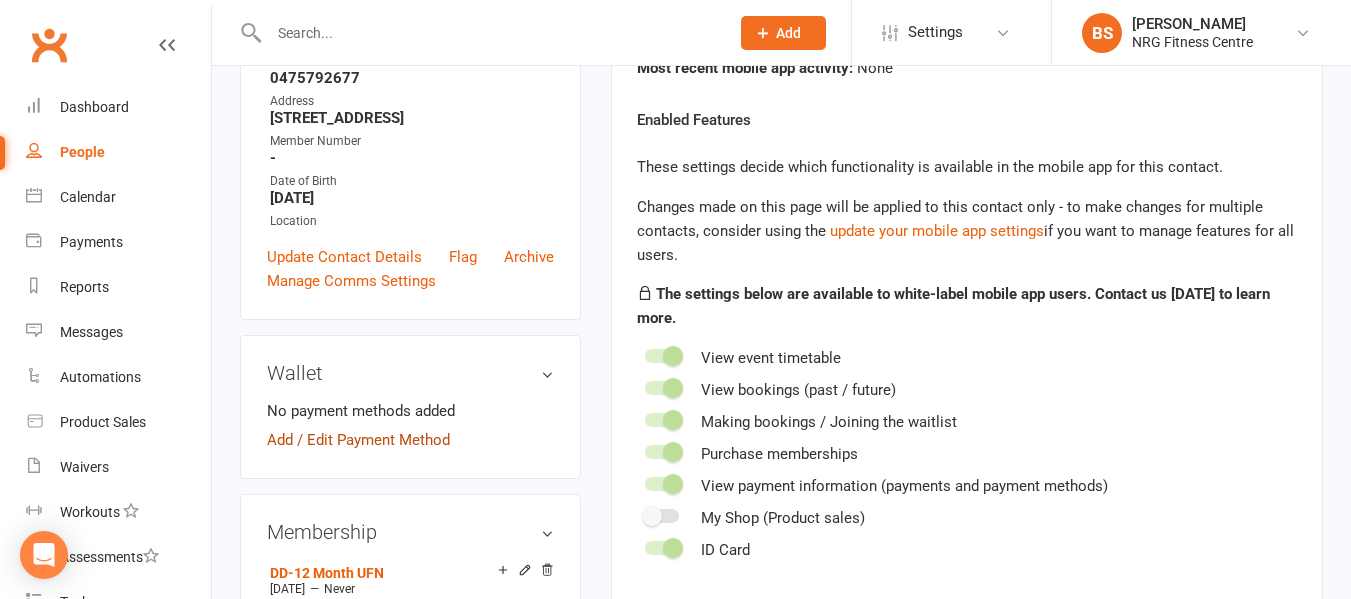 click on "Add / Edit Payment Method" at bounding box center (358, 440) 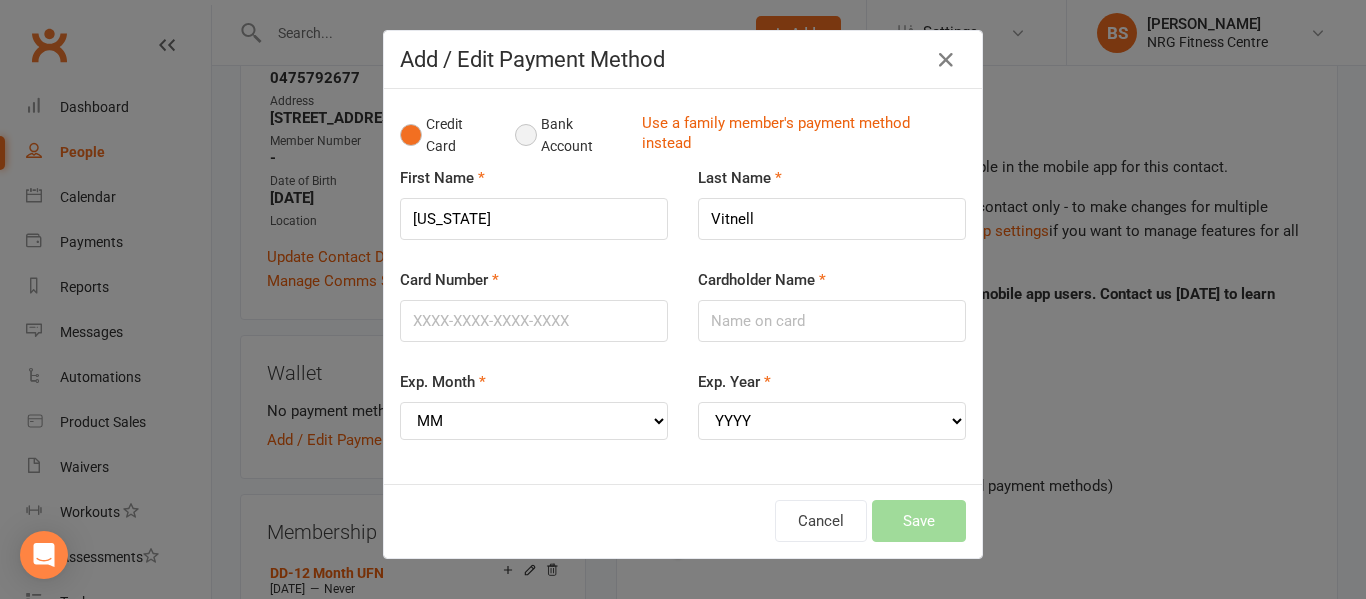 click on "Bank Account" at bounding box center [570, 135] 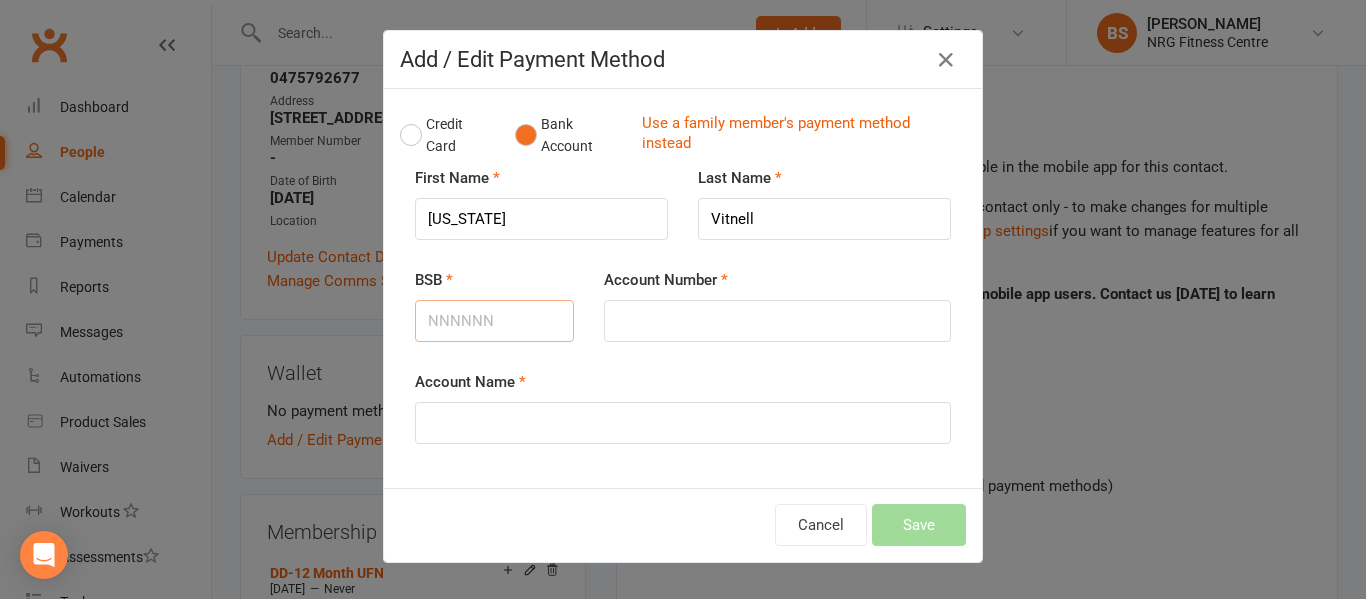 click on "BSB" at bounding box center [494, 321] 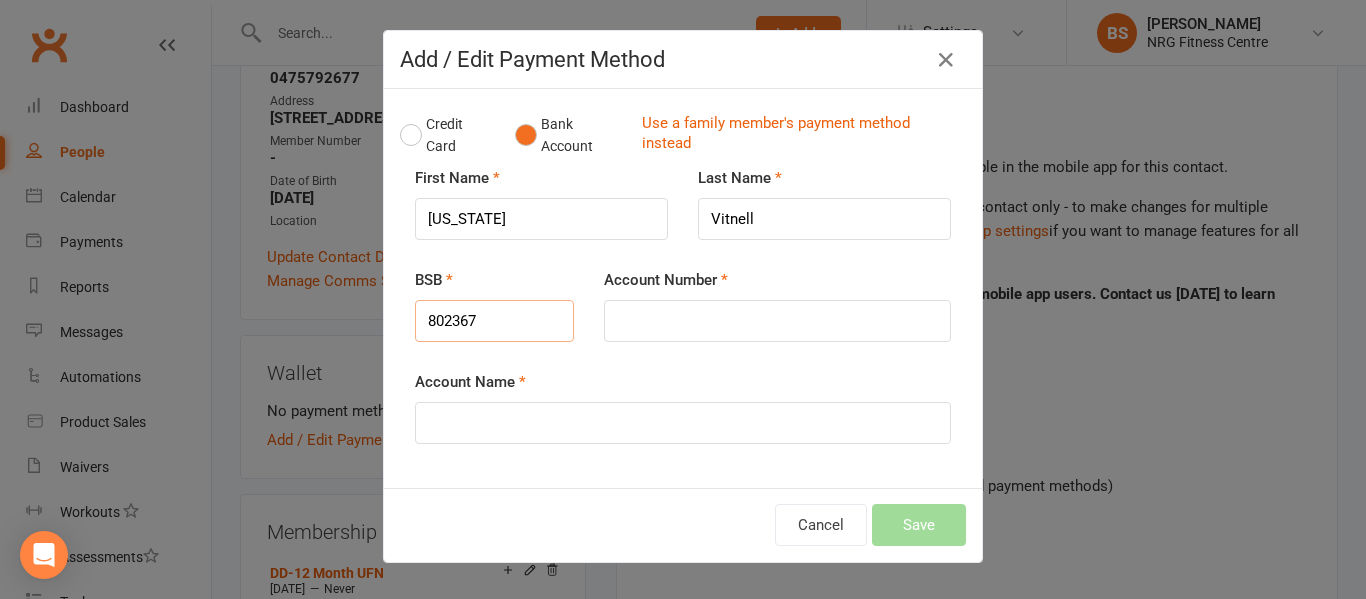 type on "802367" 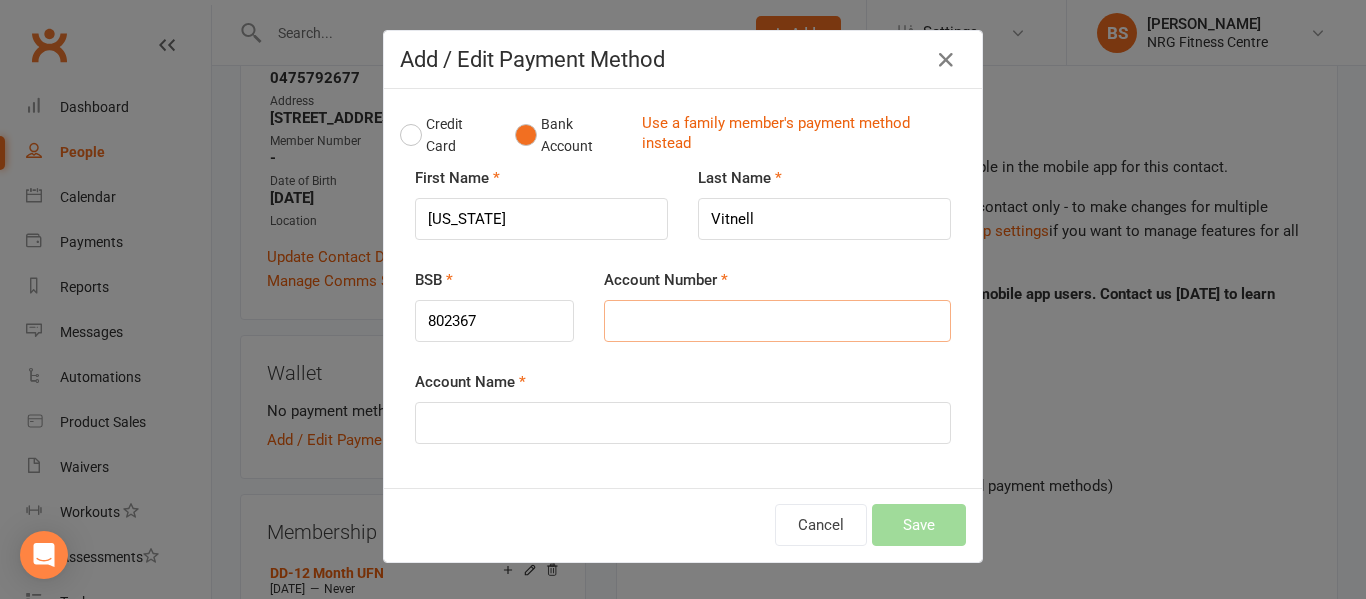 click on "Account Number" at bounding box center [777, 321] 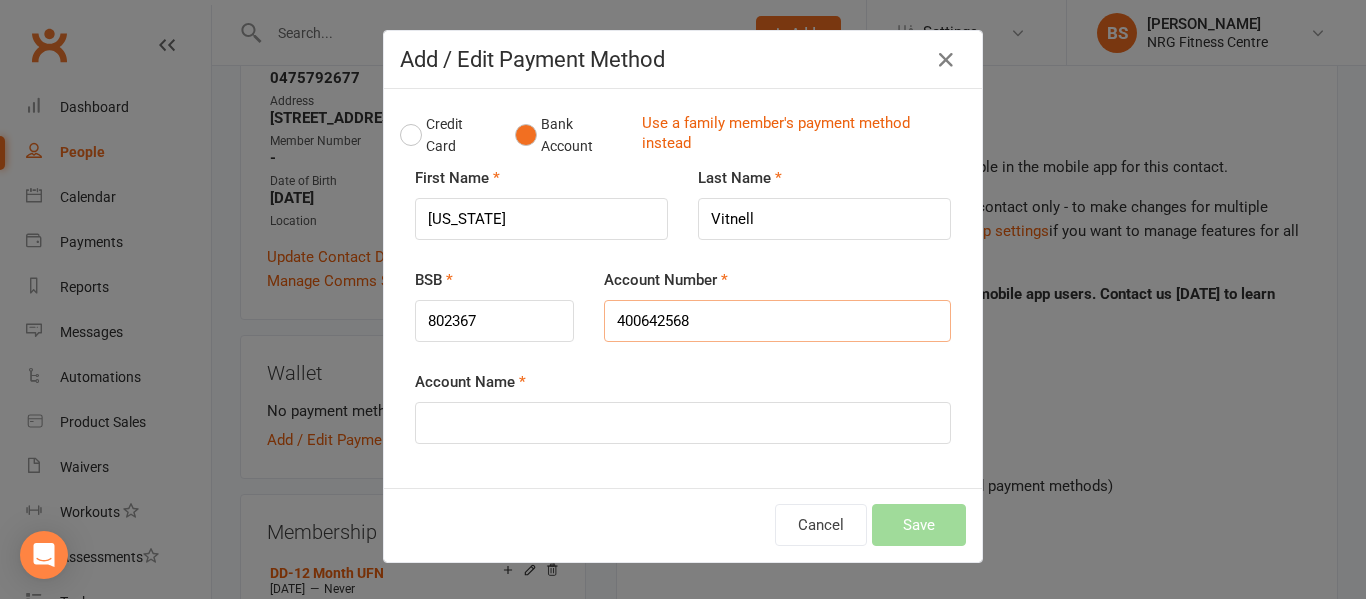 type on "400642568" 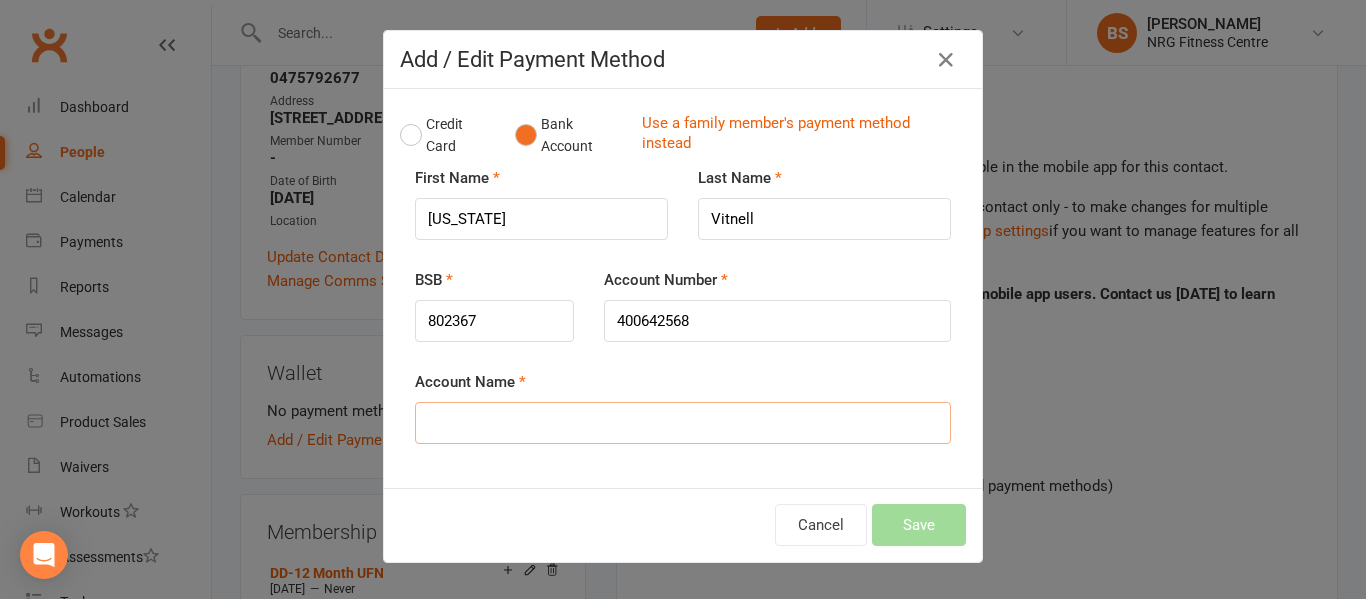 click on "Account Name" at bounding box center [683, 423] 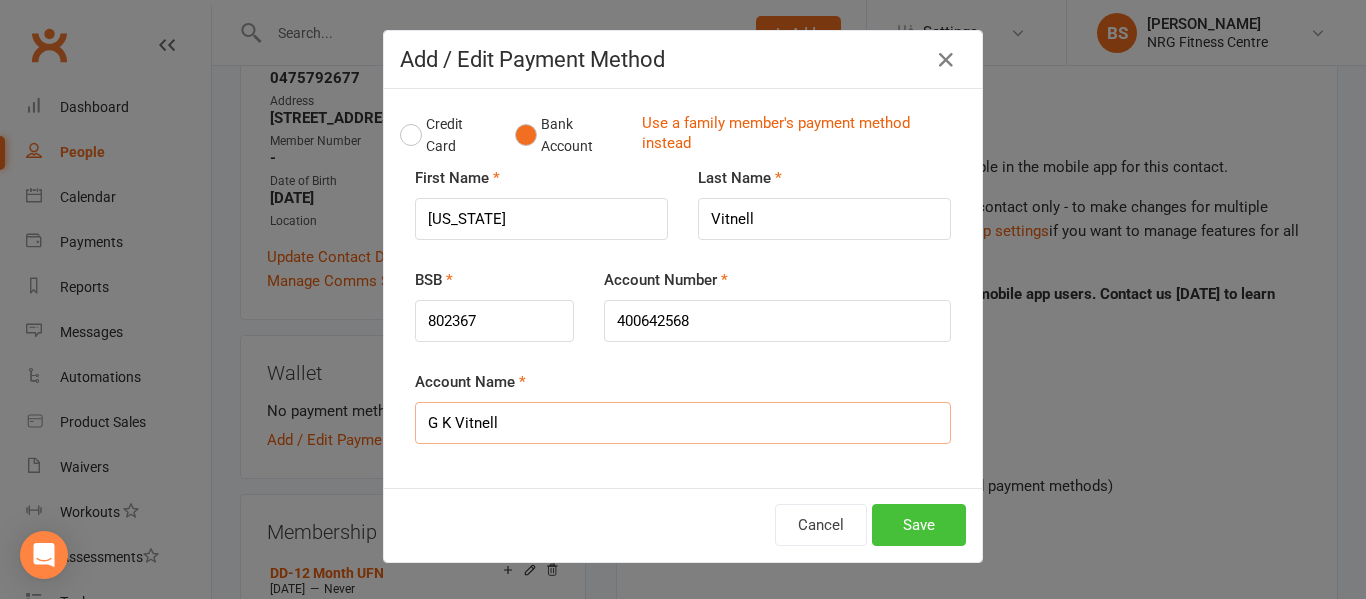 type on "G K Vitnell" 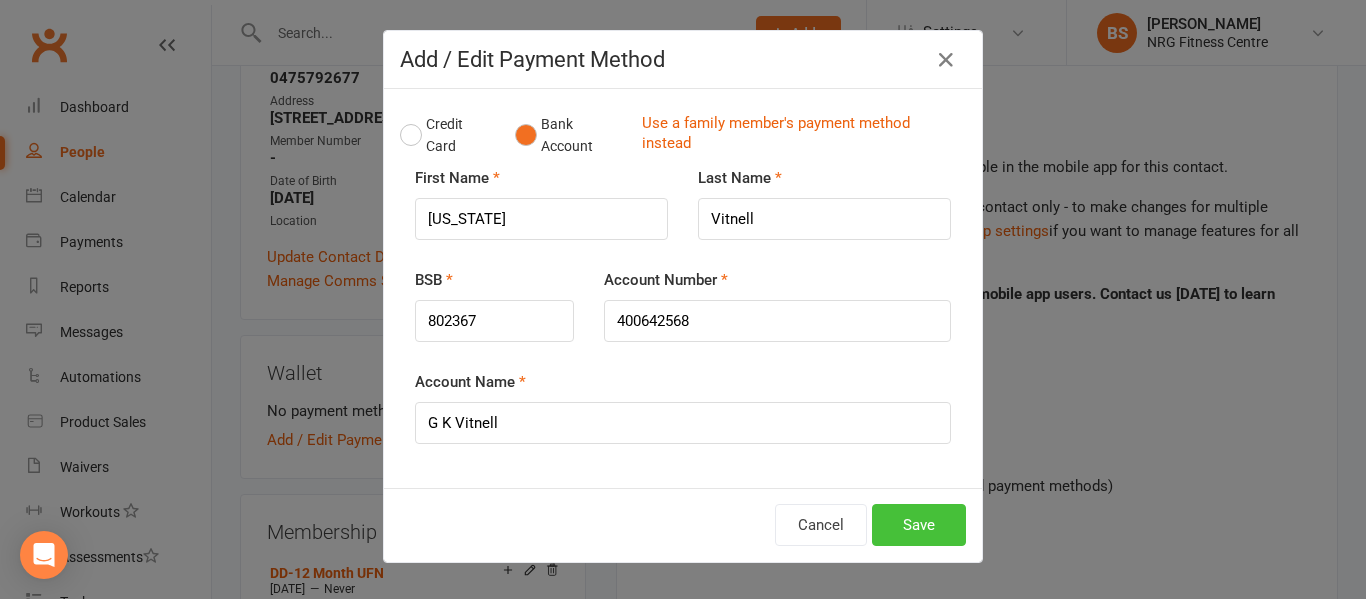 click on "Save" at bounding box center [919, 525] 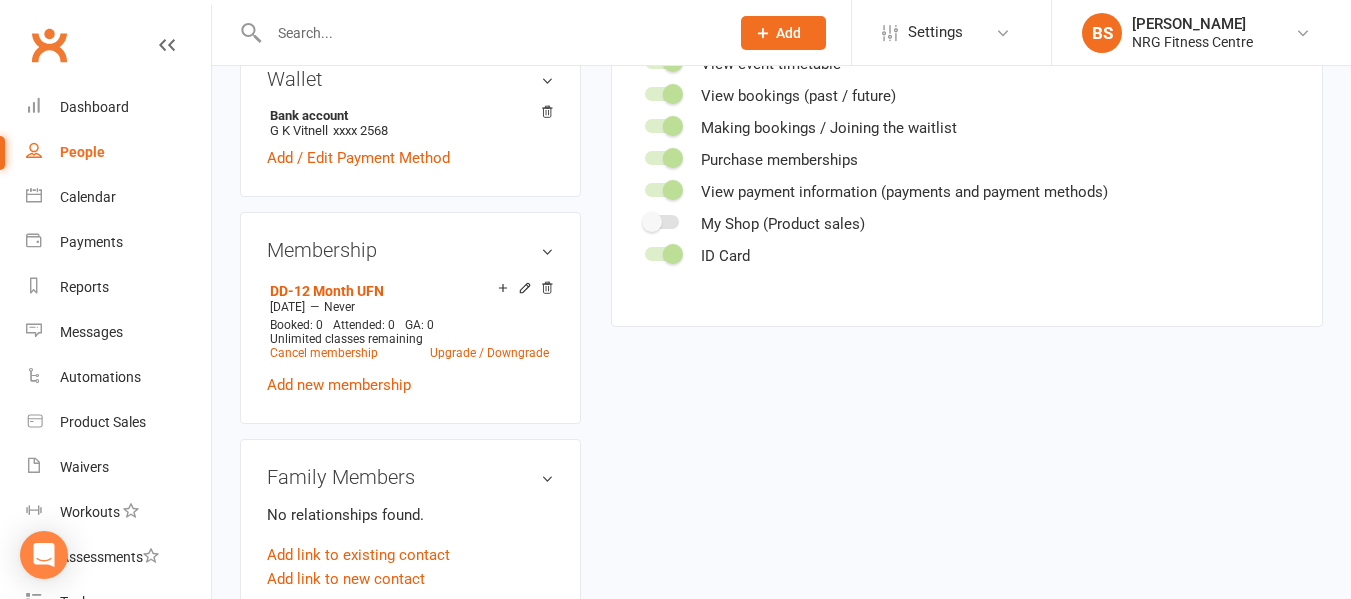 scroll, scrollTop: 800, scrollLeft: 0, axis: vertical 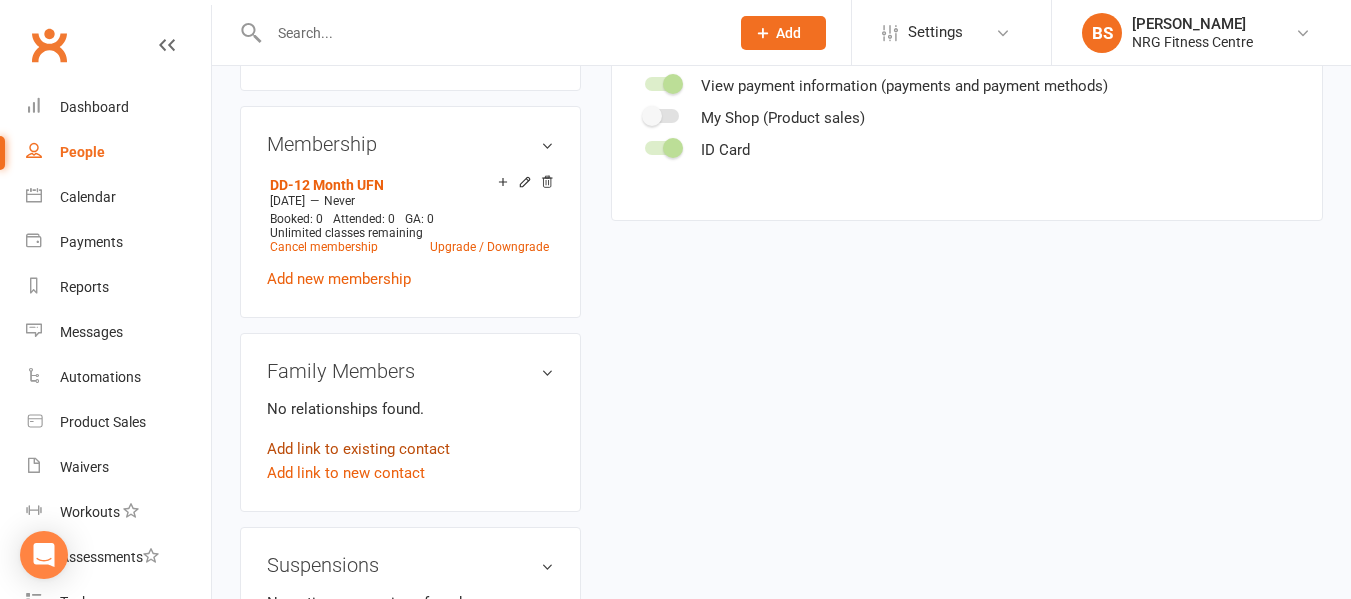 click on "Add link to existing contact" at bounding box center (358, 449) 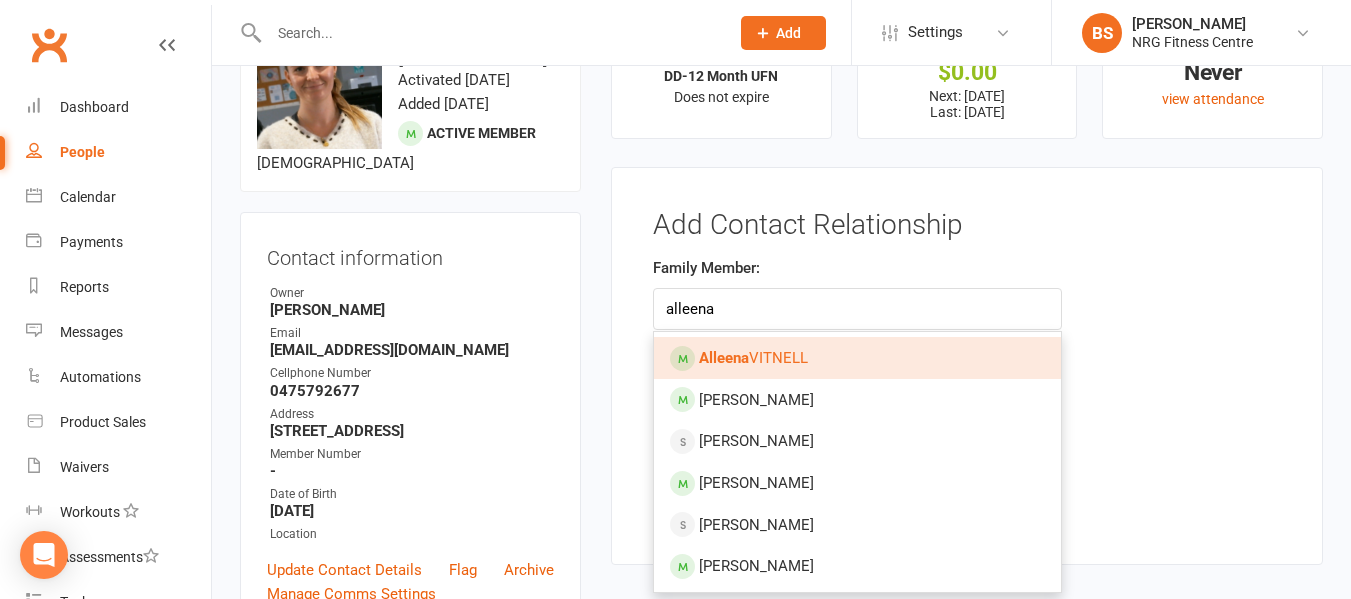 type on "alleena" 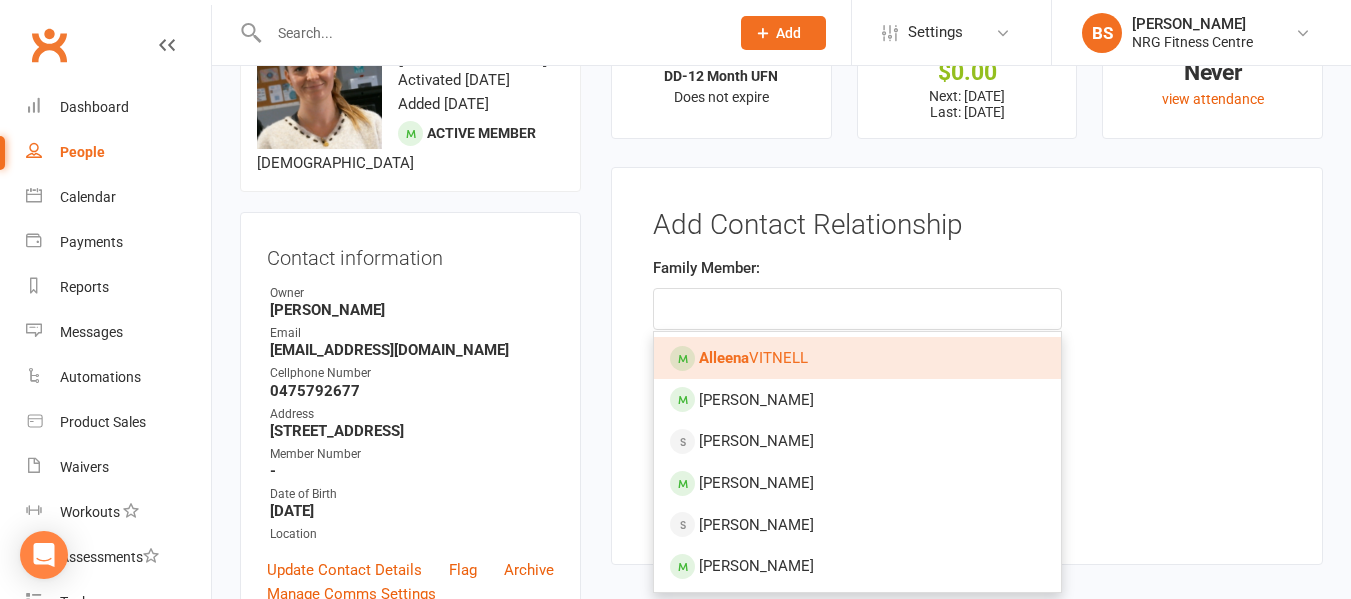 click on "[PERSON_NAME]" at bounding box center (857, 358) 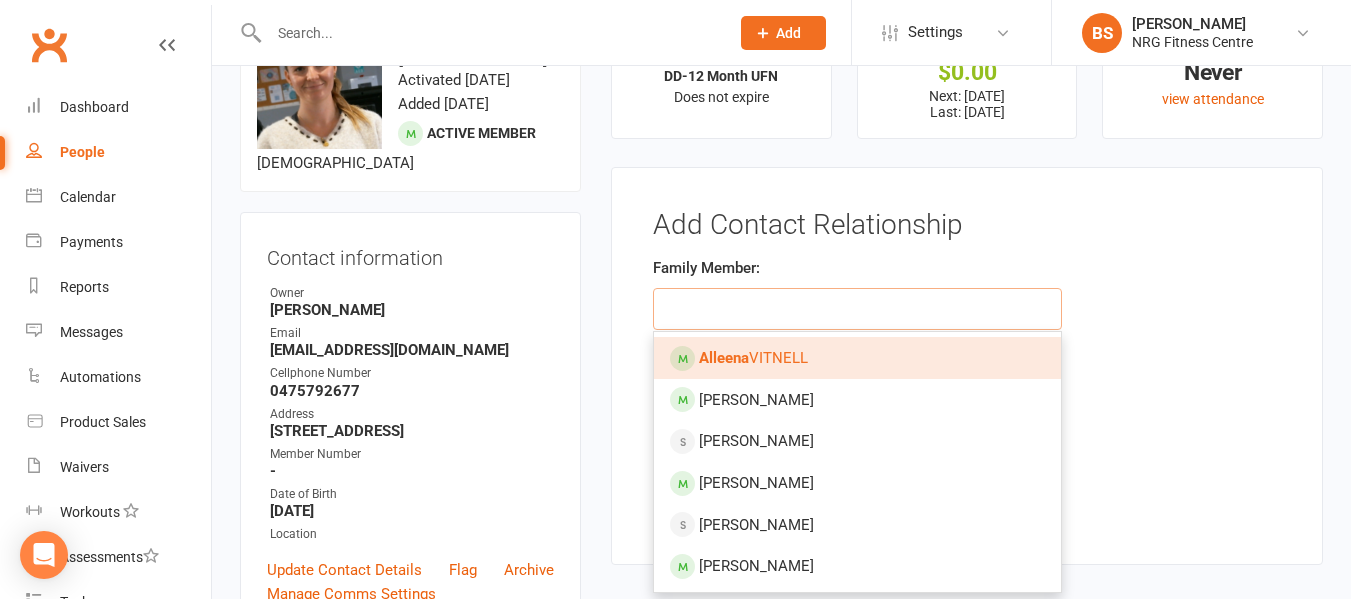 type on "[PERSON_NAME]" 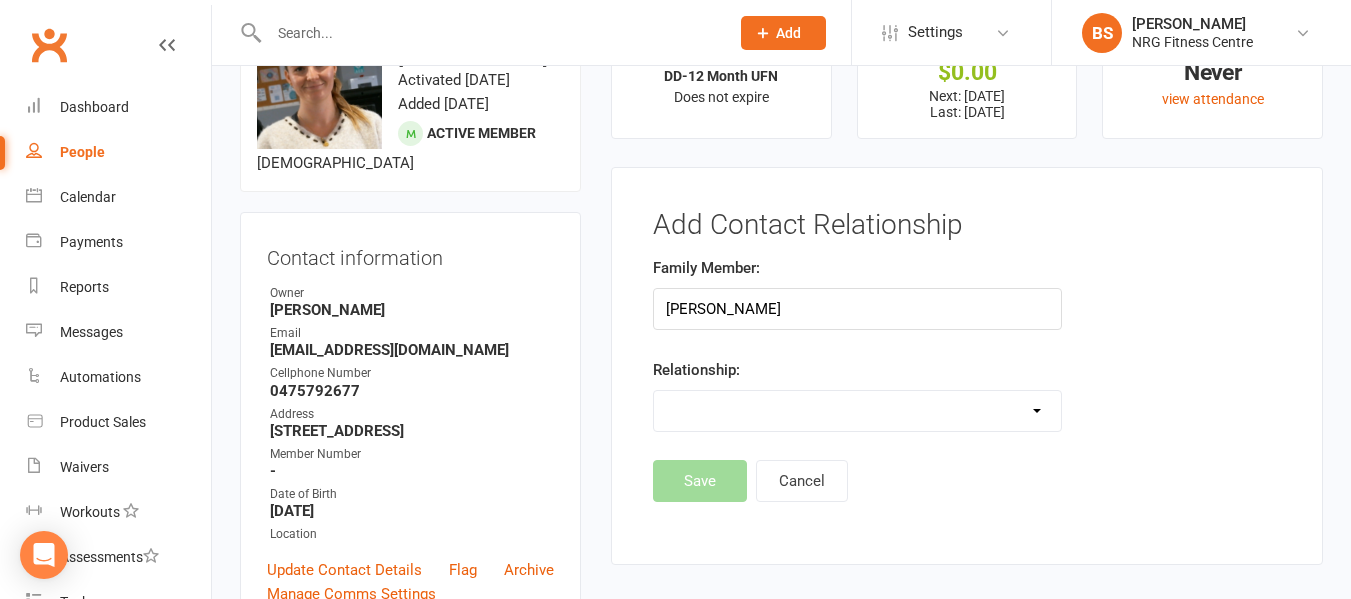 click on "Parent / Guardian Child Sibling (parent not in system) Spouse / Partner Cousin / Other Family Friend Other" at bounding box center (857, 411) 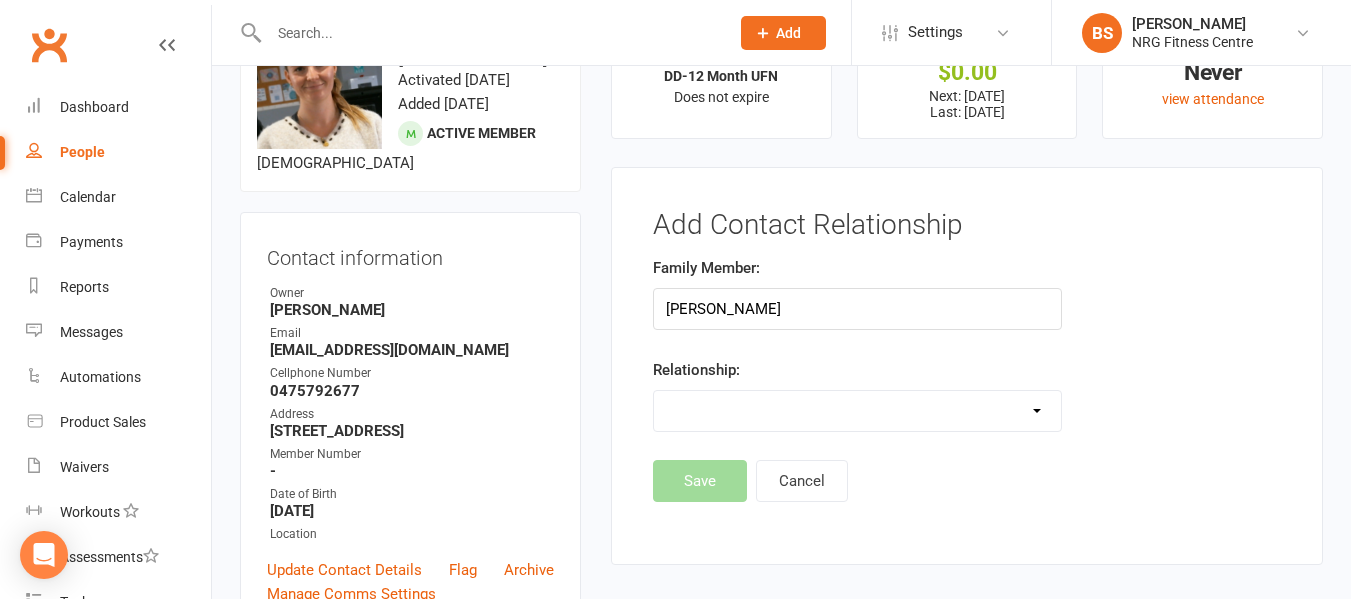select on "0" 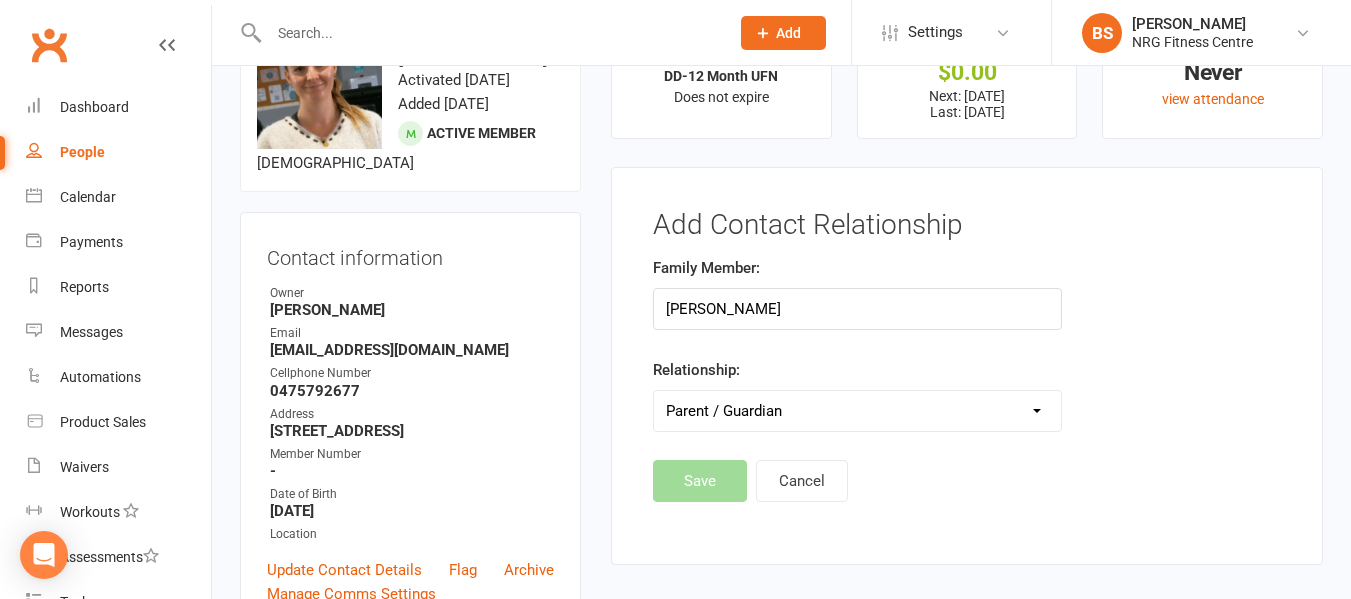 click on "Parent / Guardian Child Sibling (parent not in system) Spouse / Partner Cousin / Other Family Friend Other" at bounding box center [857, 411] 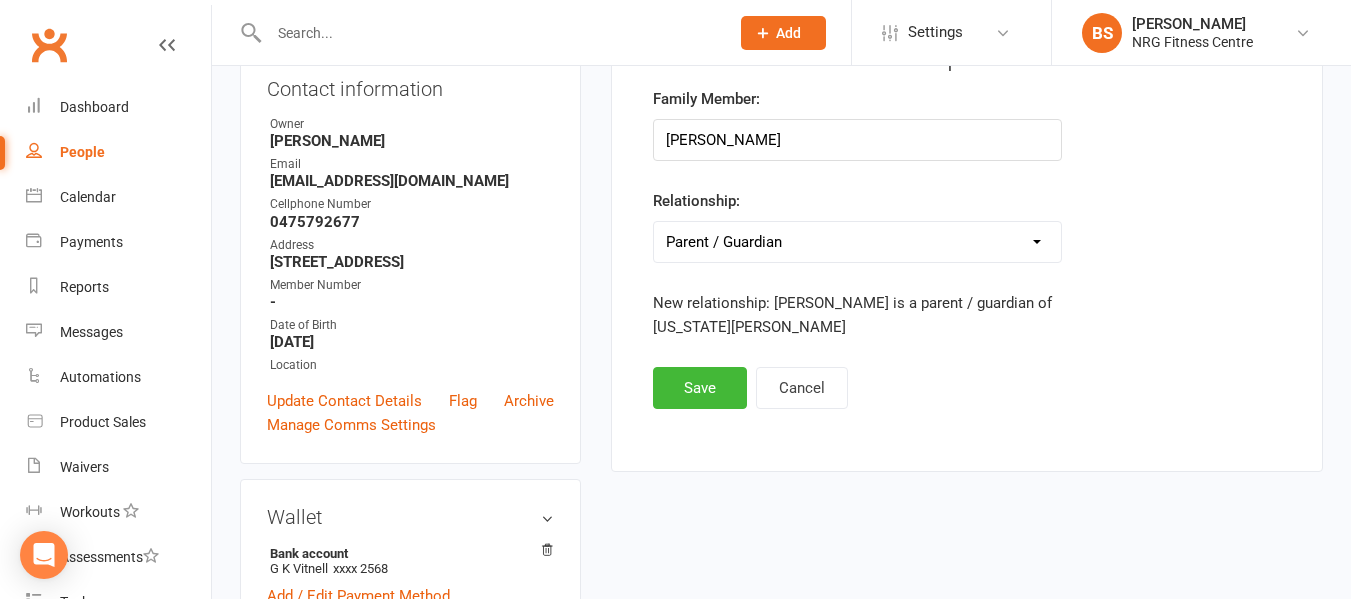 scroll, scrollTop: 287, scrollLeft: 0, axis: vertical 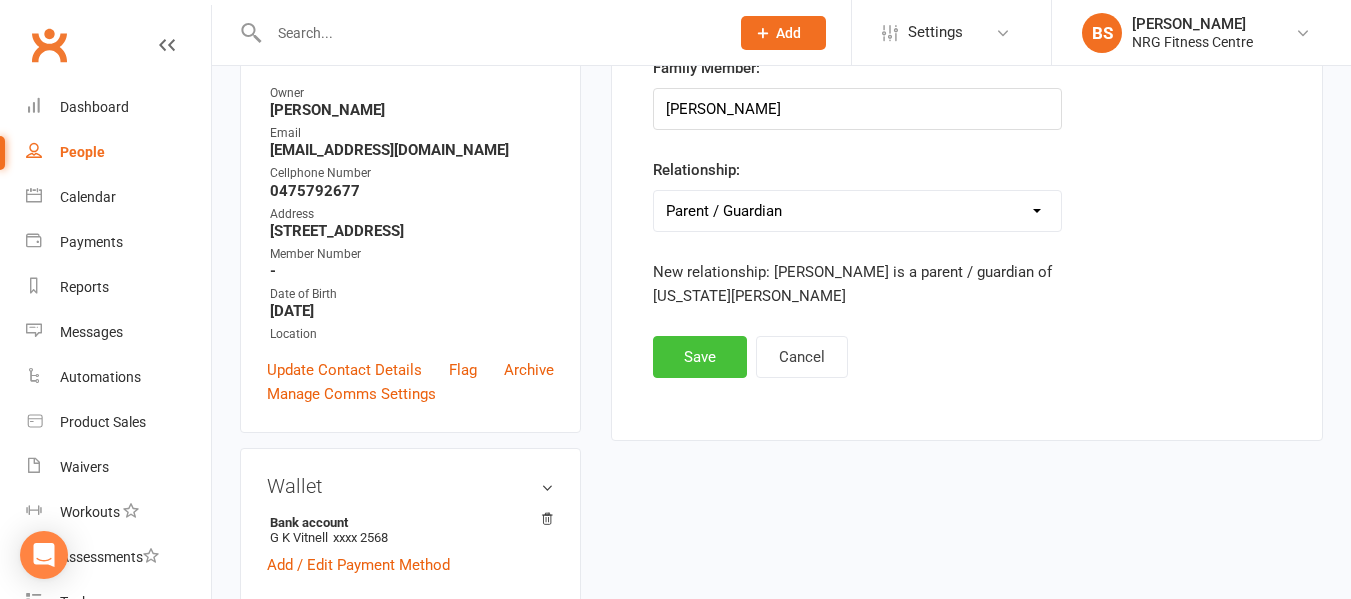 click on "Save" at bounding box center (700, 357) 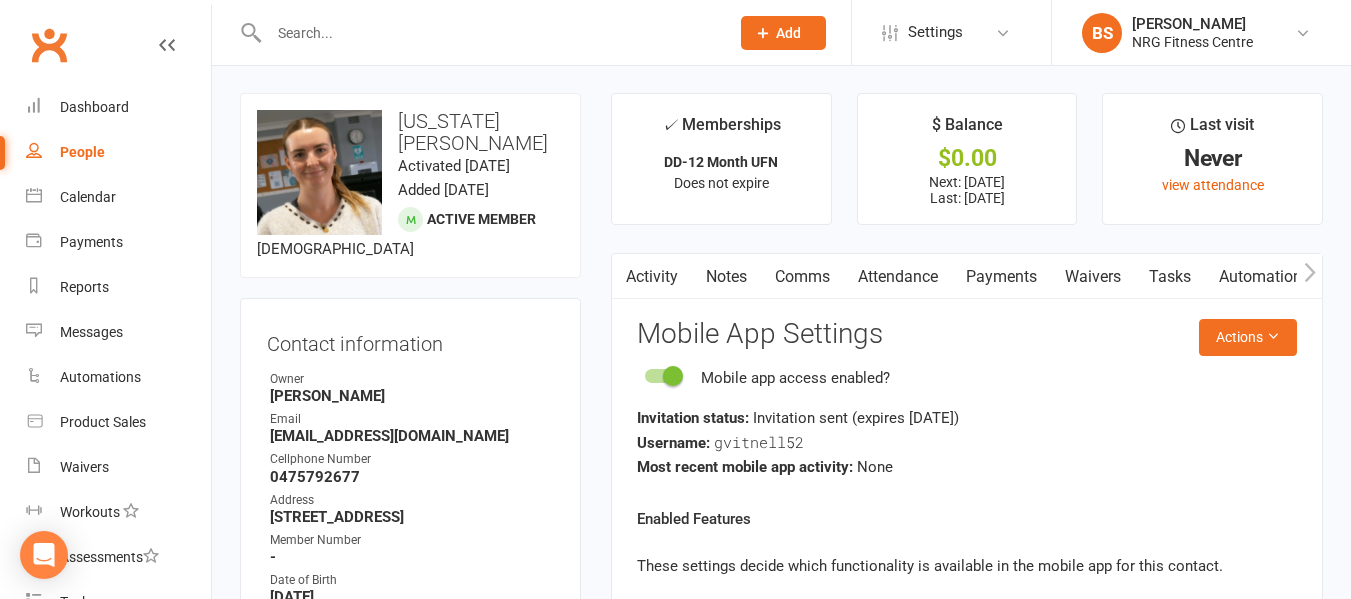 scroll, scrollTop: 0, scrollLeft: 0, axis: both 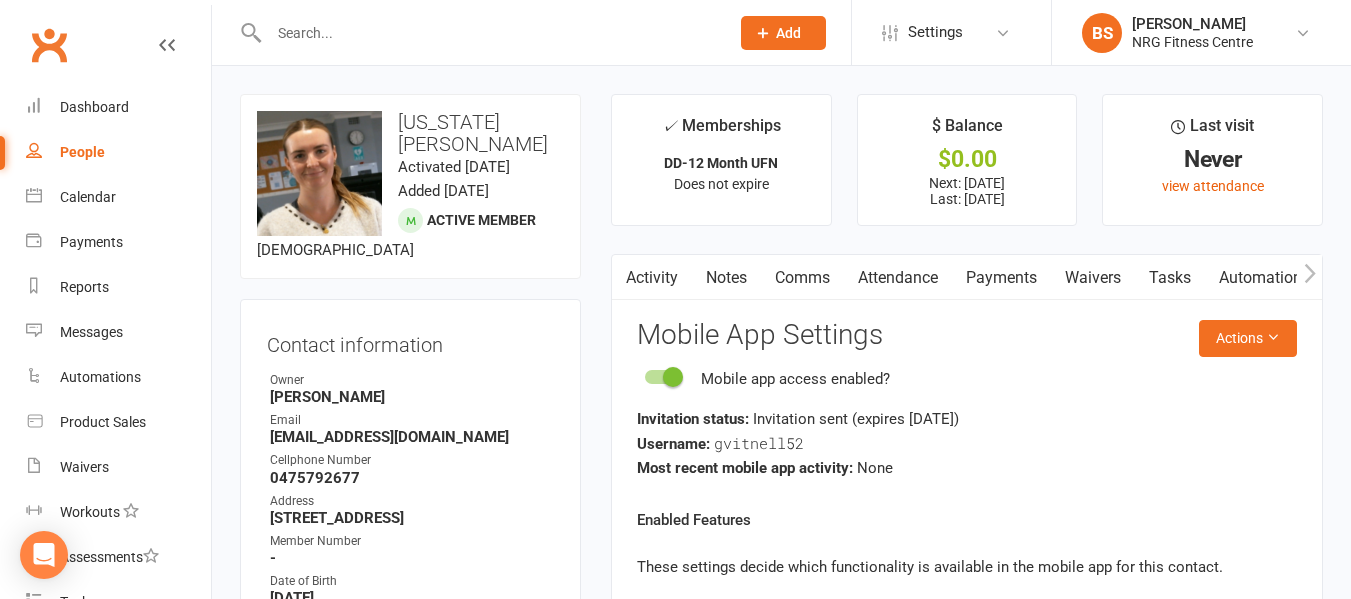 click at bounding box center (489, 33) 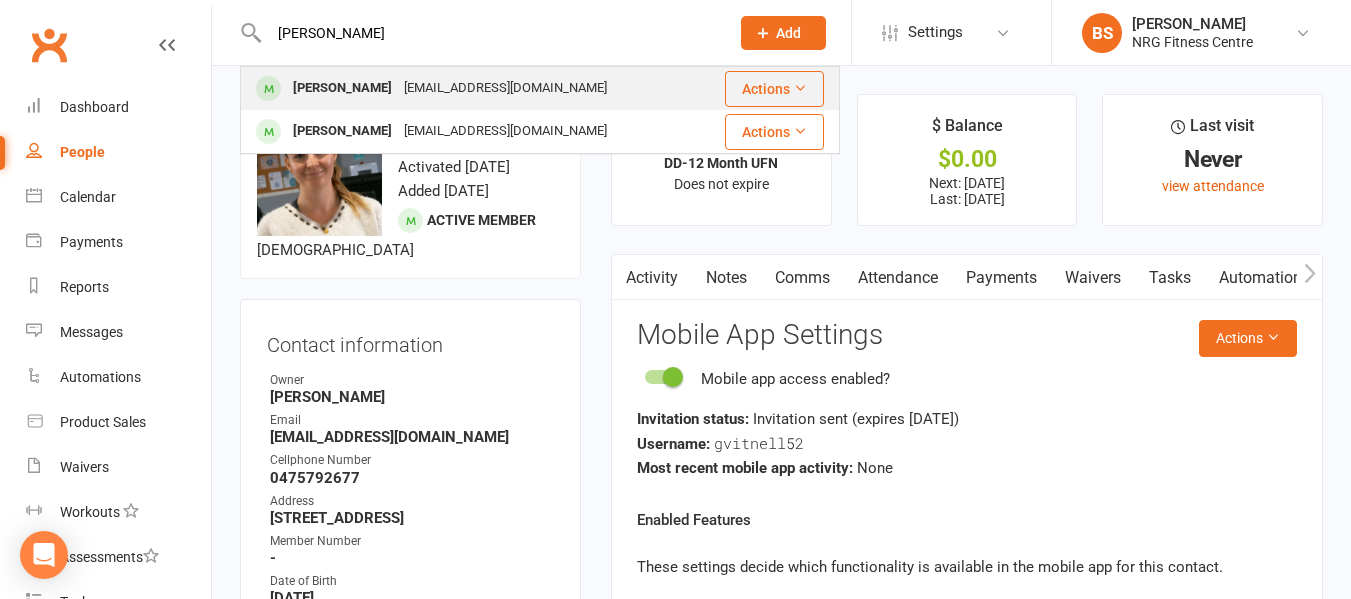 type on "[PERSON_NAME]" 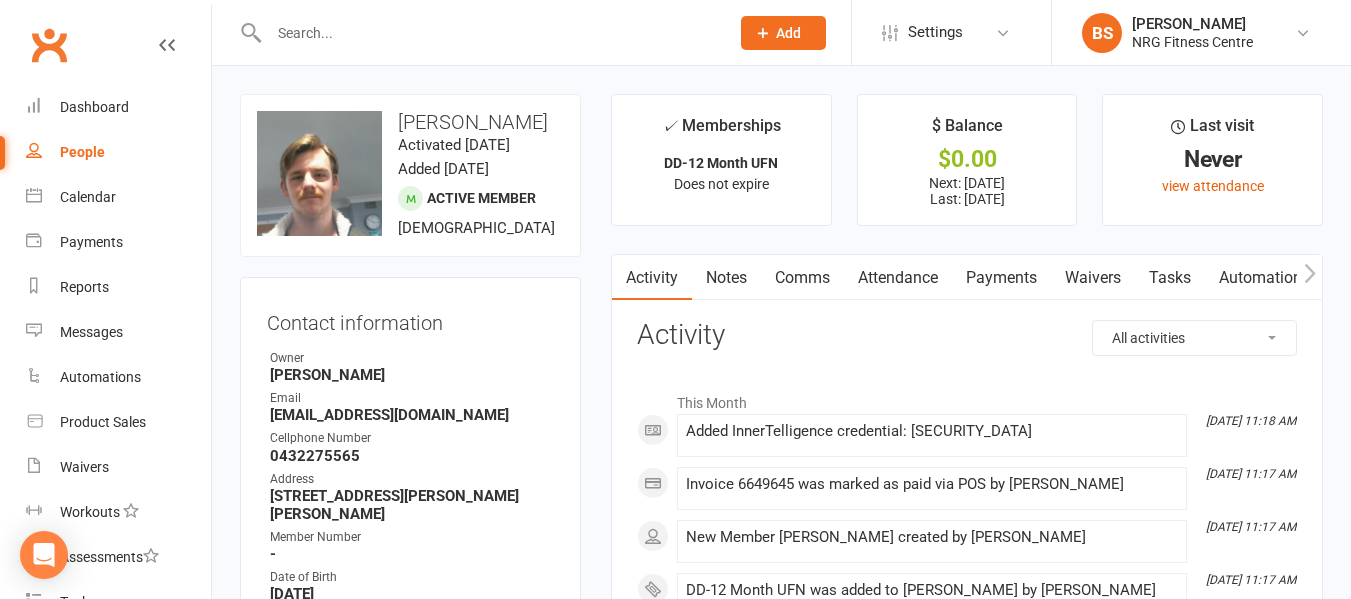 click on "Payments" at bounding box center [1001, 278] 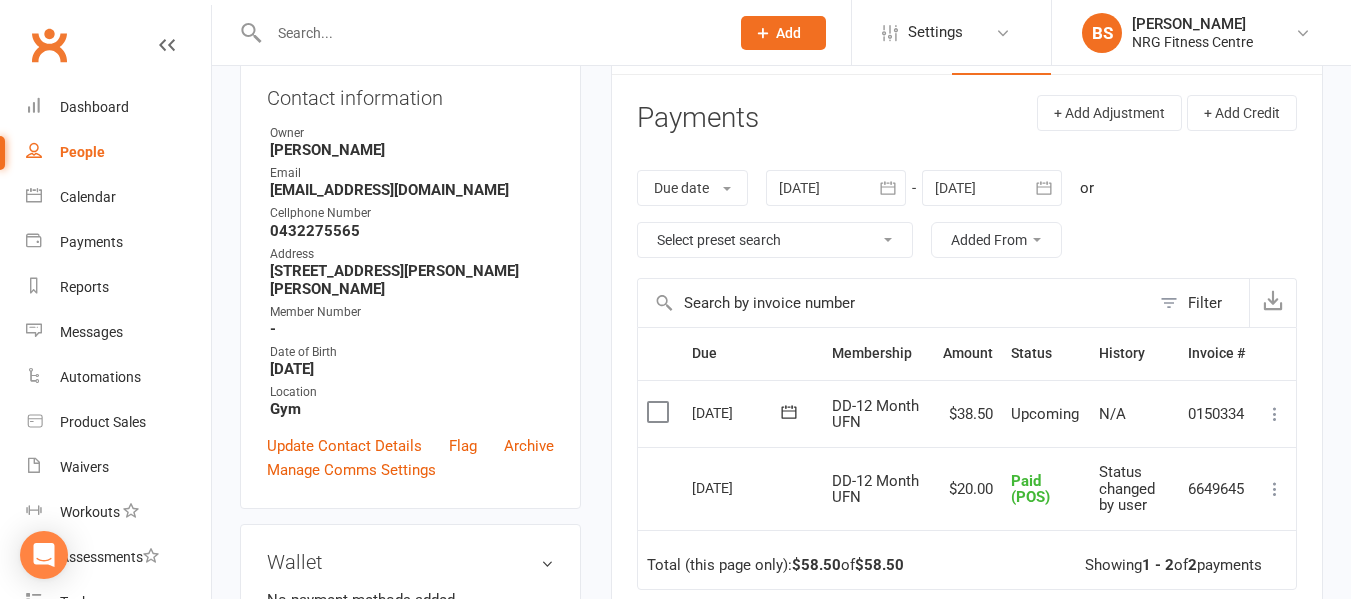 scroll, scrollTop: 300, scrollLeft: 0, axis: vertical 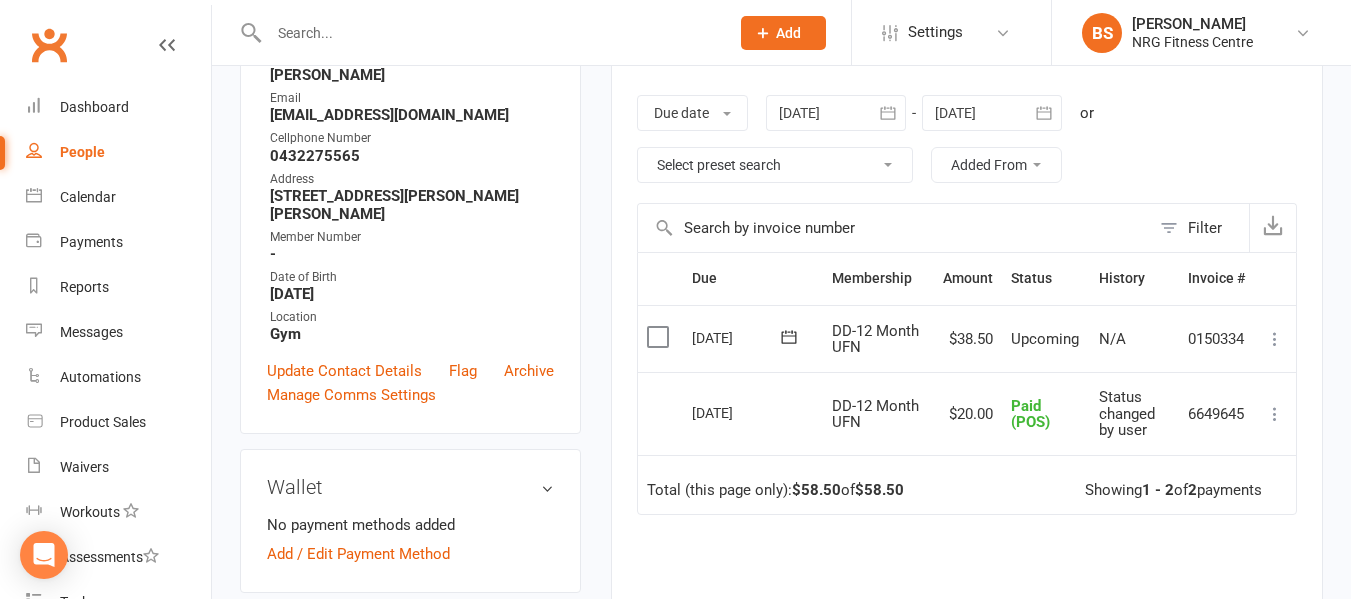click on "Activity Notes Comms Attendance Payments Waivers Tasks Automations Mobile App Access Control Credit balance
Payments + Add Adjustment + Add Credit Due date  Due date Date paid Date failed Date settled [DATE]
[DATE]
Sun Mon Tue Wed Thu Fri Sat
23
01
02
03
04
05
06
07
24
08
09
10
11
12
13
14
25
15
16
17
18
19
20
21
26
22
23
24
25
26
27
28" at bounding box center (967, 379) 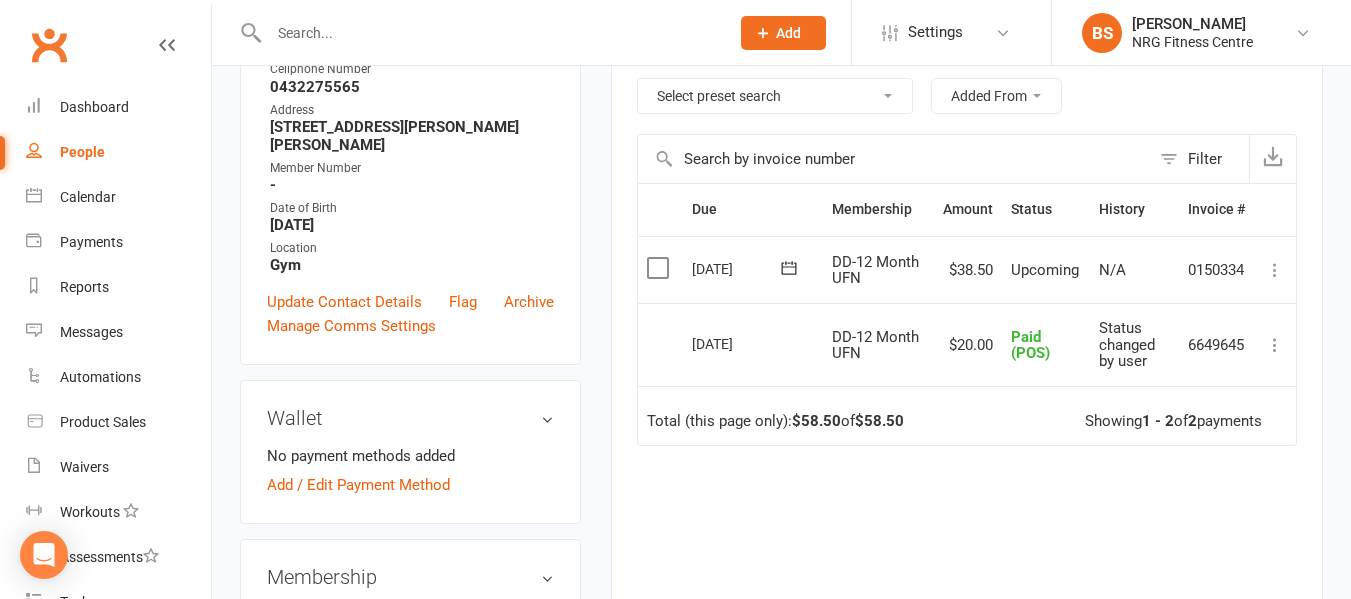 scroll, scrollTop: 400, scrollLeft: 0, axis: vertical 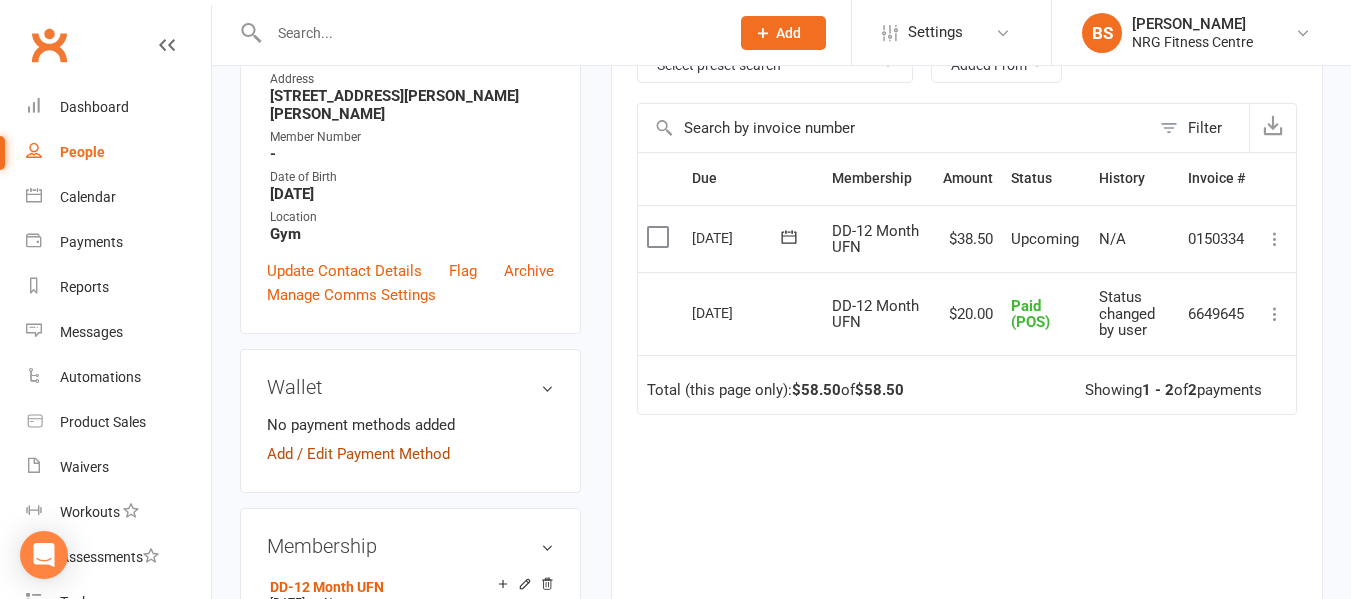 click on "Add / Edit Payment Method" at bounding box center (358, 454) 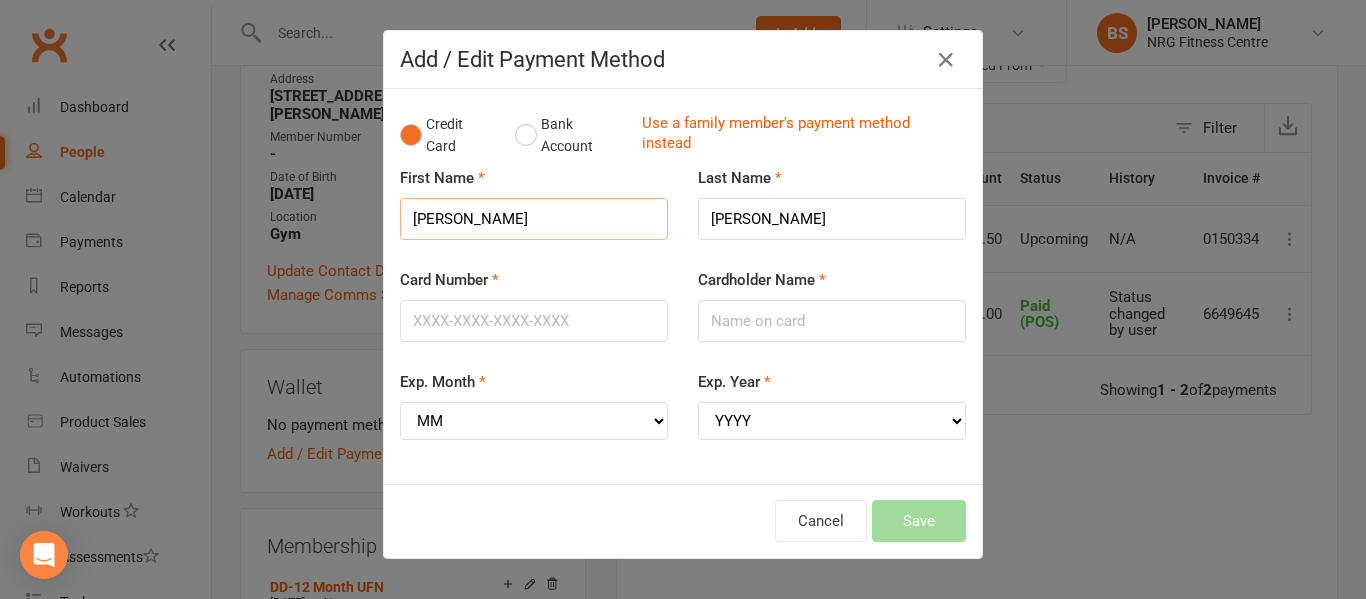click on "[PERSON_NAME]" at bounding box center [534, 219] 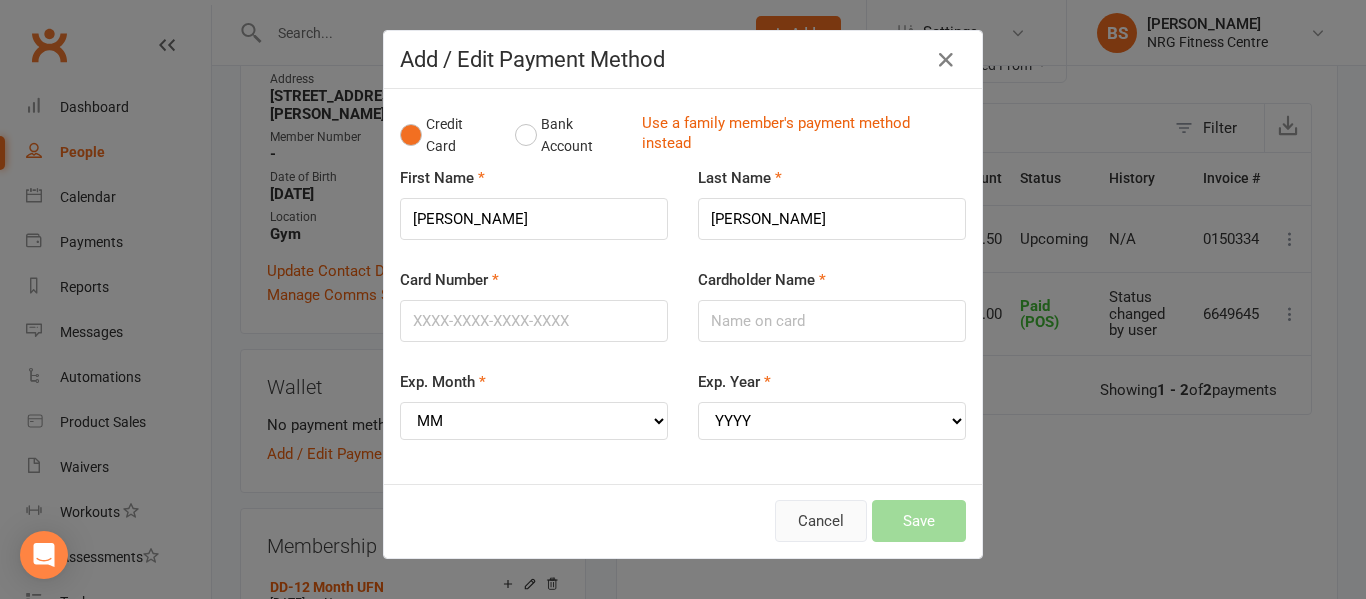 drag, startPoint x: 826, startPoint y: 536, endPoint x: 488, endPoint y: 355, distance: 383.41232 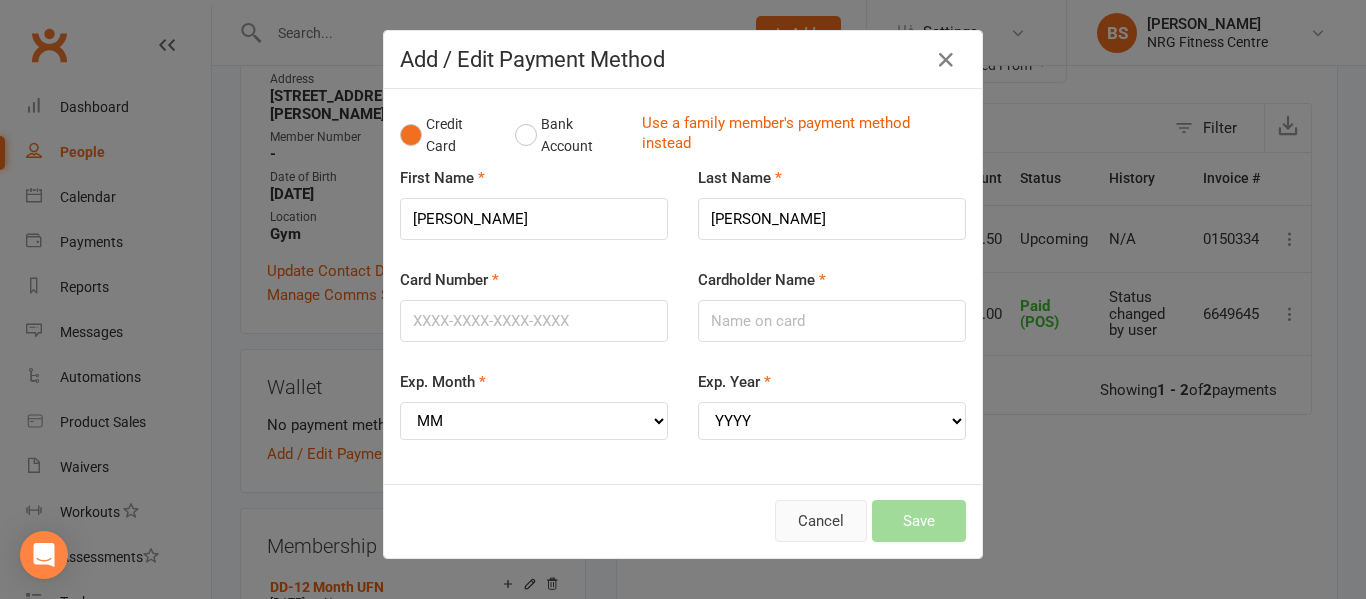 click on "Cancel" at bounding box center (821, 521) 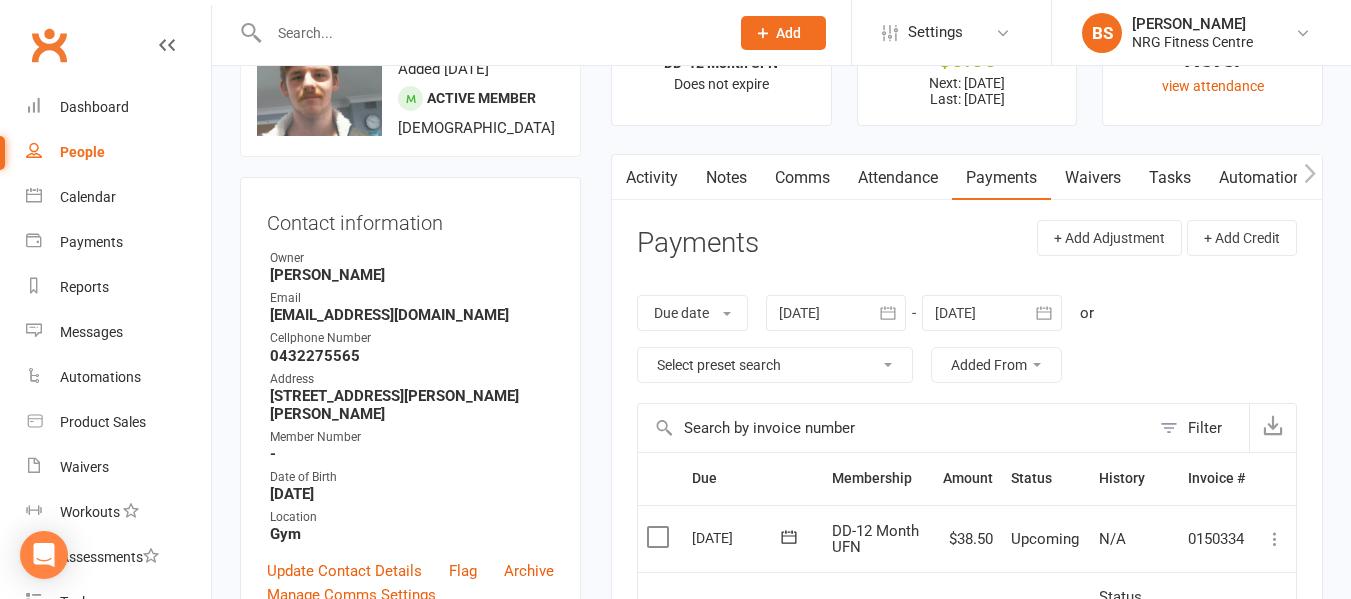 scroll, scrollTop: 200, scrollLeft: 0, axis: vertical 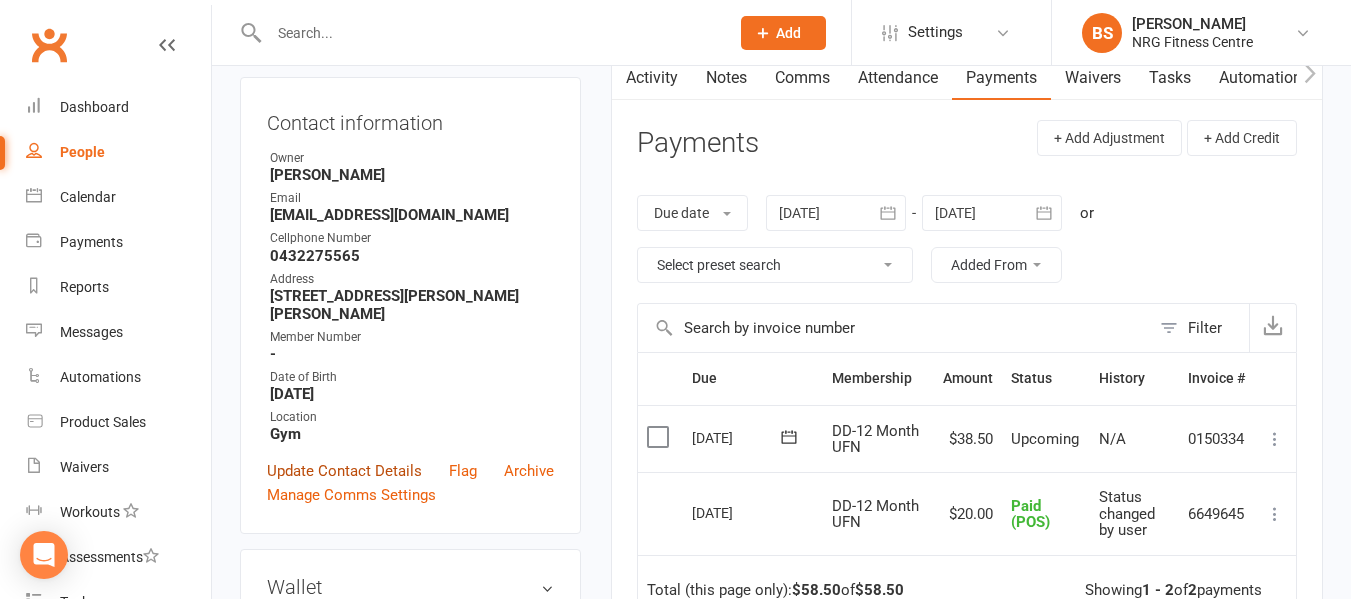click on "Update Contact Details" at bounding box center [344, 471] 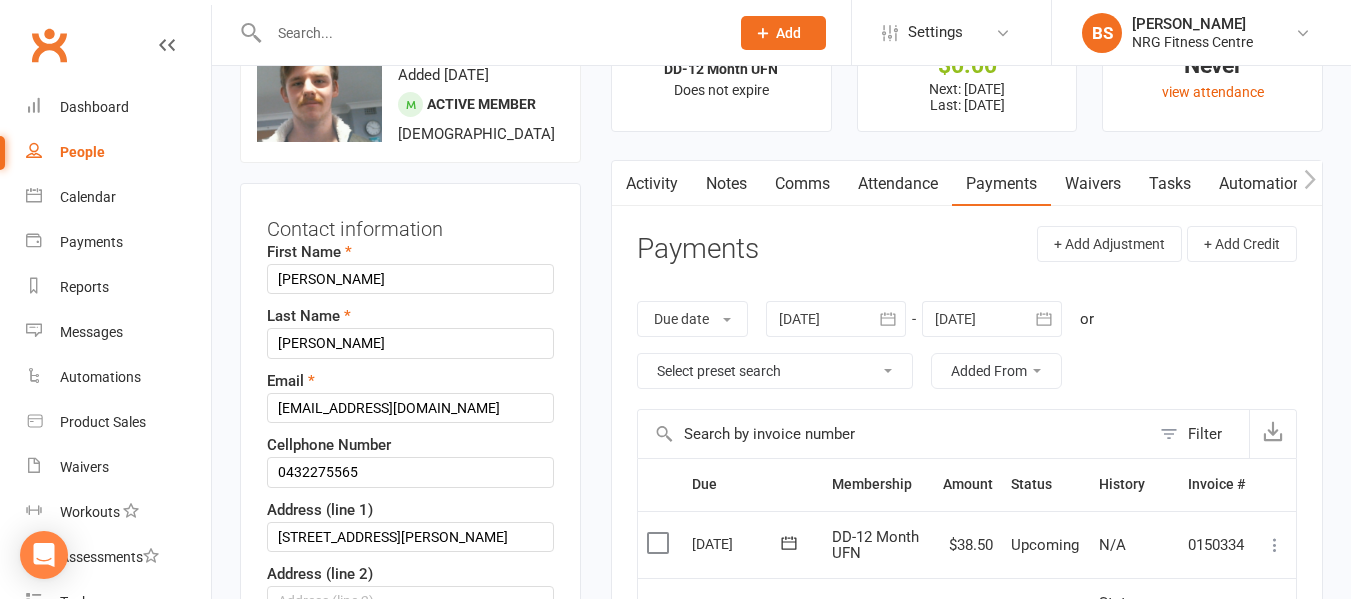 scroll, scrollTop: 0, scrollLeft: 0, axis: both 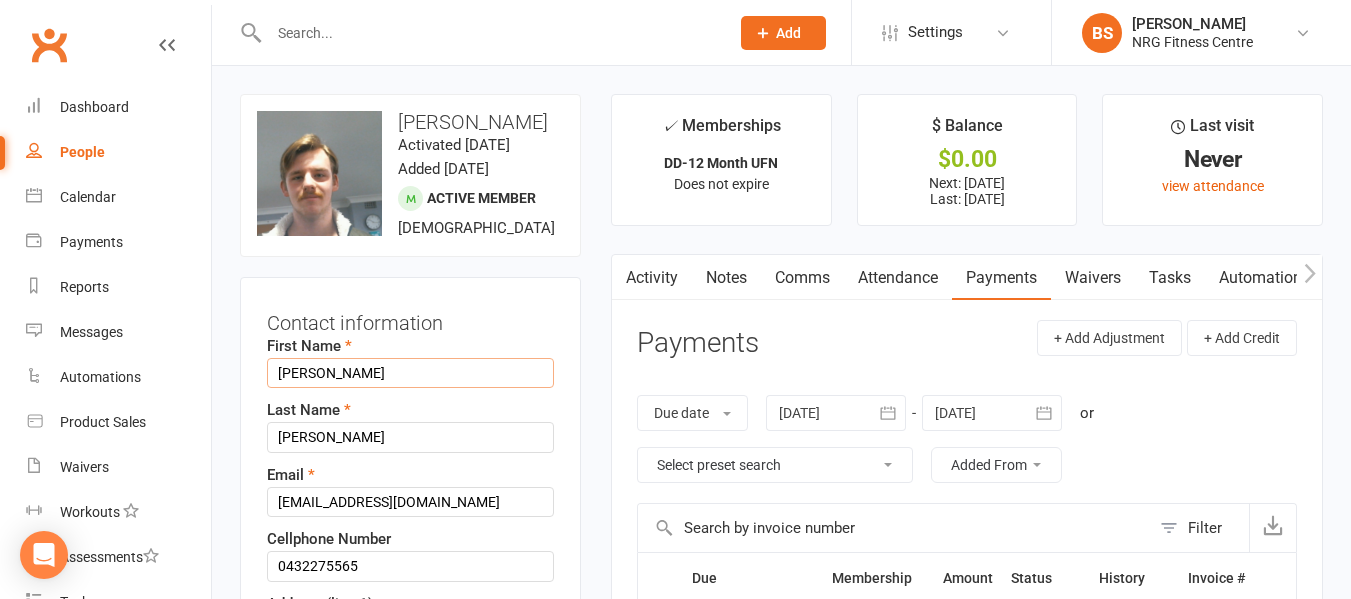 drag, startPoint x: 288, startPoint y: 375, endPoint x: 289, endPoint y: 360, distance: 15.033297 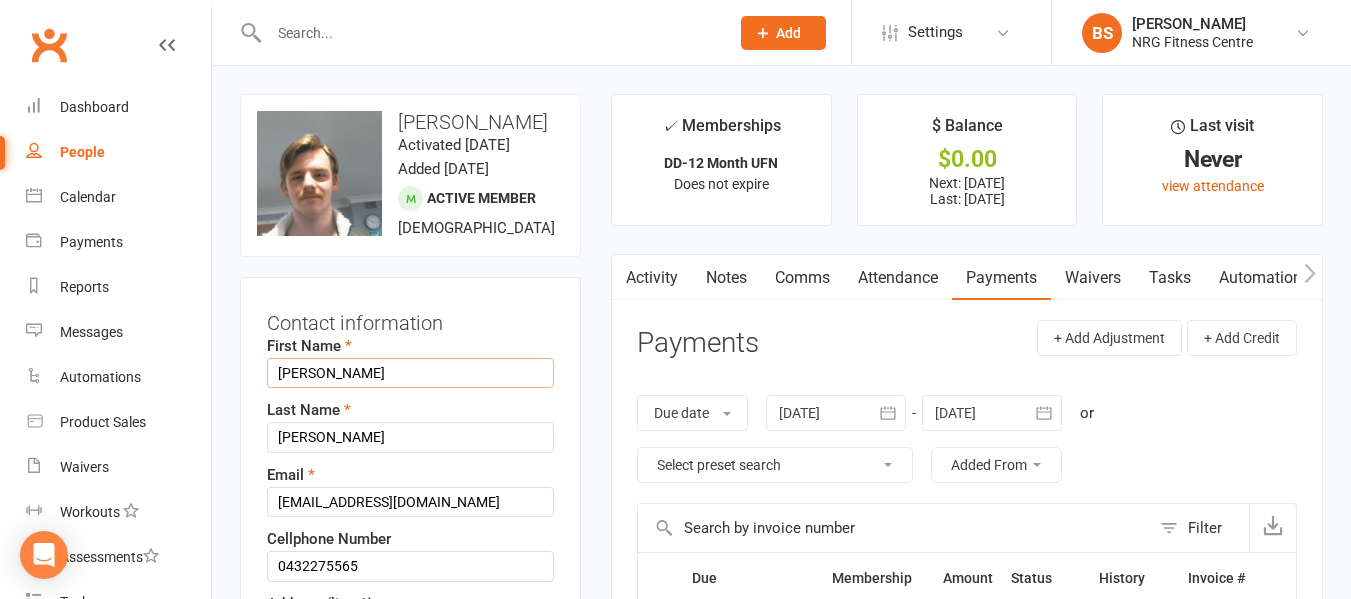 type on "[PERSON_NAME]" 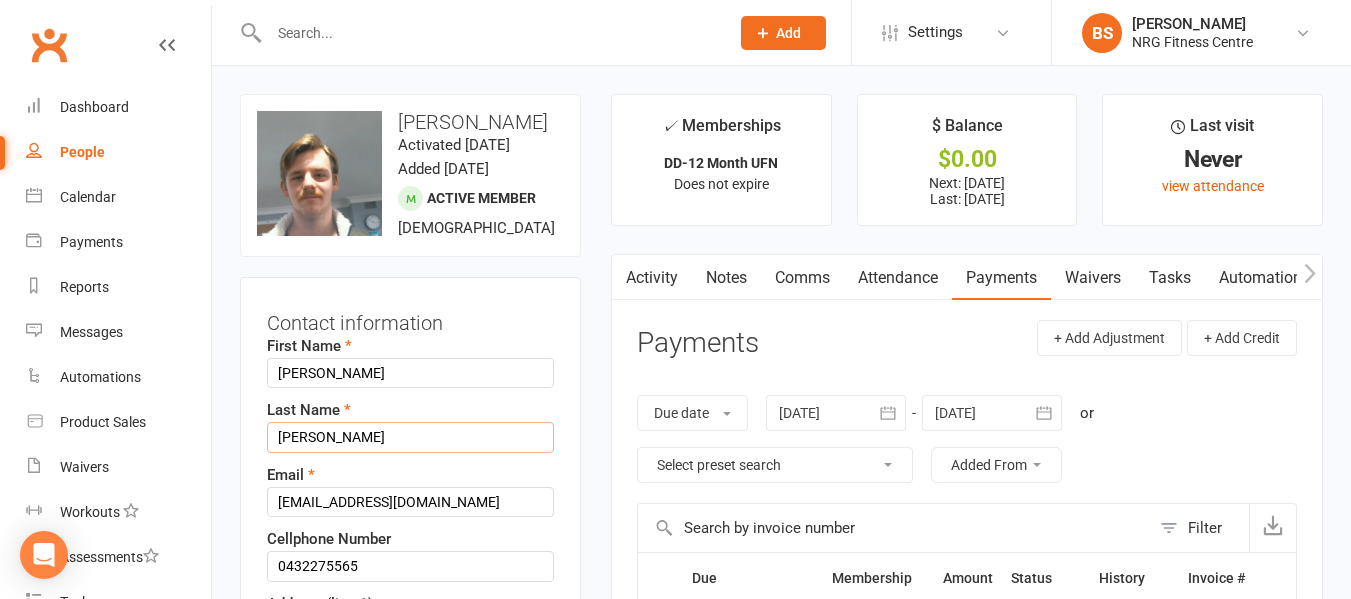 drag, startPoint x: 283, startPoint y: 438, endPoint x: 272, endPoint y: 438, distance: 11 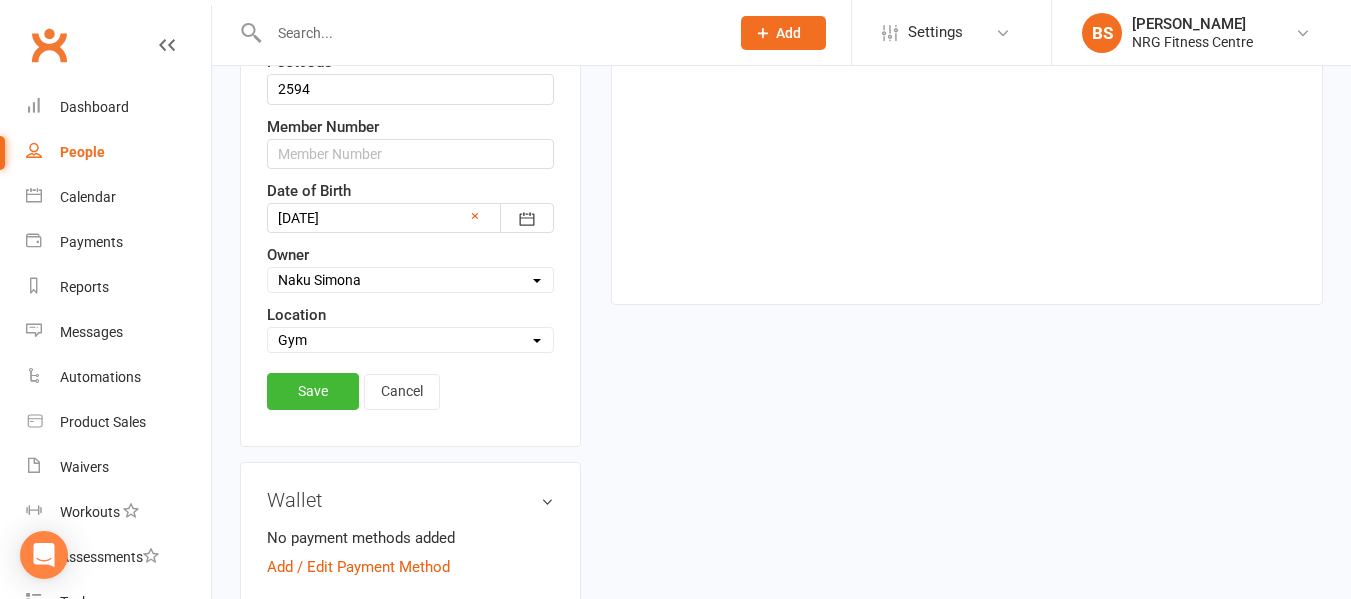 scroll, scrollTop: 800, scrollLeft: 0, axis: vertical 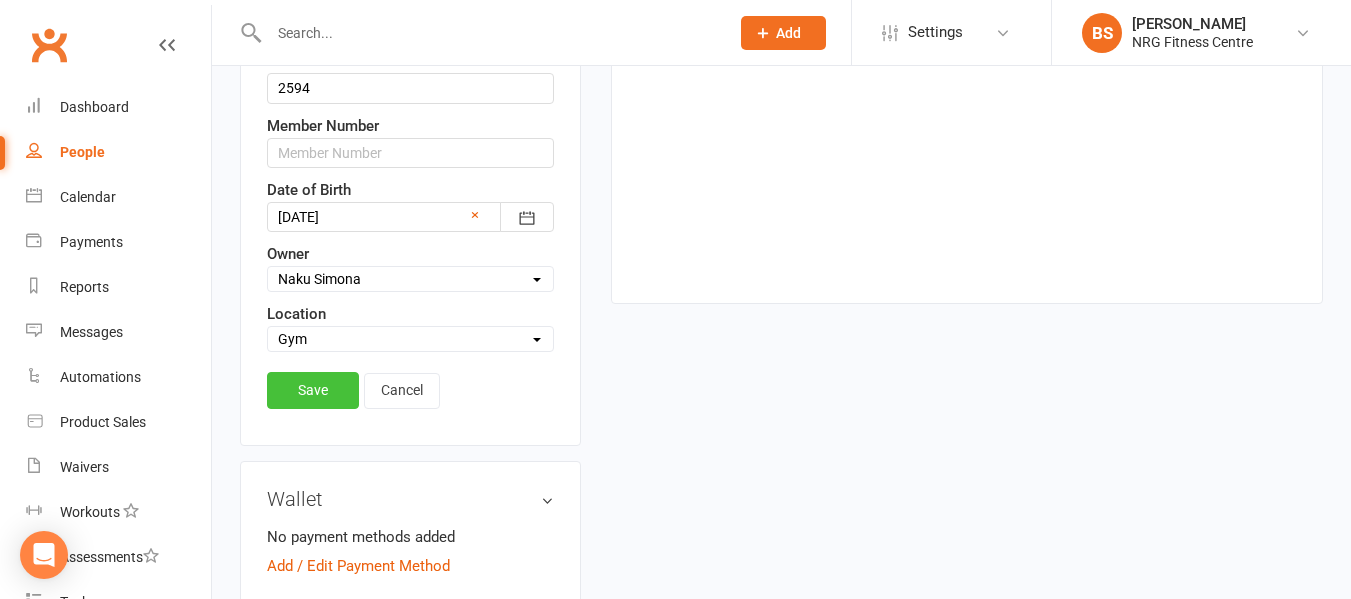 type on "[PERSON_NAME]" 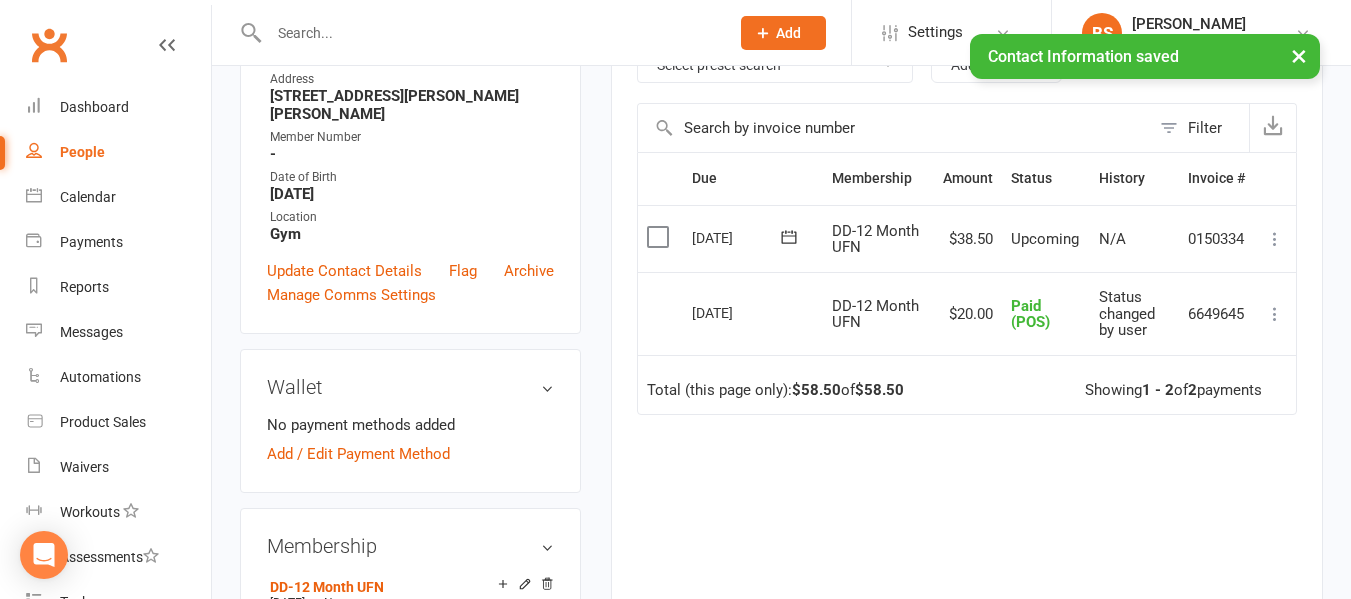 scroll, scrollTop: 500, scrollLeft: 0, axis: vertical 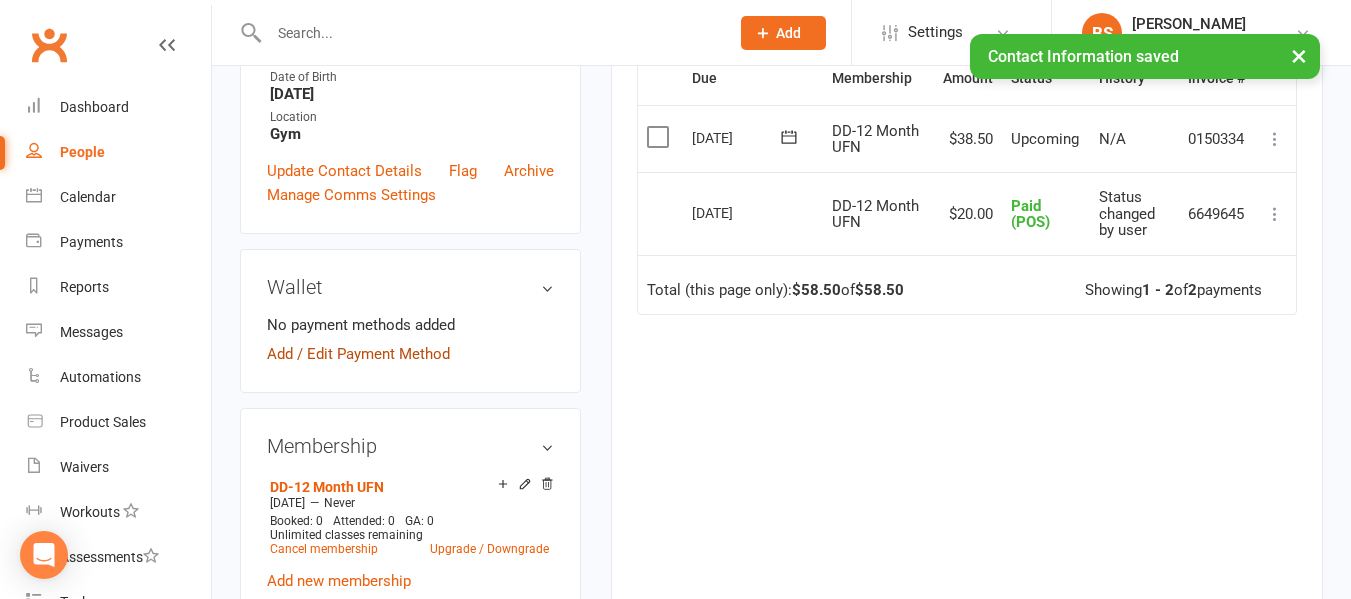 click on "Add / Edit Payment Method" at bounding box center [358, 354] 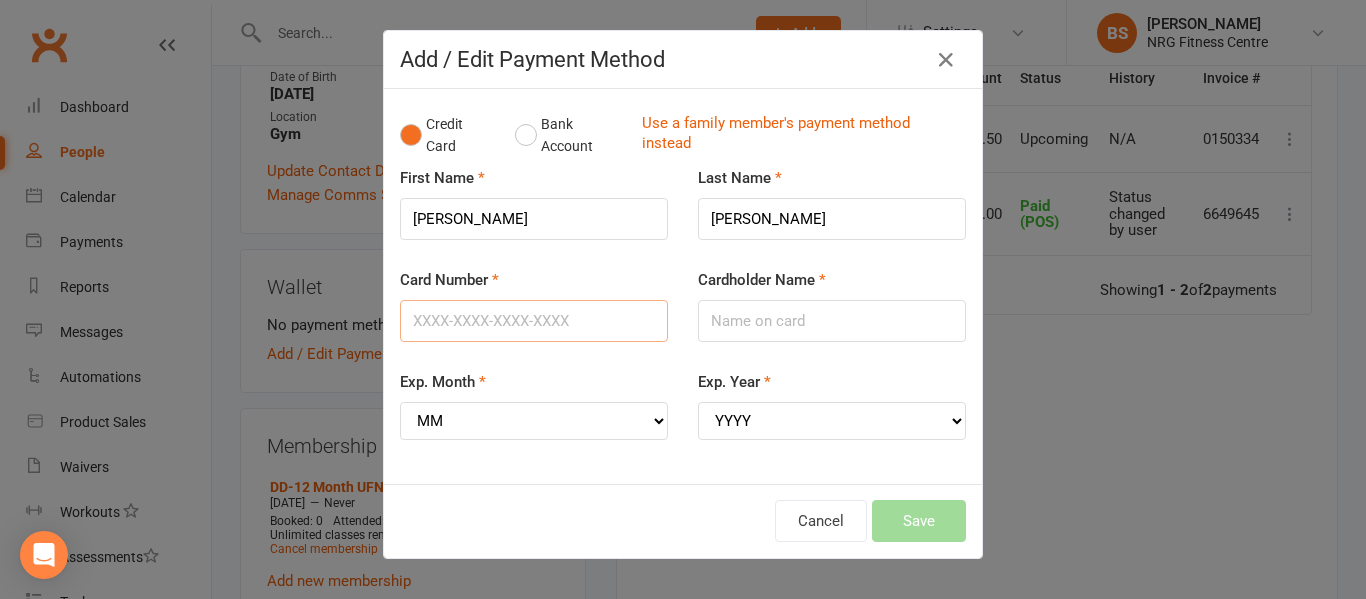 click on "Card Number" at bounding box center [534, 321] 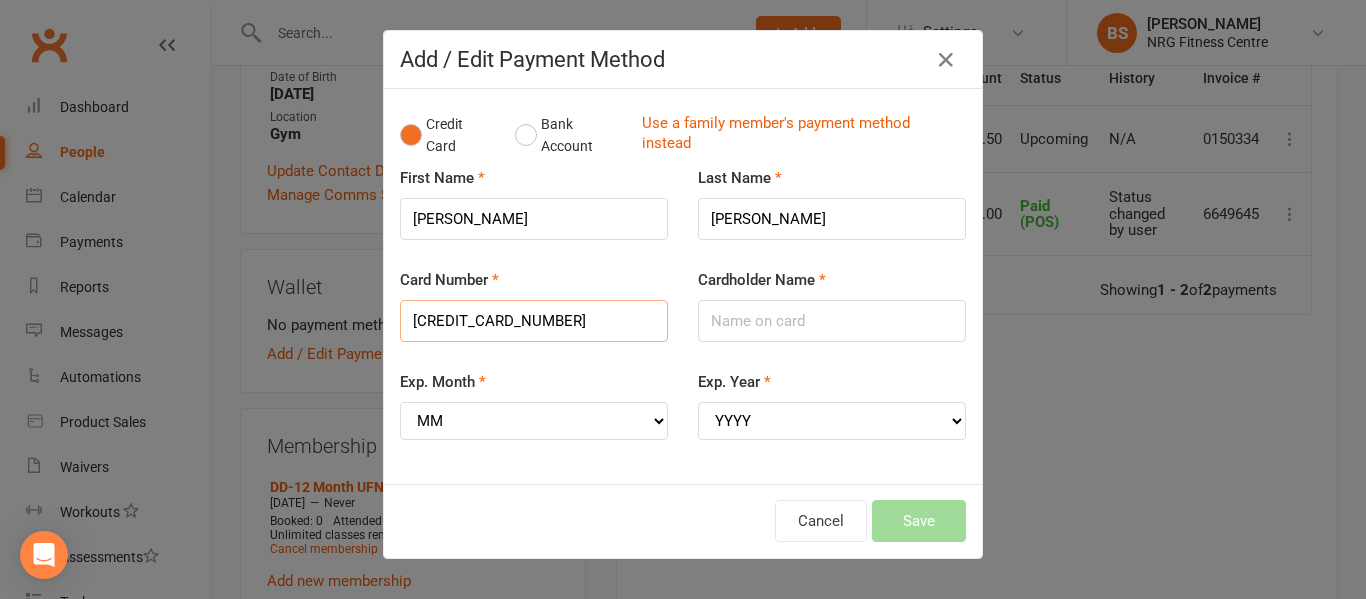 type on "[CREDIT_CARD_NUMBER]" 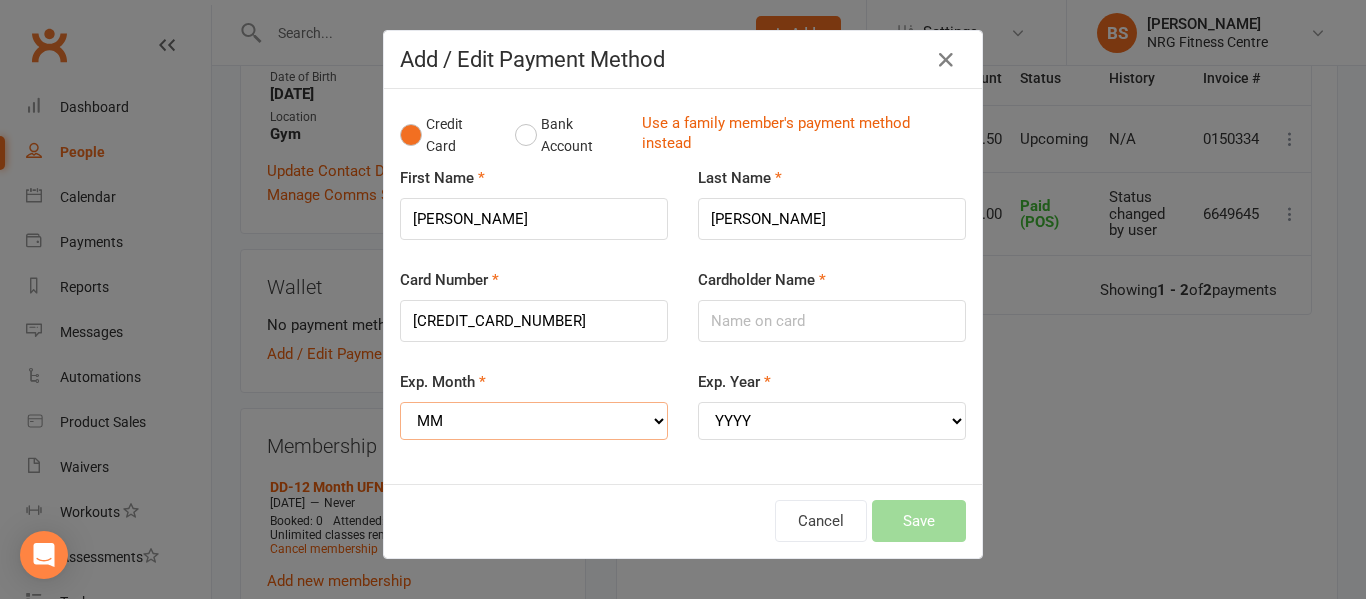 click on "MM 01 02 03 04 05 06 07 08 09 10 11 12" at bounding box center (534, 421) 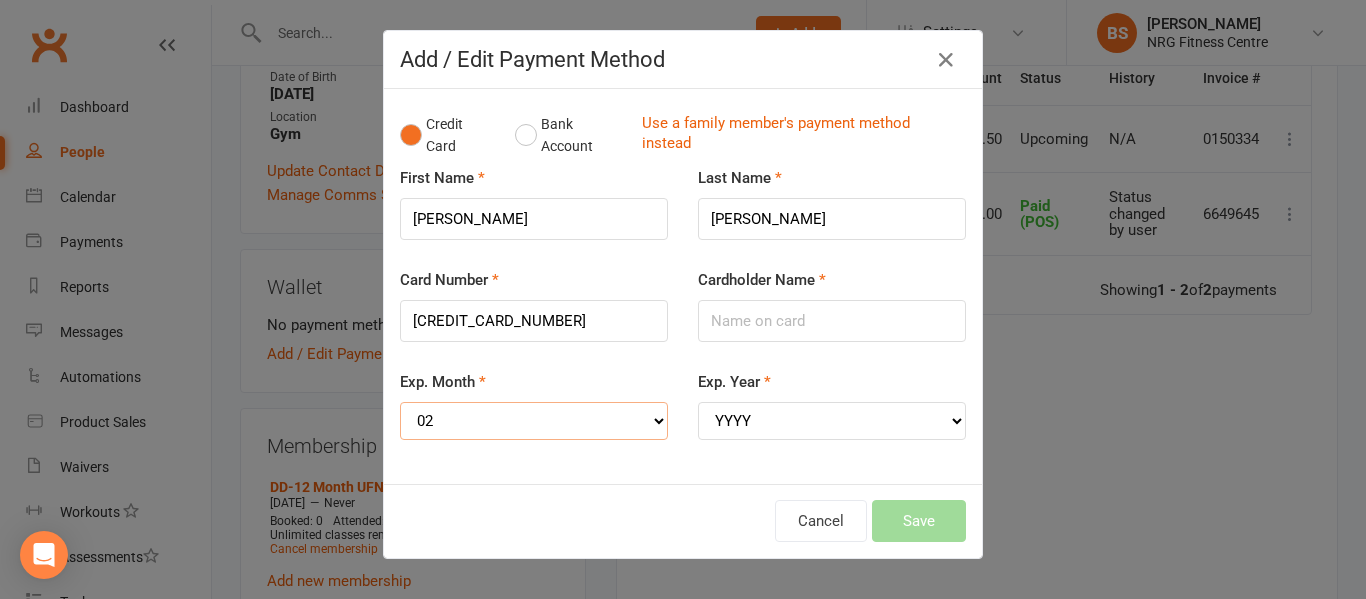 click on "MM 01 02 03 04 05 06 07 08 09 10 11 12" at bounding box center [534, 421] 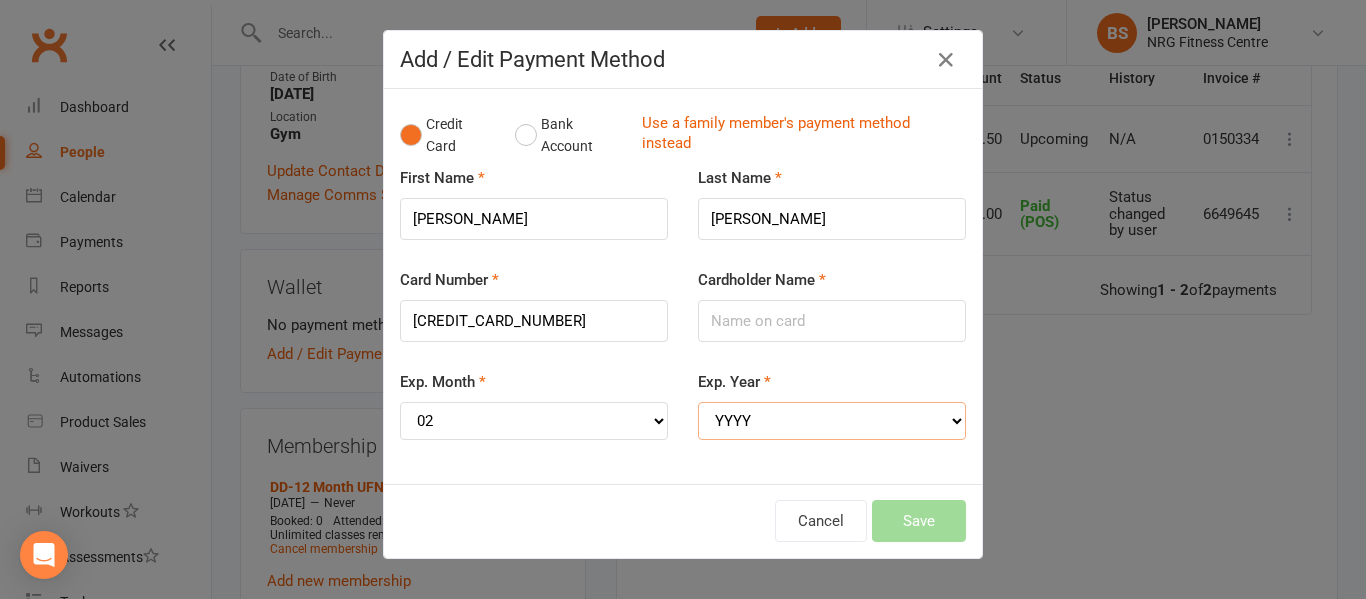 click on "YYYY 2025 2026 2027 2028 2029 2030 2031 2032 2033 2034" at bounding box center (832, 421) 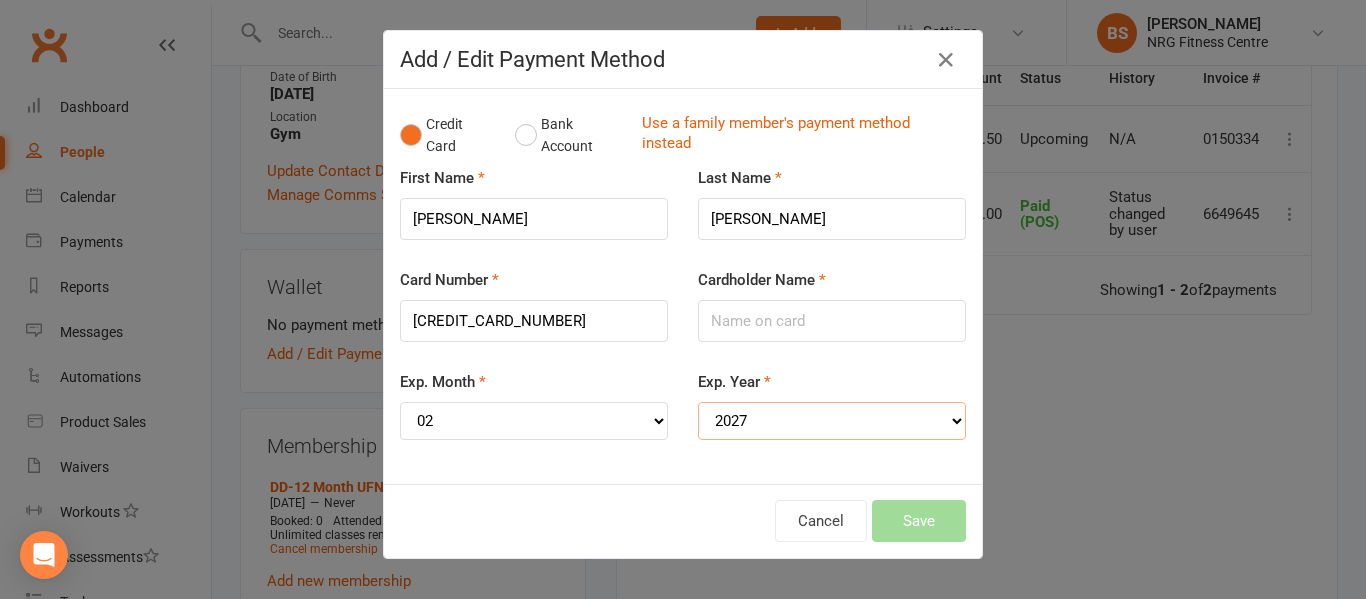 click on "YYYY 2025 2026 2027 2028 2029 2030 2031 2032 2033 2034" at bounding box center [832, 421] 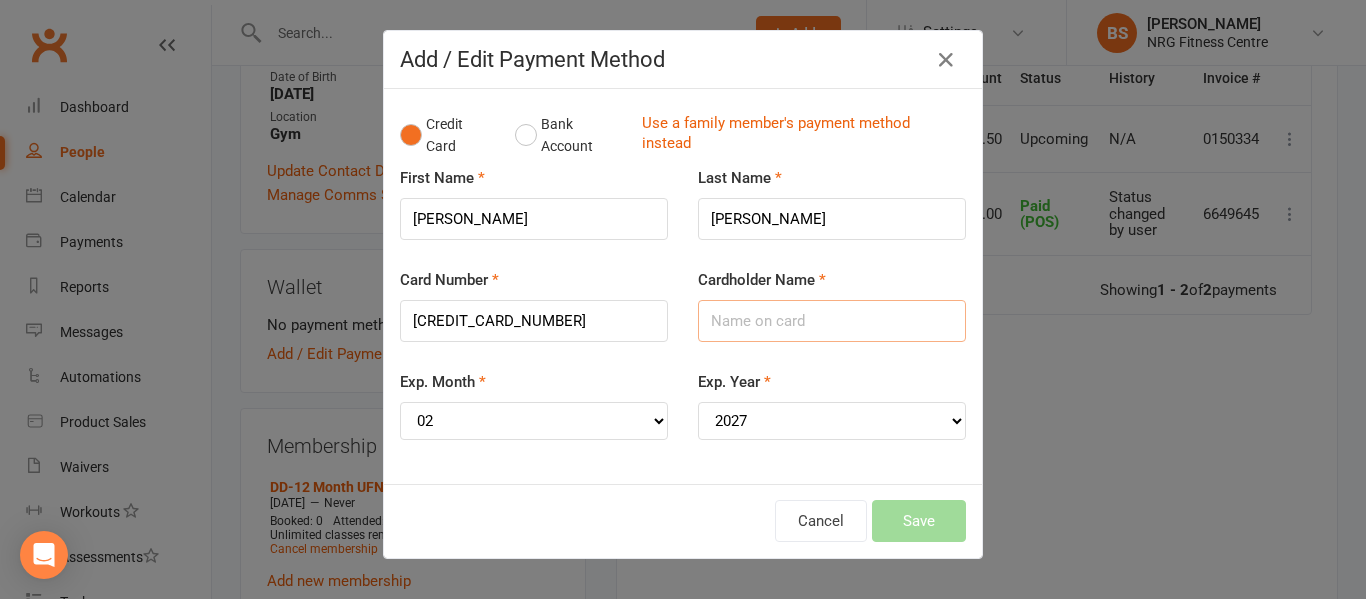 click on "Cardholder Name" at bounding box center [832, 321] 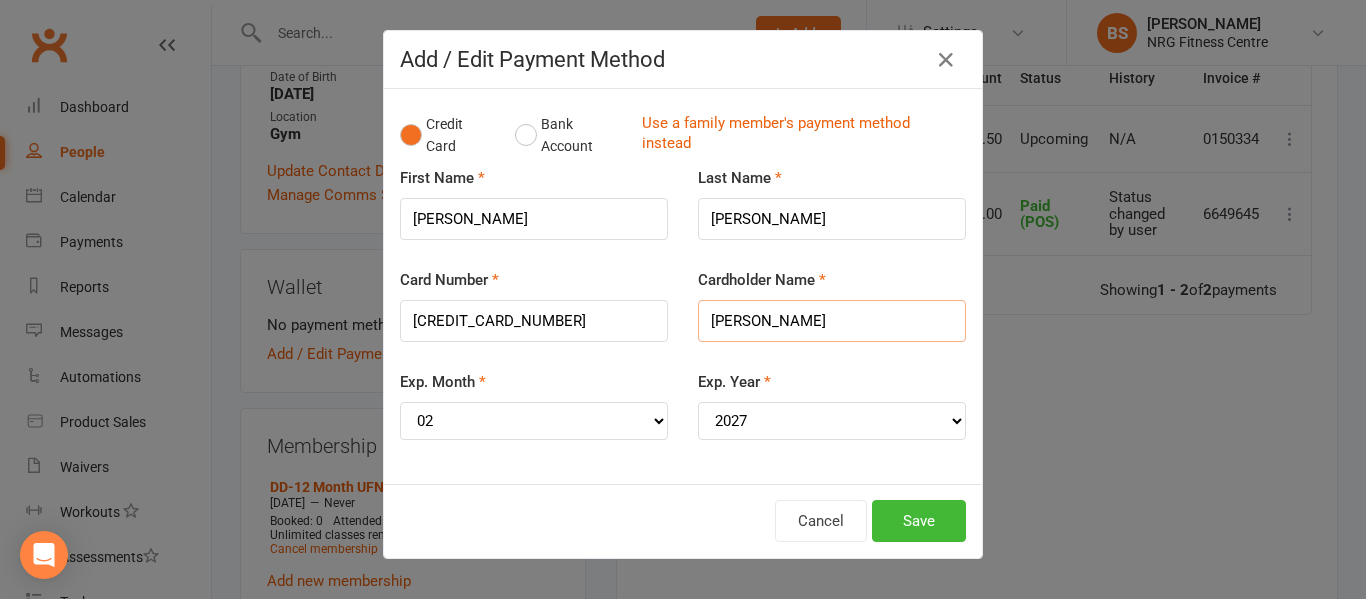 type on "[PERSON_NAME]" 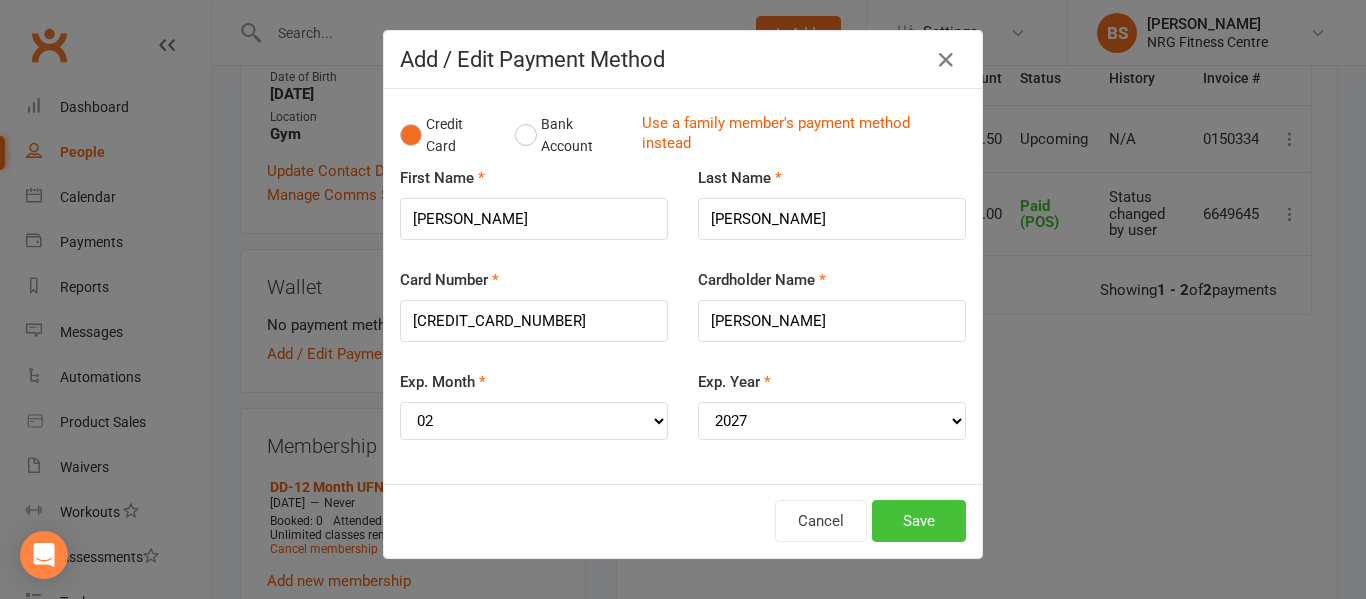 click on "Save" at bounding box center [919, 521] 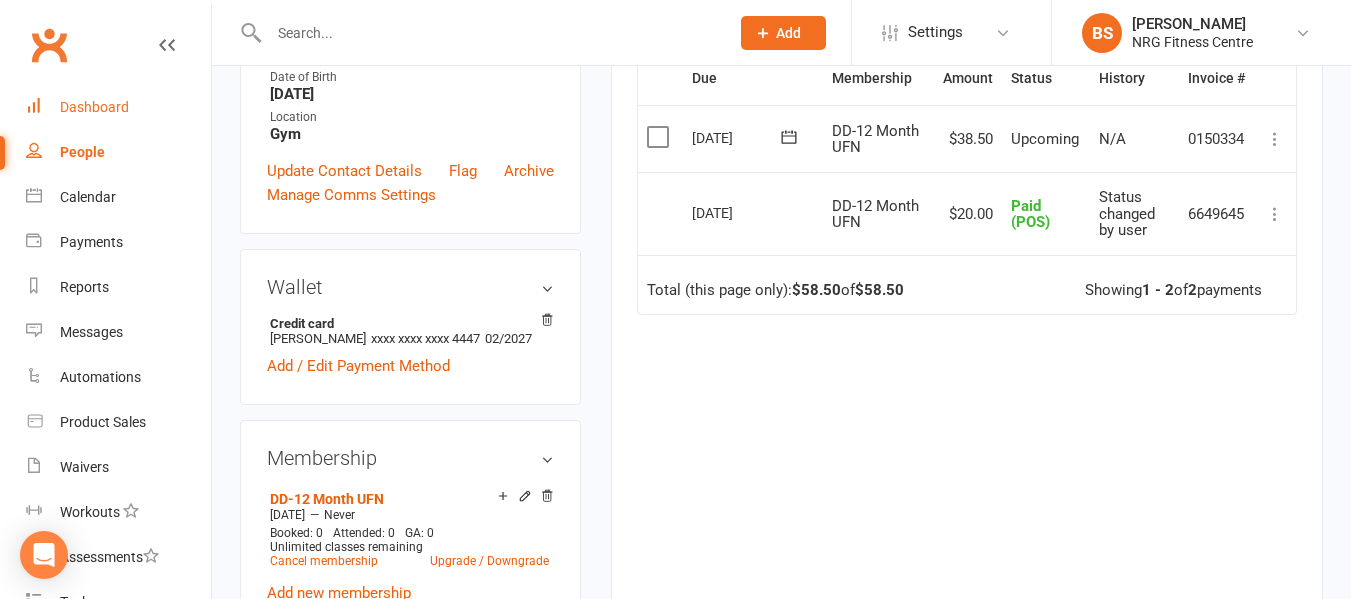 click on "Dashboard" at bounding box center [94, 107] 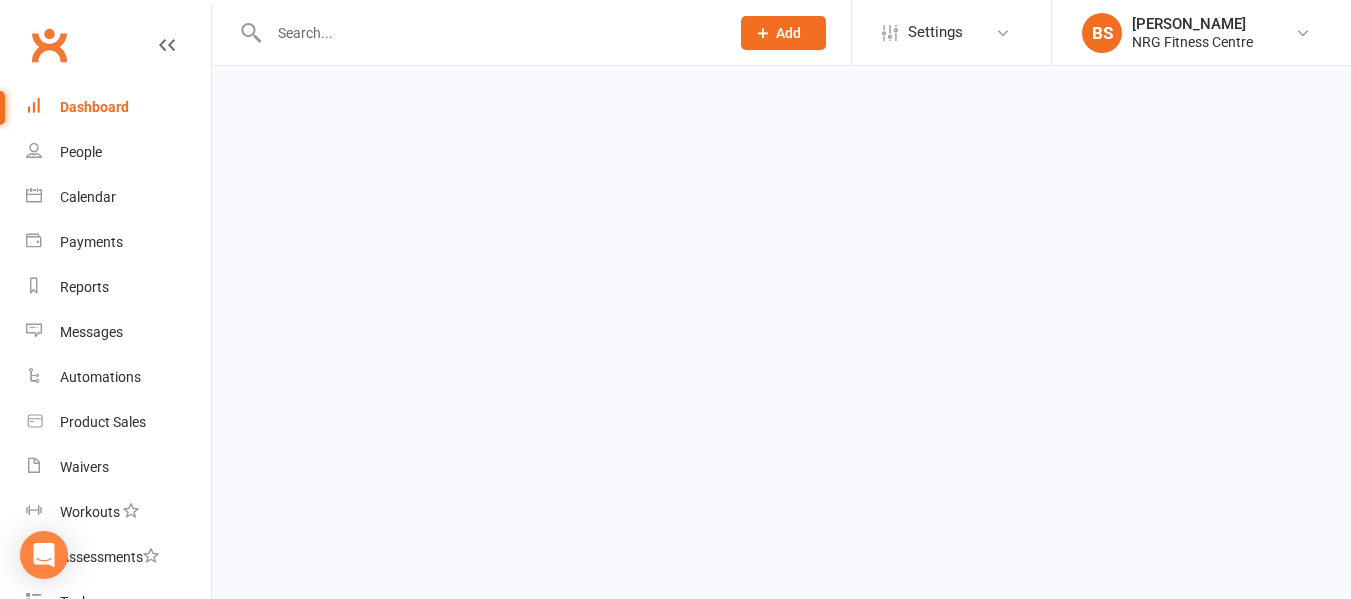 scroll, scrollTop: 0, scrollLeft: 0, axis: both 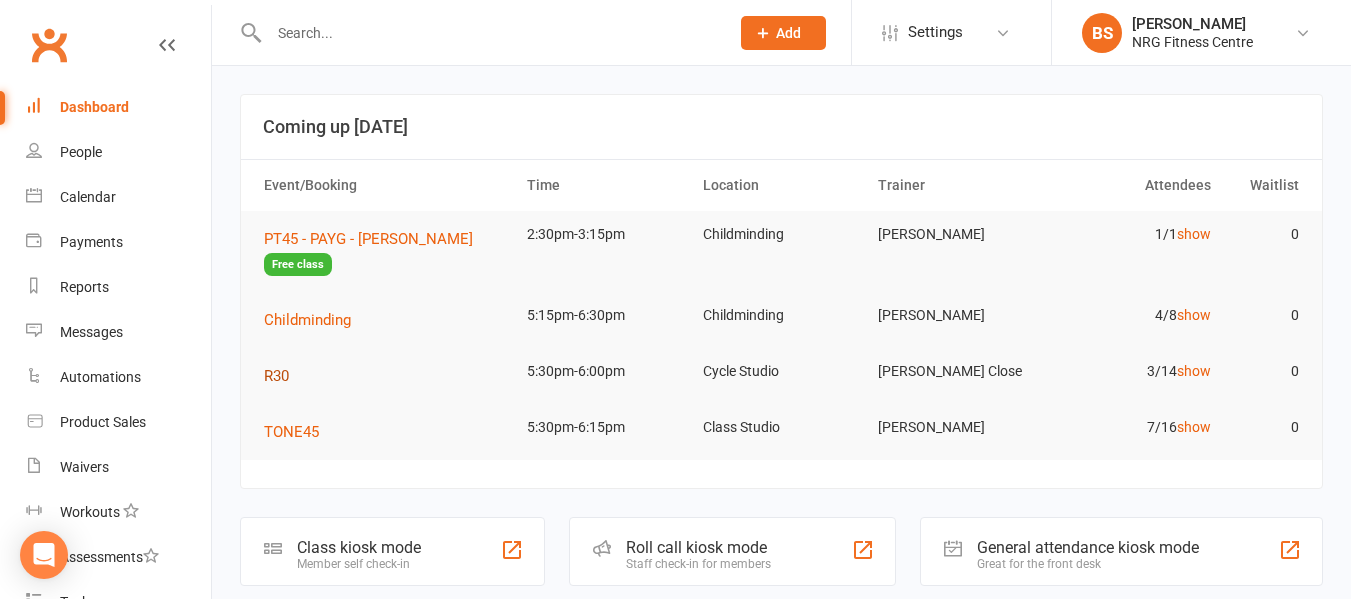 click on "R30" at bounding box center (276, 376) 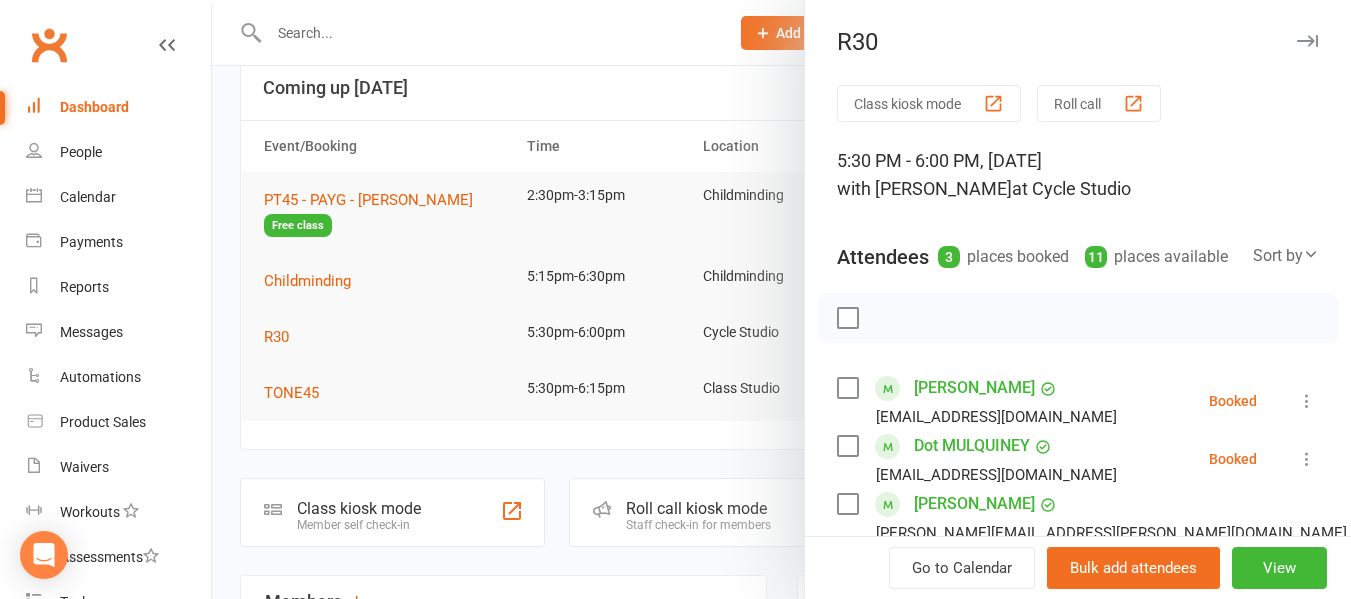 scroll, scrollTop: 100, scrollLeft: 0, axis: vertical 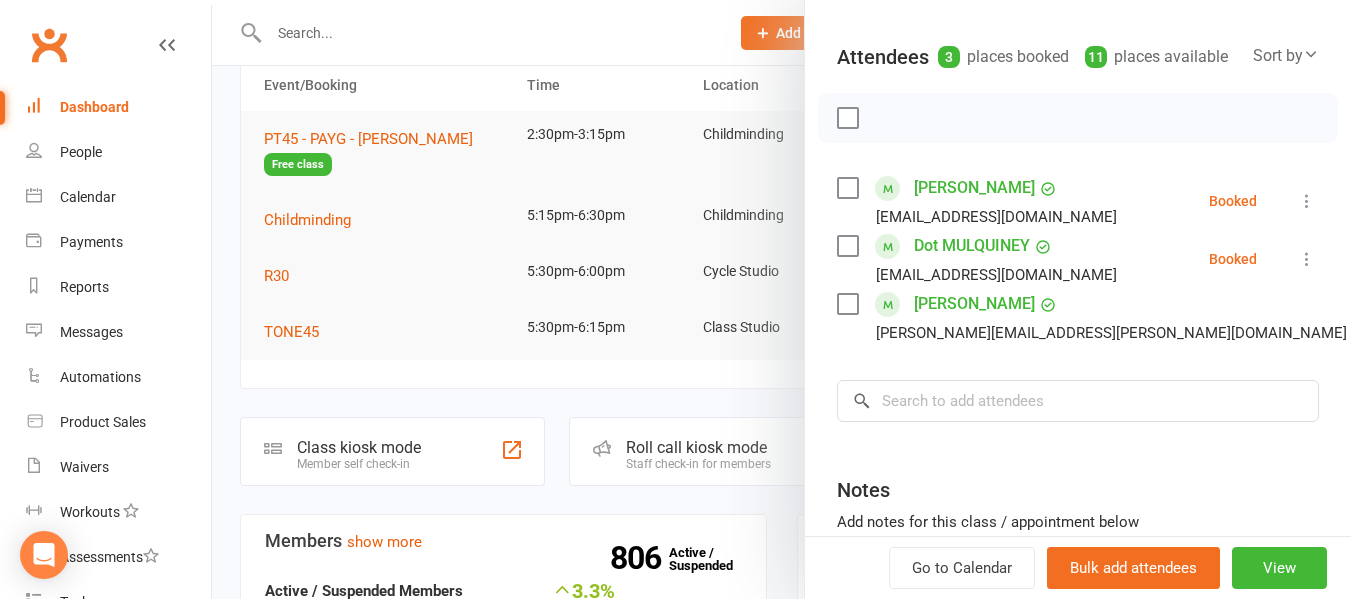 click at bounding box center [781, 299] 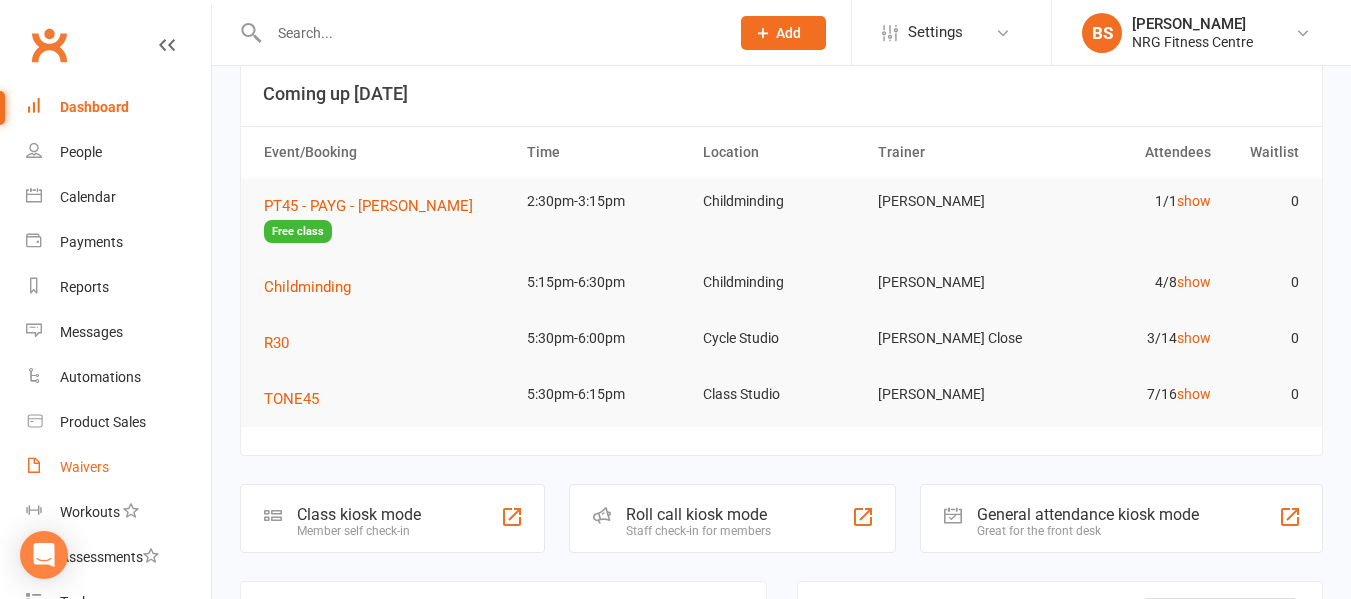 scroll, scrollTop: 0, scrollLeft: 0, axis: both 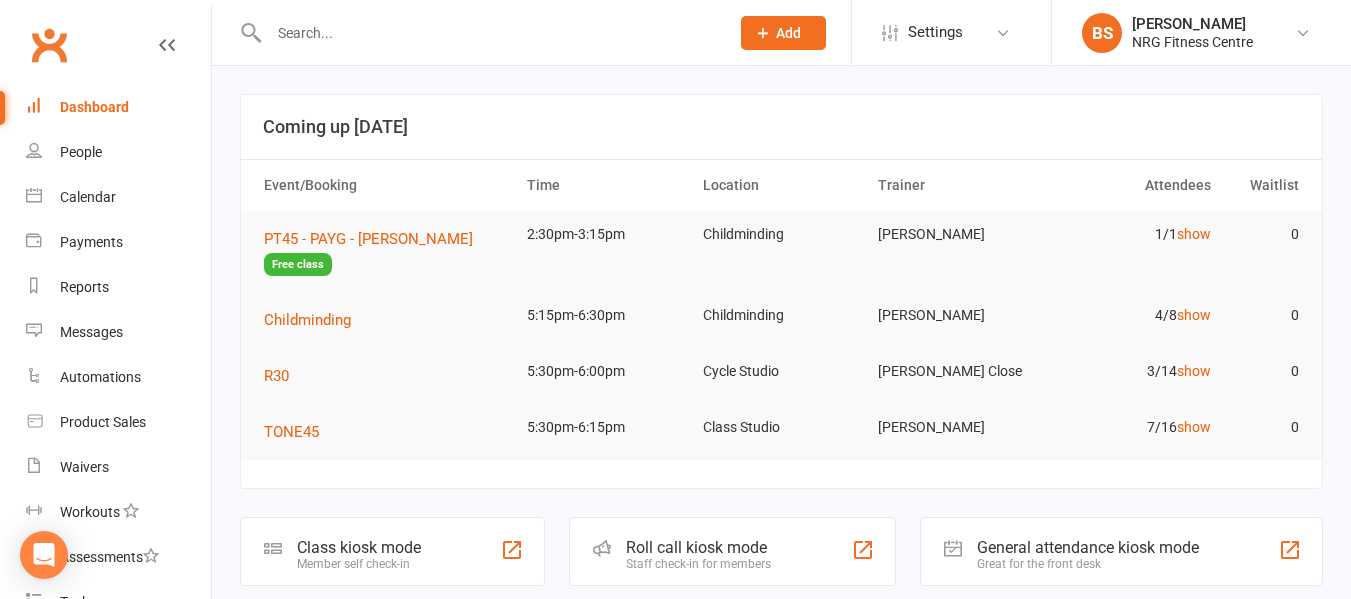 click at bounding box center (489, 33) 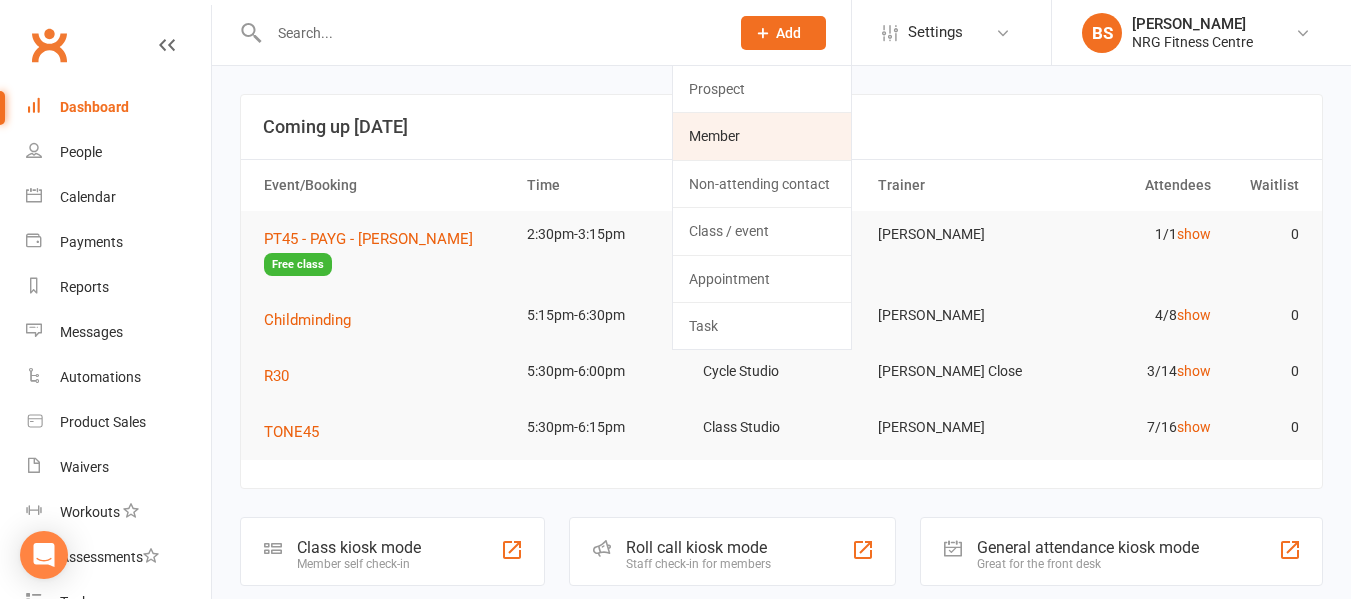 click on "Member" 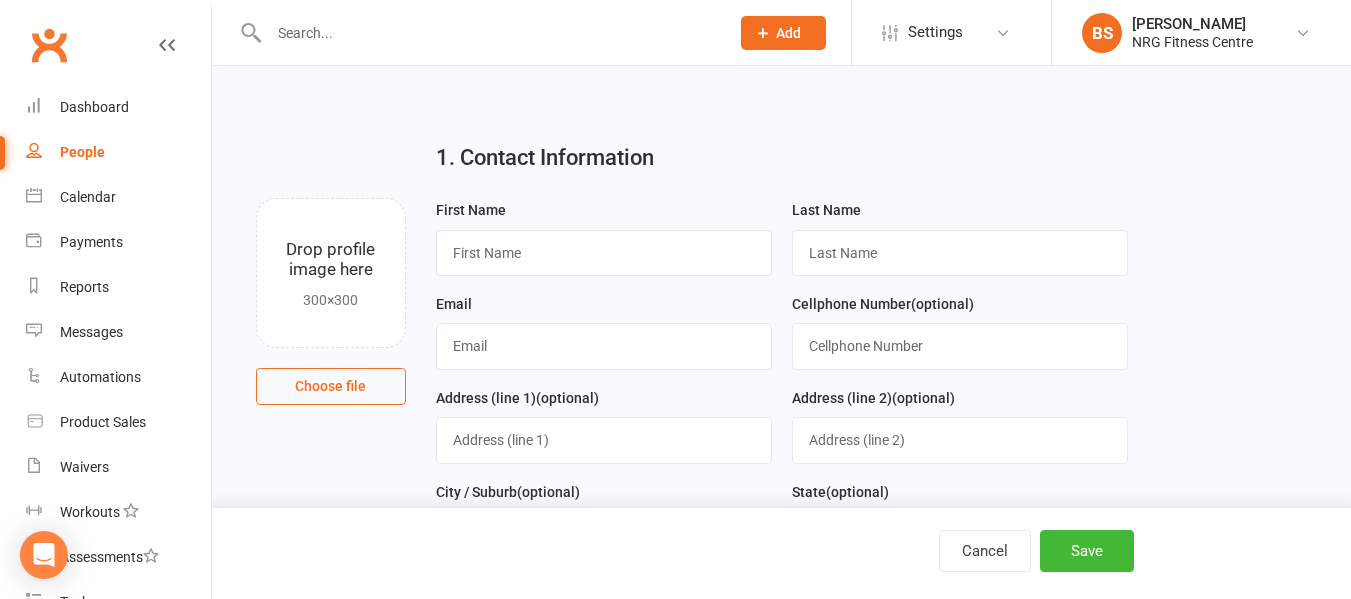 click on "Choose file" at bounding box center [331, 386] 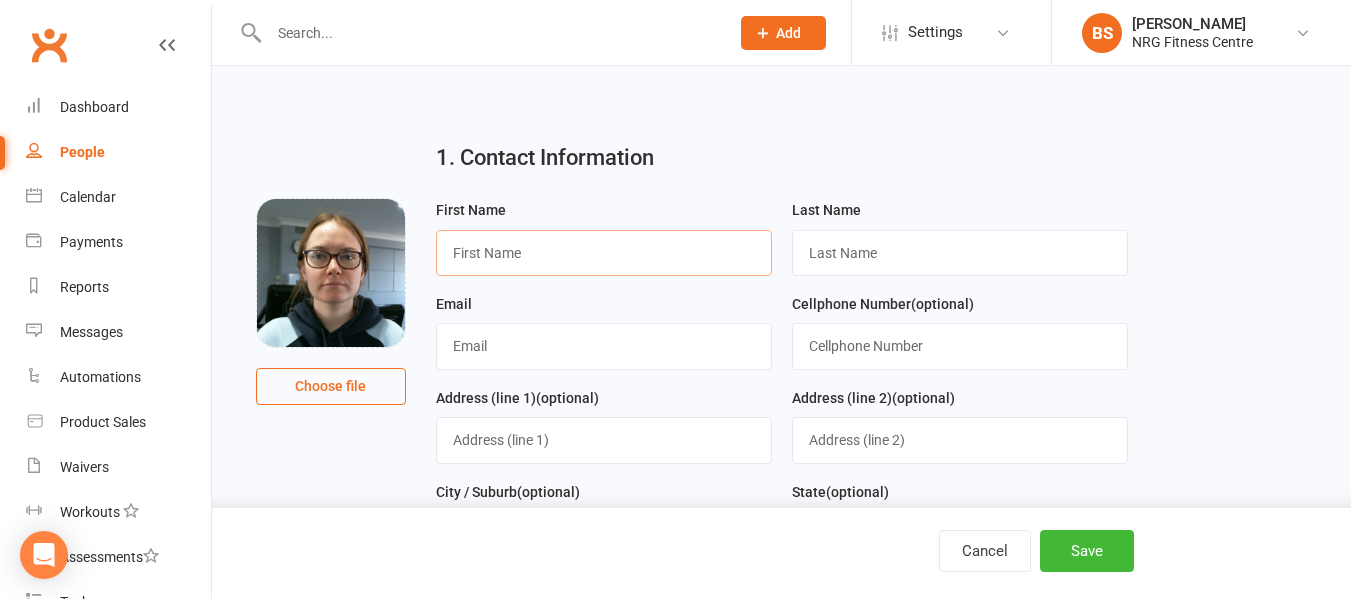 click at bounding box center (604, 253) 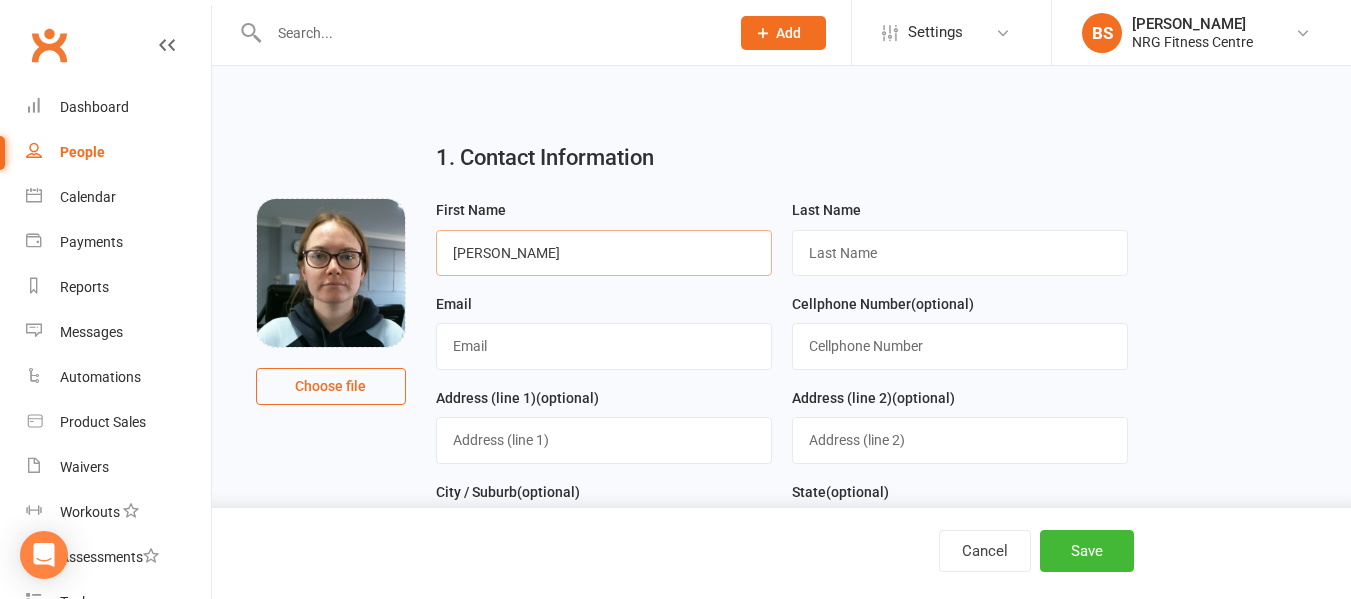 type on "[PERSON_NAME]" 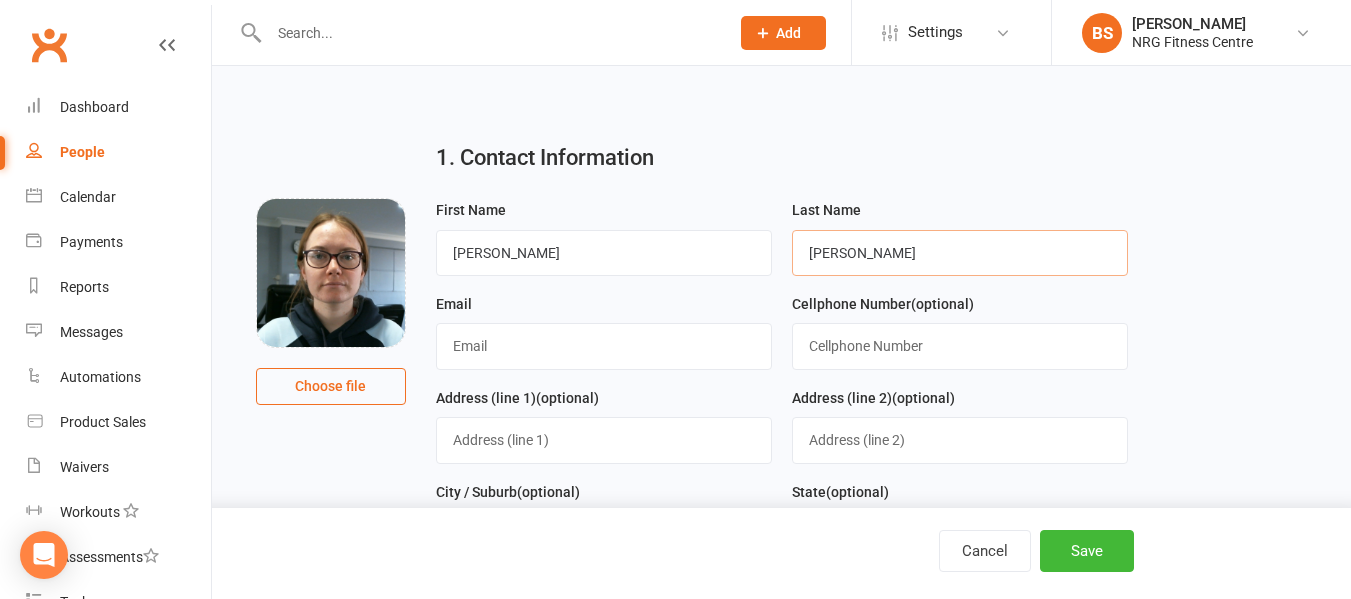 type on "[PERSON_NAME]" 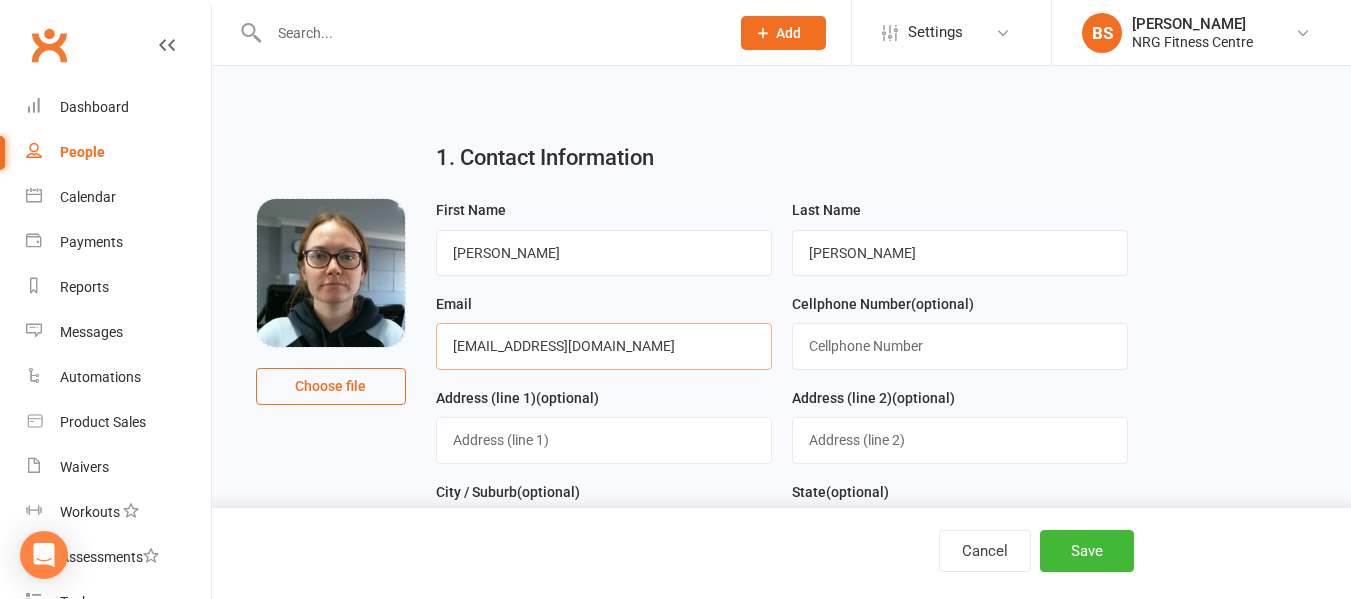 type on "[EMAIL_ADDRESS][DOMAIN_NAME]" 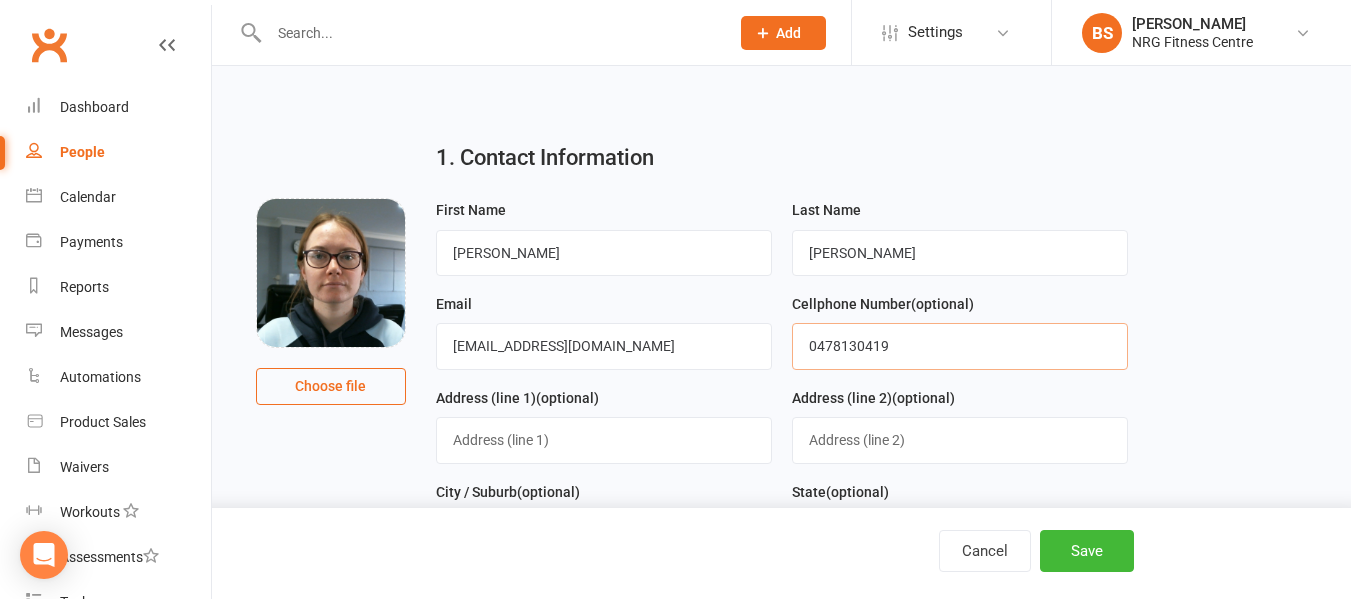 type on "0478130419" 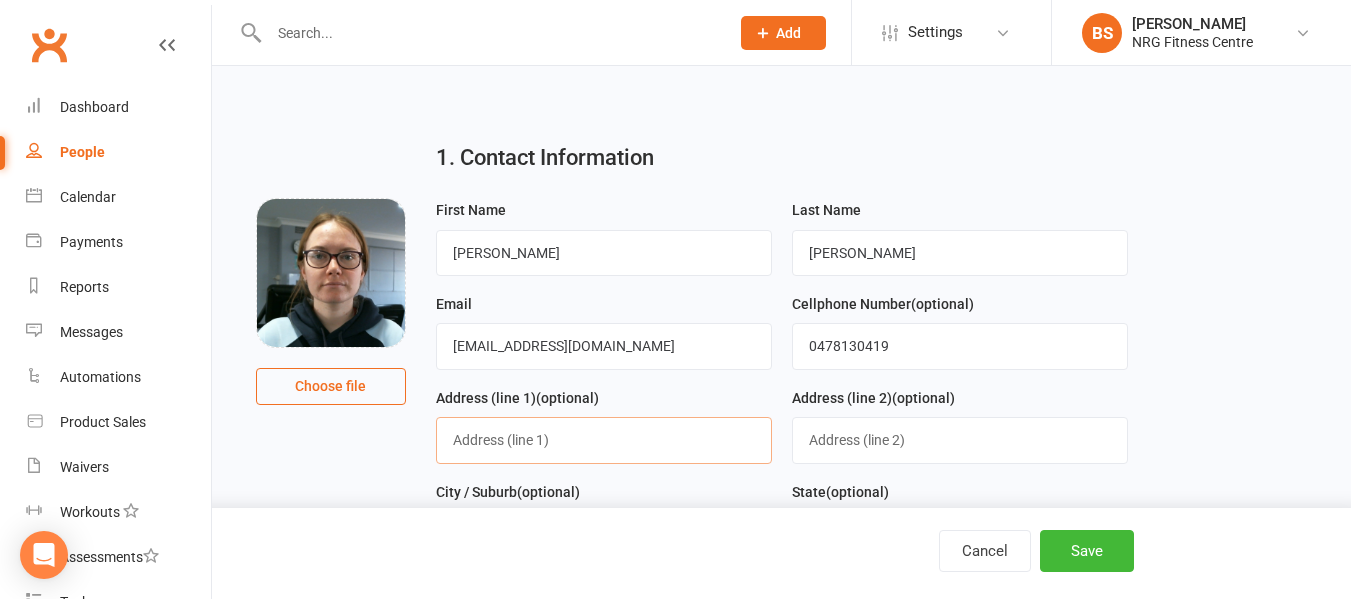 click at bounding box center (604, 440) 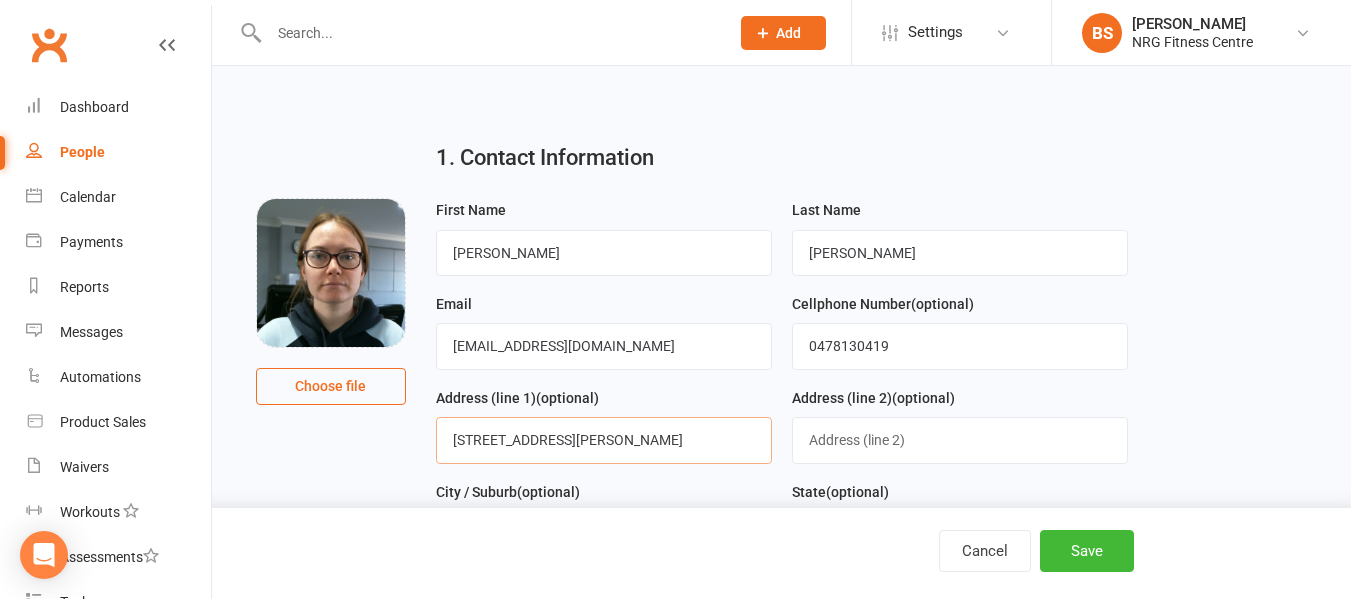 type on "[STREET_ADDRESS][PERSON_NAME]" 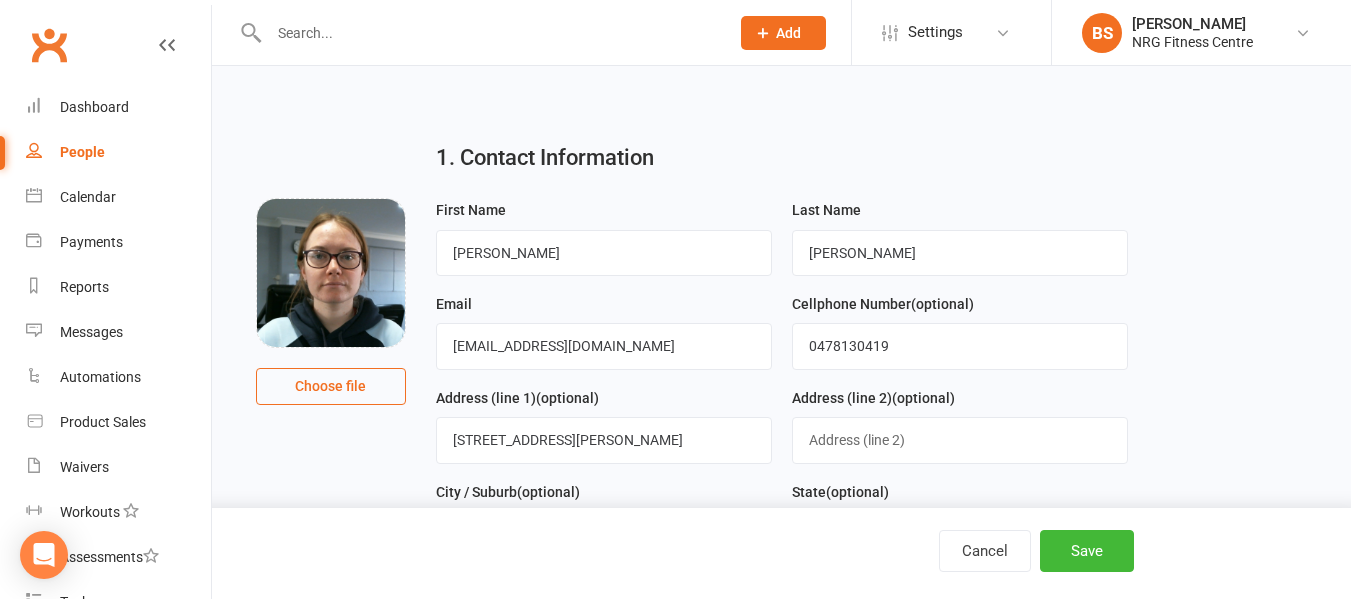 type on "Young" 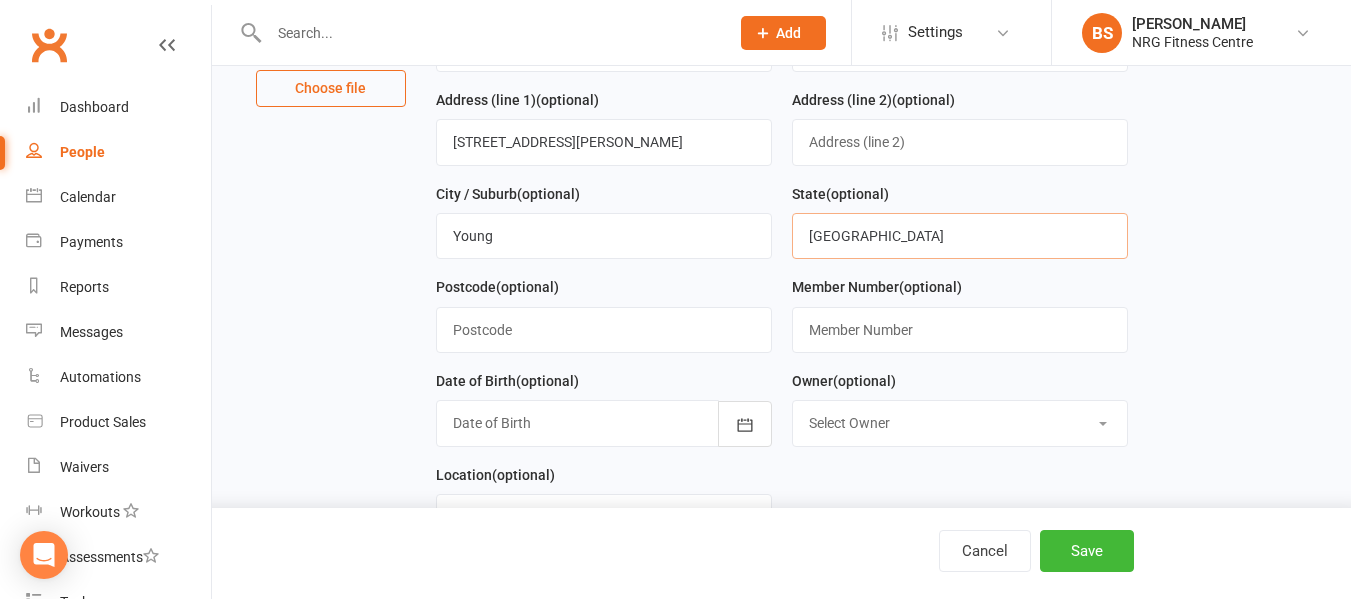 scroll, scrollTop: 300, scrollLeft: 0, axis: vertical 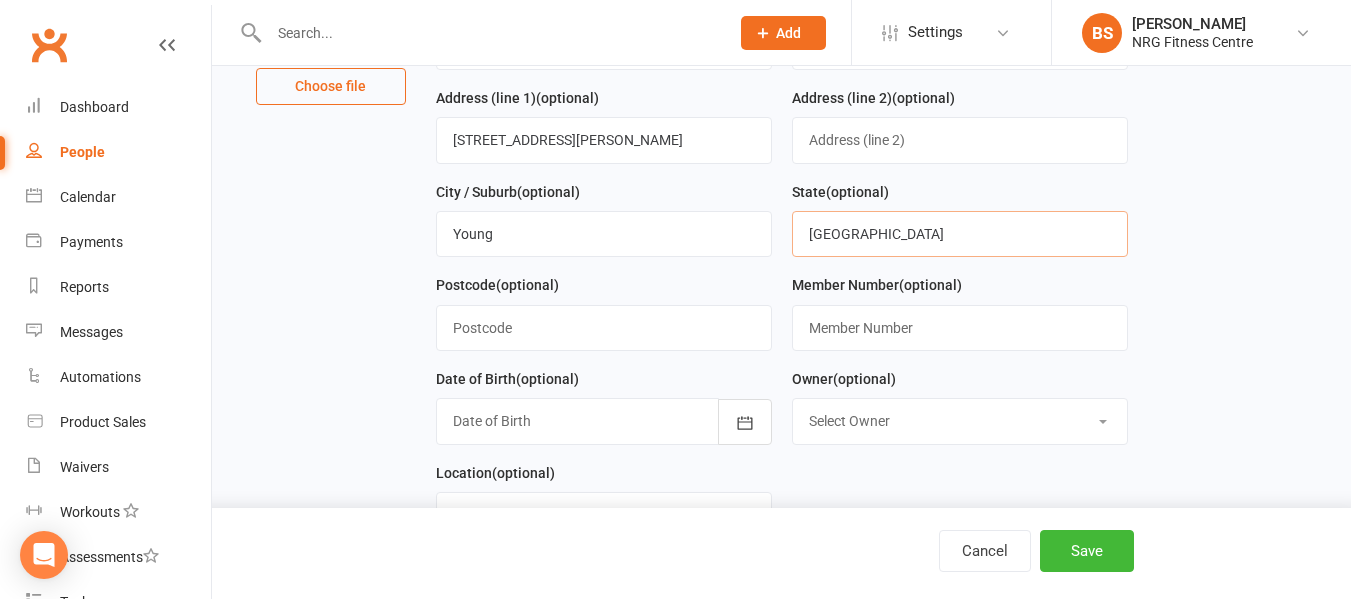 type on "[GEOGRAPHIC_DATA]" 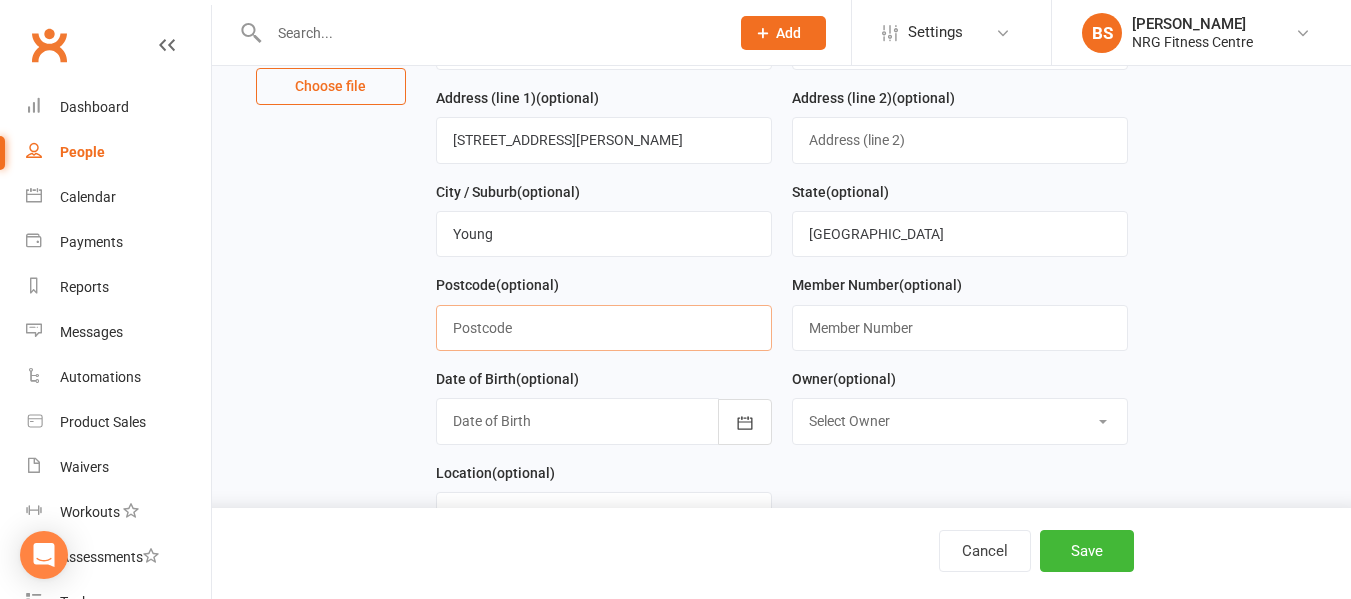 click at bounding box center (604, 328) 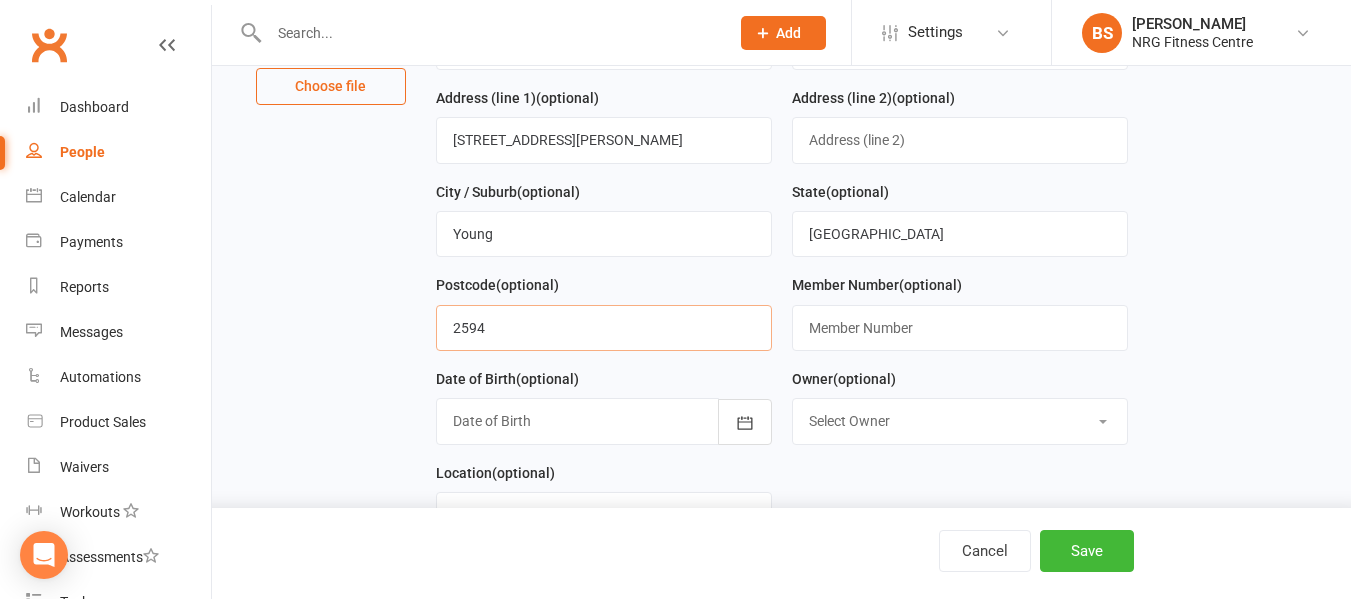 type on "2594" 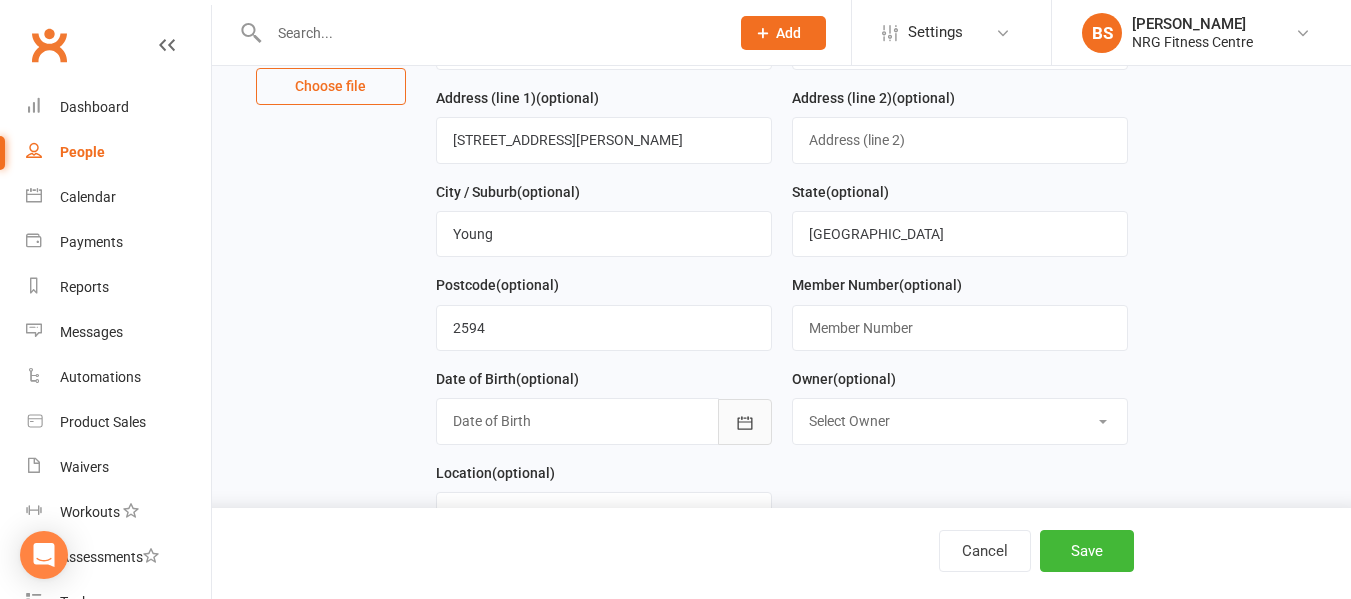 click 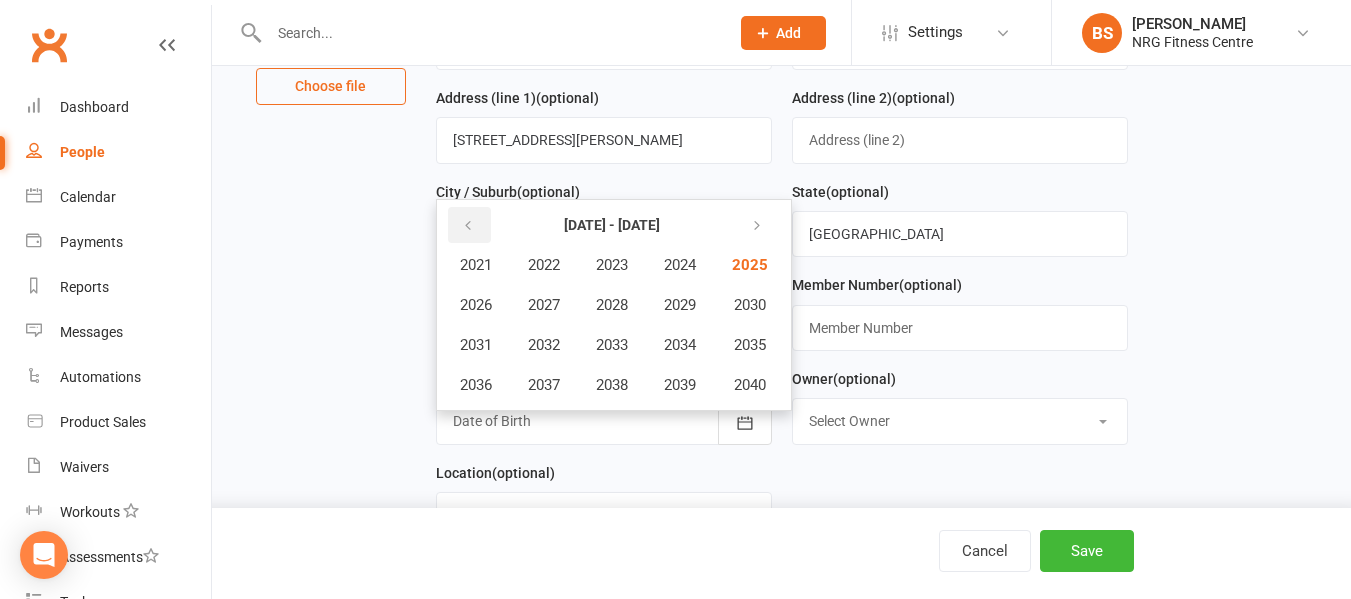 click at bounding box center (468, 226) 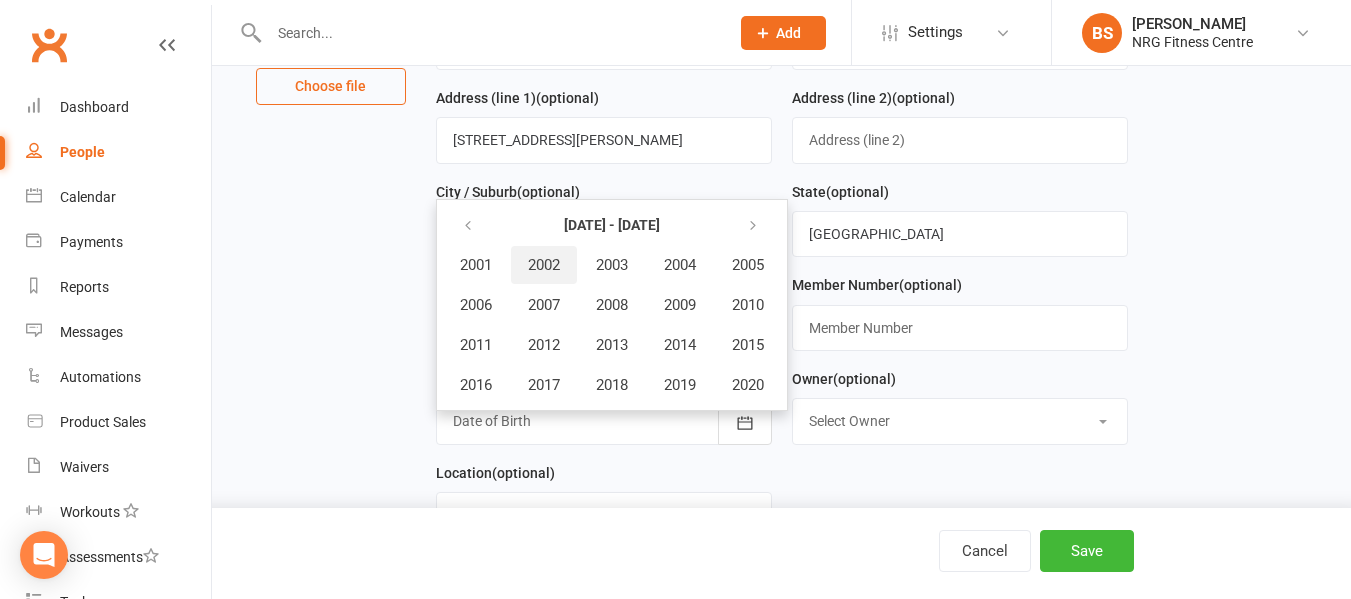 click on "2002" at bounding box center (544, 265) 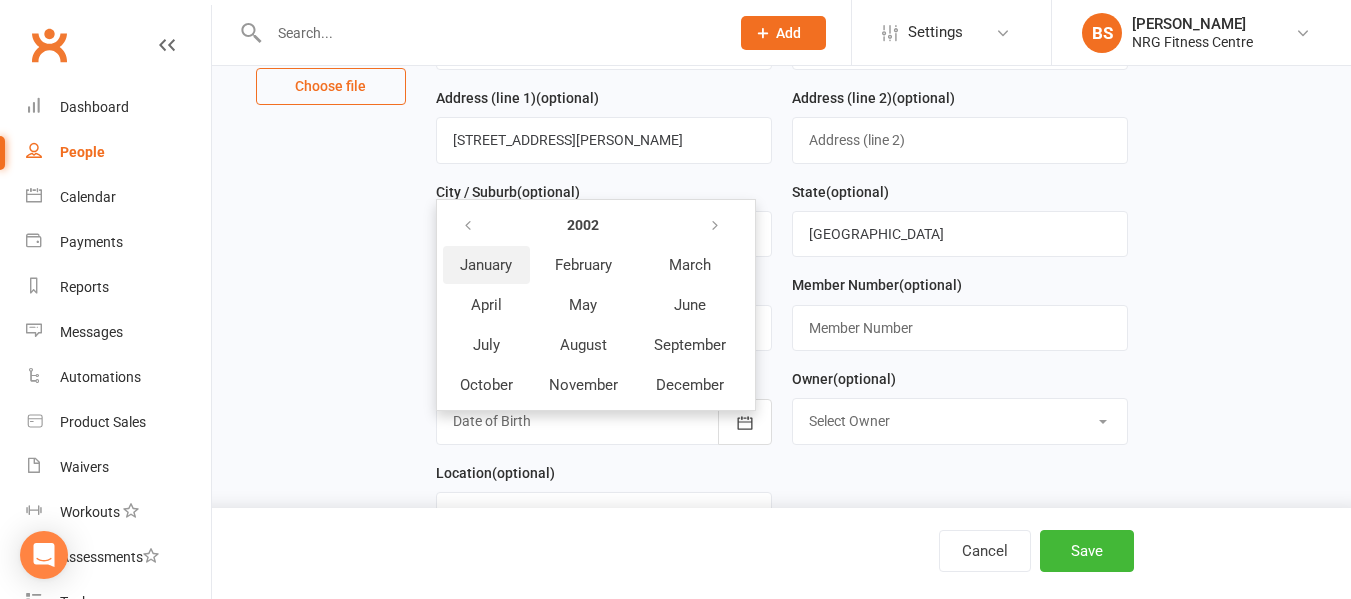 click on "January" at bounding box center (486, 265) 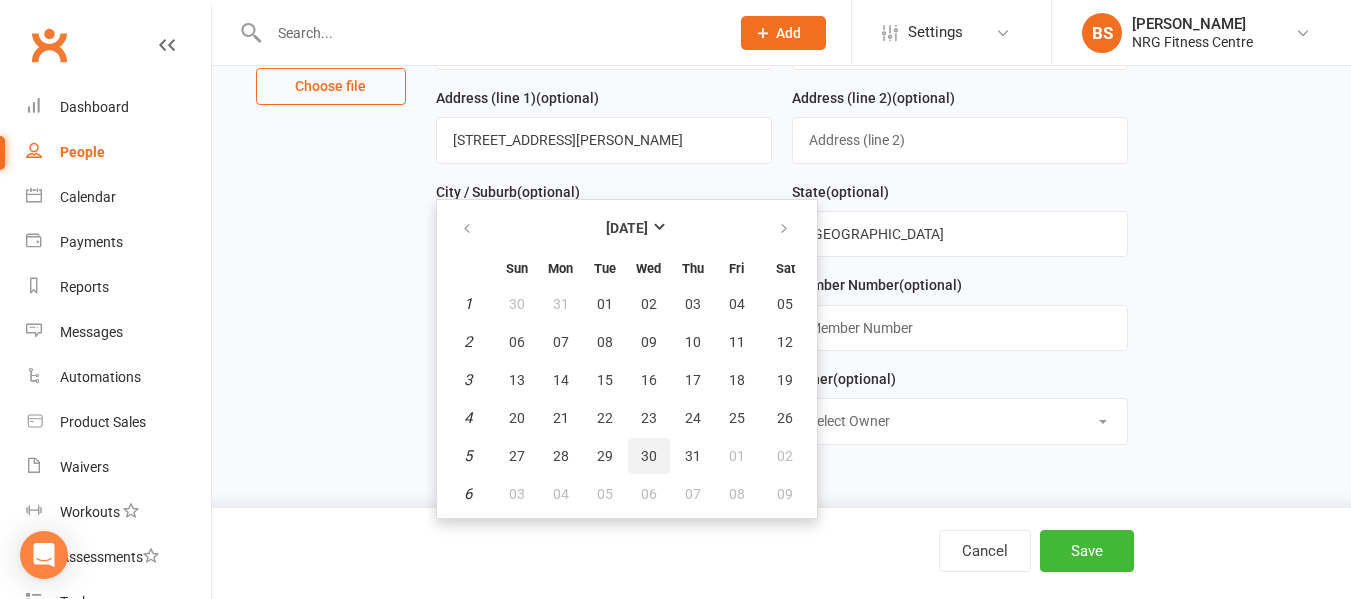 click on "30" at bounding box center (649, 456) 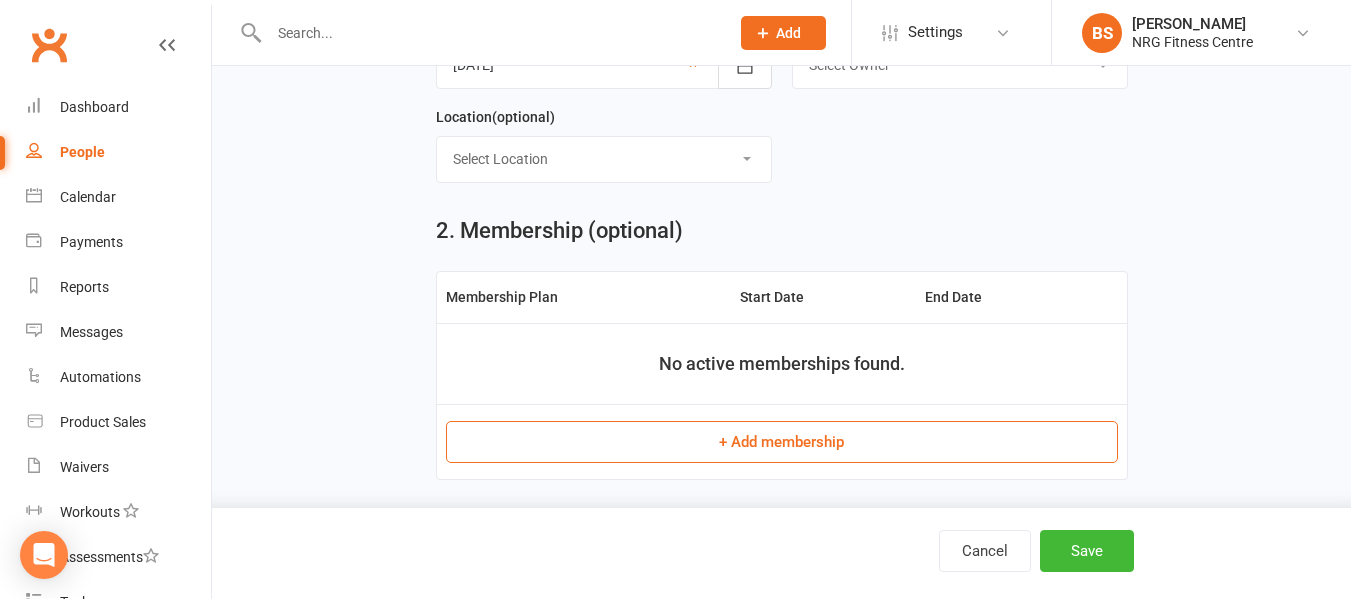 scroll, scrollTop: 700, scrollLeft: 0, axis: vertical 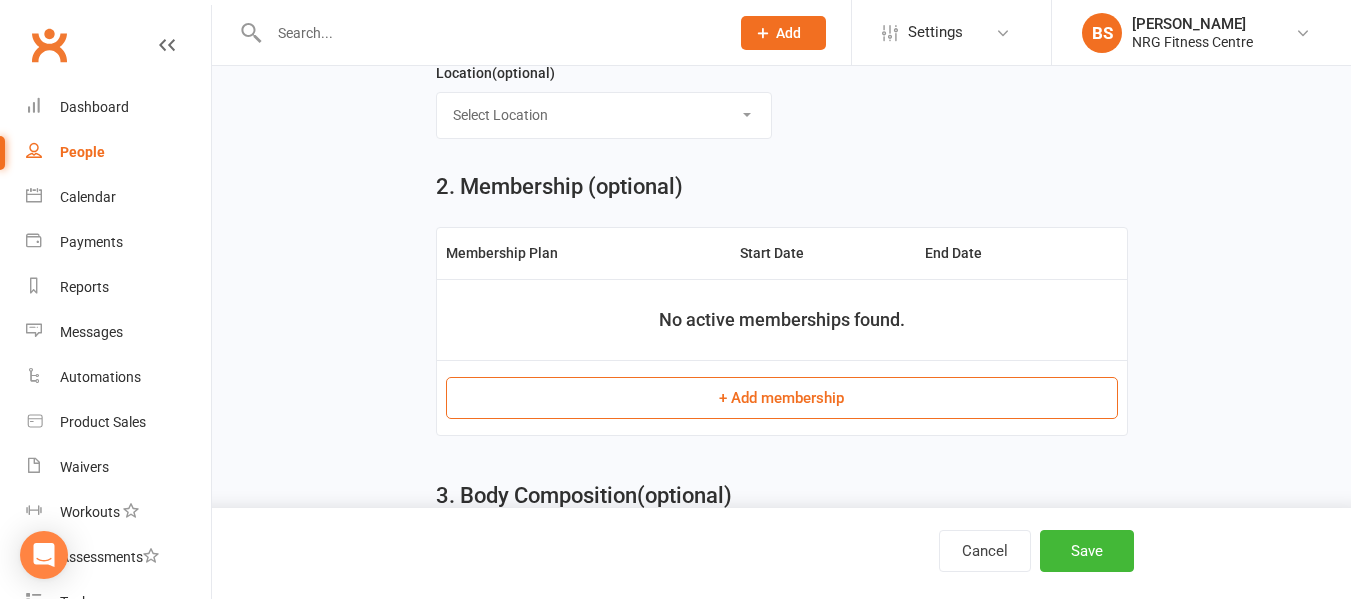 click on "+ Add membership" at bounding box center [782, 398] 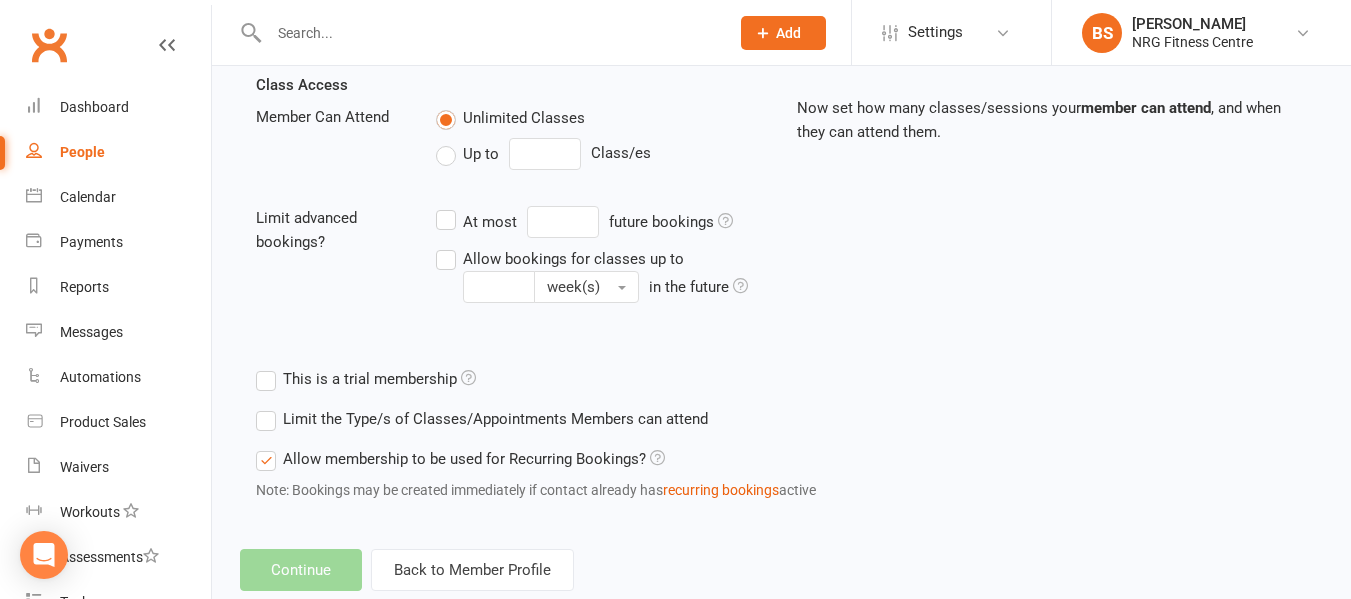 scroll, scrollTop: 0, scrollLeft: 0, axis: both 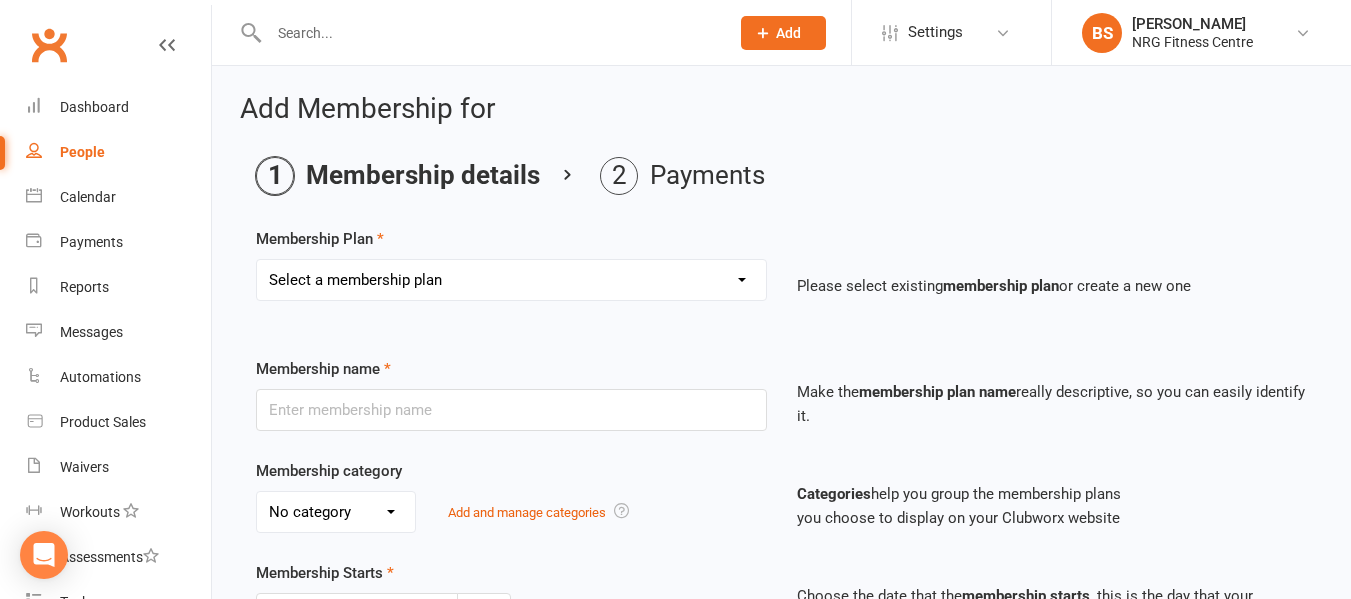 click on "Select a membership plan 1 Week Trial DD-12 Month UFN DD-12 Month UFN - JUNIOR DD-12 Month Fixed DD-12 Month Fixed - JUNIOR DD-No Fixed Term DD-No Fixed Term - JUNIOR 12 Month Upfront 12 Month Upfront - JUNIOR 6 Month 6 Month - JUNIOR 3 Month 3 Month - Student 2 Month 1 Month 2 Month - Student 1 Month - Student 2 Week 1 Week 10 Visit Pass 10 Visit Pass - Student Fitness Passport Fitness Passport - JUNIOR Family Member - No charge Family Member - No charge - JUNIOR PT 1 hour - 10 Pack PT 45 minute - 10 Pack PT60 - PAYG PT45 - PAYG PT30 - PAYG No Charge PT 30 minute - 10 Pack Childminding Book & Pay - Classes DD-12 Month - Winter Warmer DD-12 Month - Winter Warmer - JUNIOR PT 45 minute - 3 Pack PT 60 minute - 2 Pack PT 60 minute - 6 Pack" at bounding box center [511, 280] 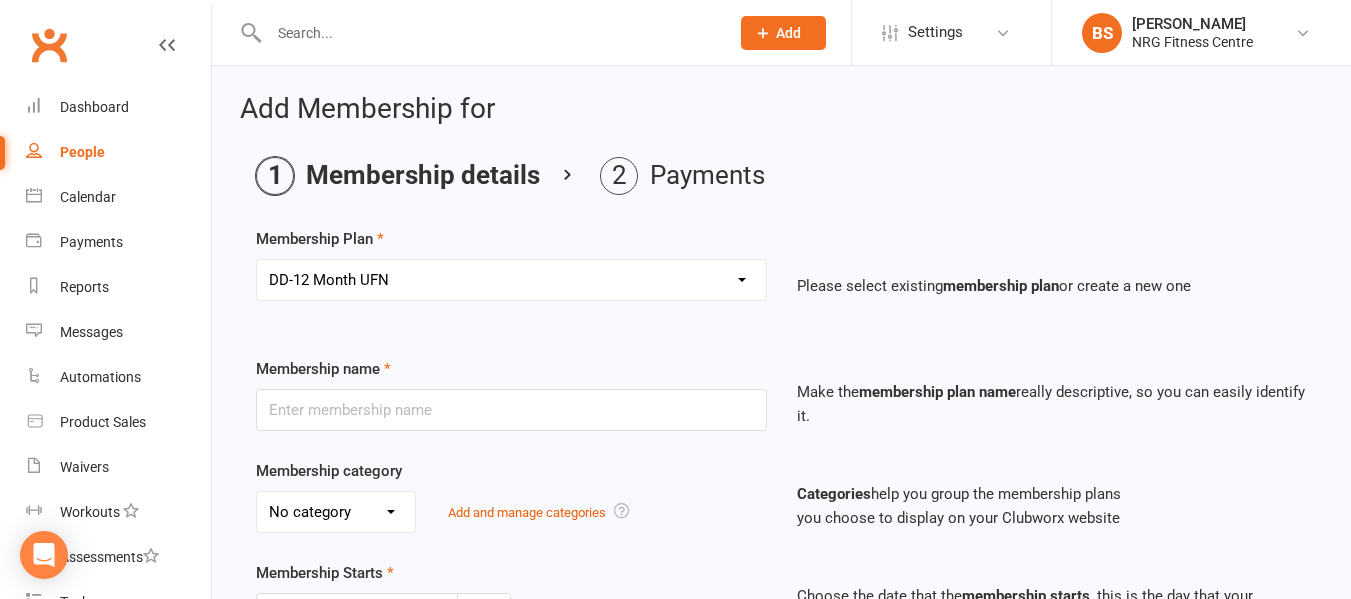 click on "Select a membership plan 1 Week Trial DD-12 Month UFN DD-12 Month UFN - JUNIOR DD-12 Month Fixed DD-12 Month Fixed - JUNIOR DD-No Fixed Term DD-No Fixed Term - JUNIOR 12 Month Upfront 12 Month Upfront - JUNIOR 6 Month 6 Month - JUNIOR 3 Month 3 Month - Student 2 Month 1 Month 2 Month - Student 1 Month - Student 2 Week 1 Week 10 Visit Pass 10 Visit Pass - Student Fitness Passport Fitness Passport - JUNIOR Family Member - No charge Family Member - No charge - JUNIOR PT 1 hour - 10 Pack PT 45 minute - 10 Pack PT60 - PAYG PT45 - PAYG PT30 - PAYG No Charge PT 30 minute - 10 Pack Childminding Book & Pay - Classes DD-12 Month - Winter Warmer DD-12 Month - Winter Warmer - JUNIOR PT 45 minute - 3 Pack PT 60 minute - 2 Pack PT 60 minute - 6 Pack" at bounding box center [511, 280] 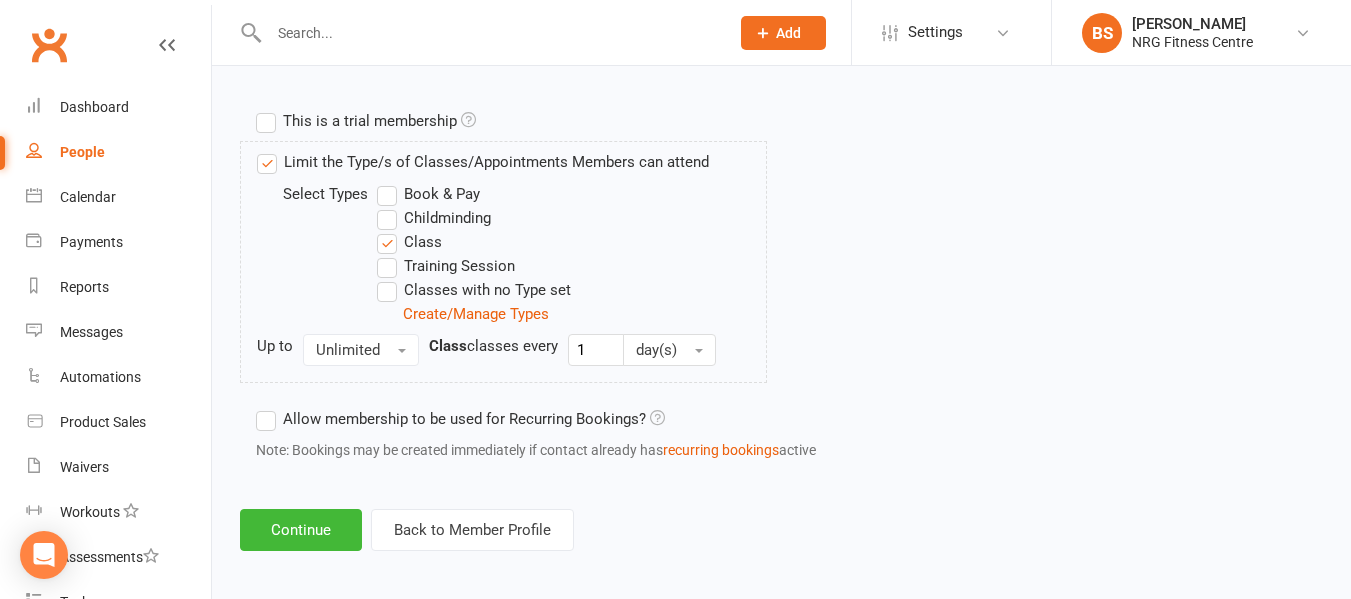 scroll, scrollTop: 968, scrollLeft: 0, axis: vertical 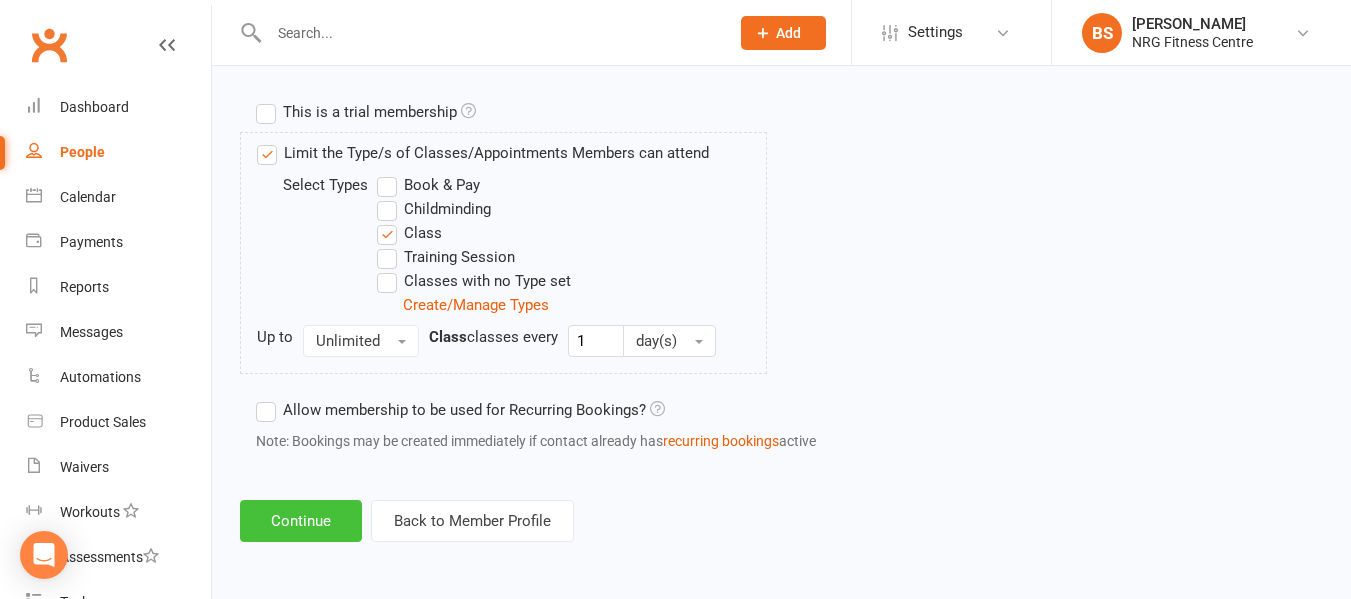 click on "Continue" at bounding box center [301, 521] 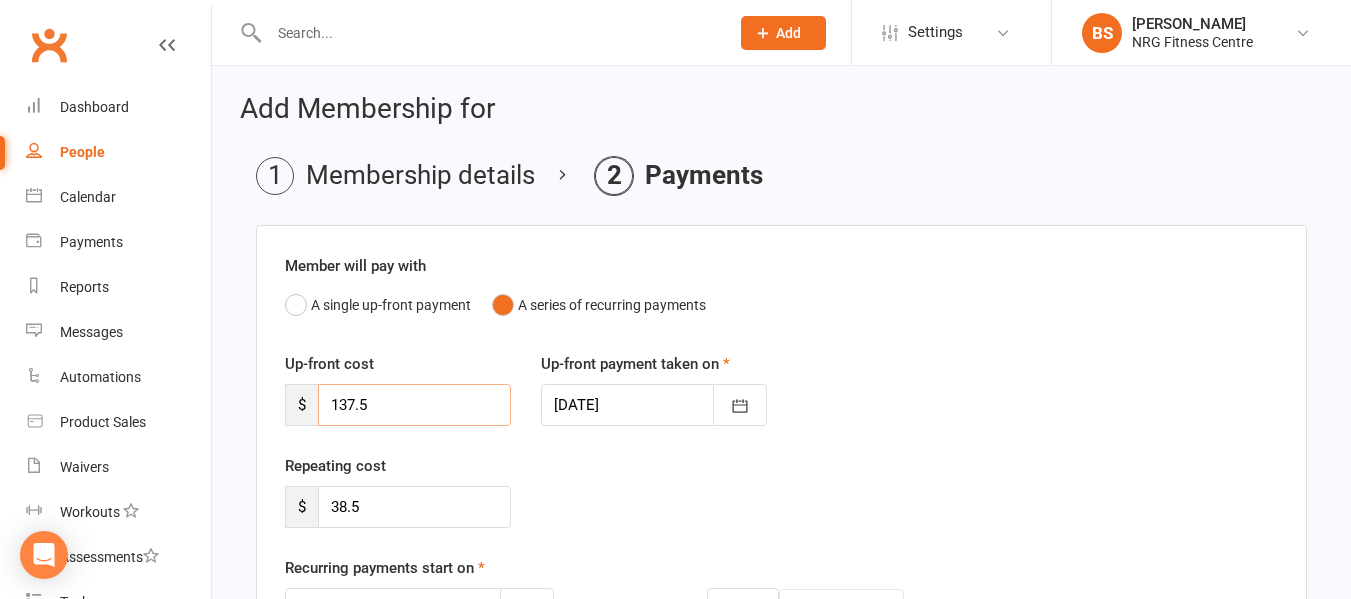 drag, startPoint x: 390, startPoint y: 404, endPoint x: 0, endPoint y: 485, distance: 398.32272 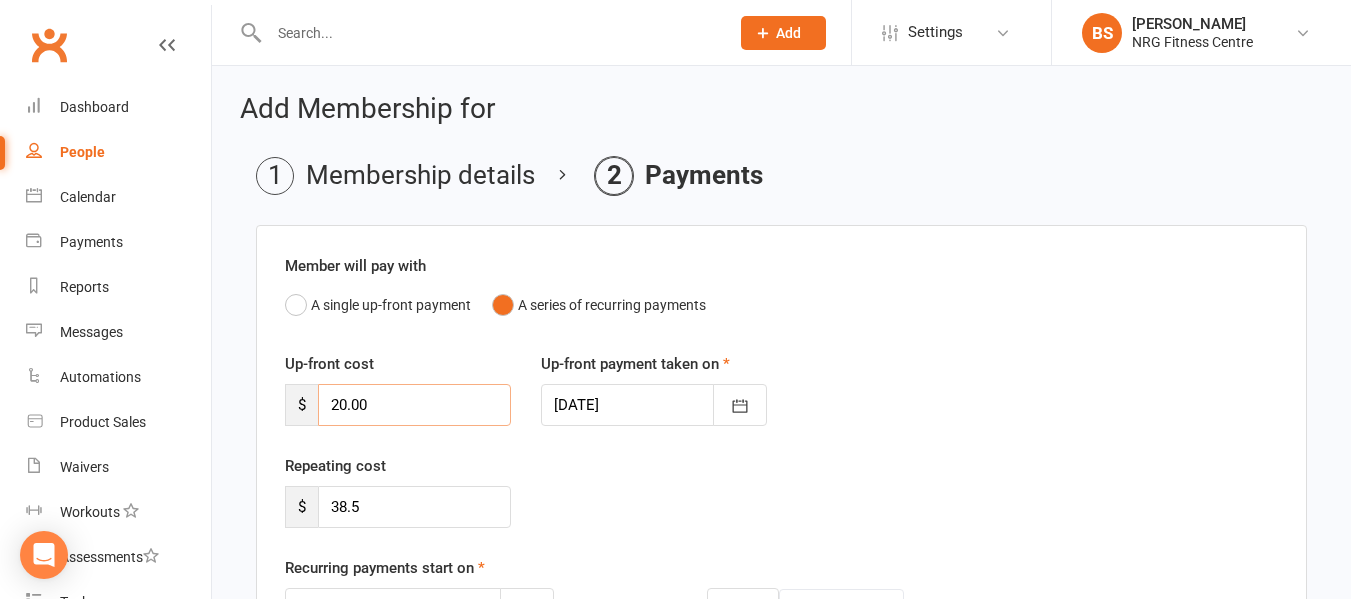 type on "20.00" 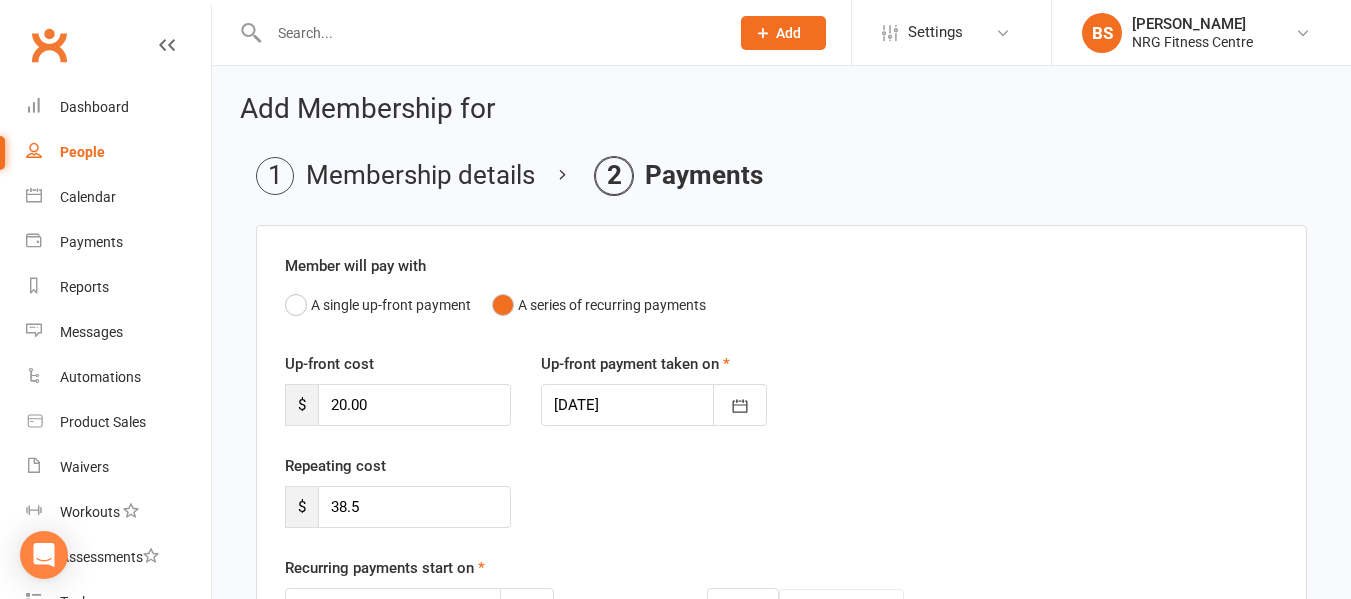 click at bounding box center (654, 405) 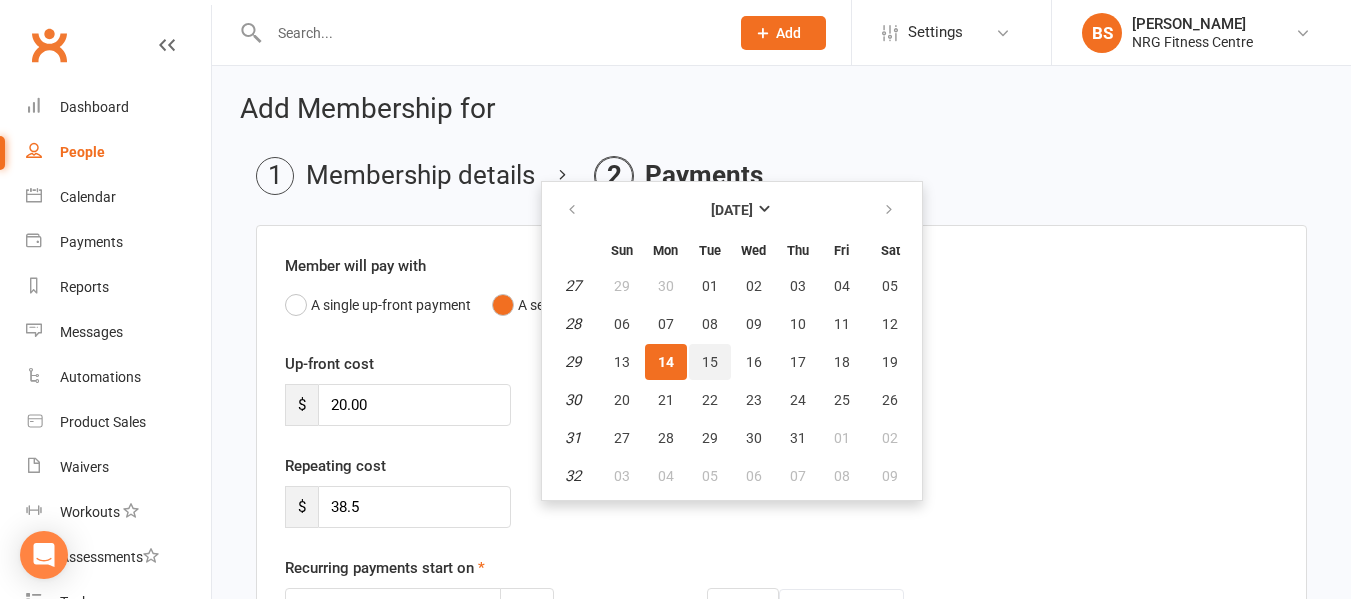 click on "15" at bounding box center (710, 362) 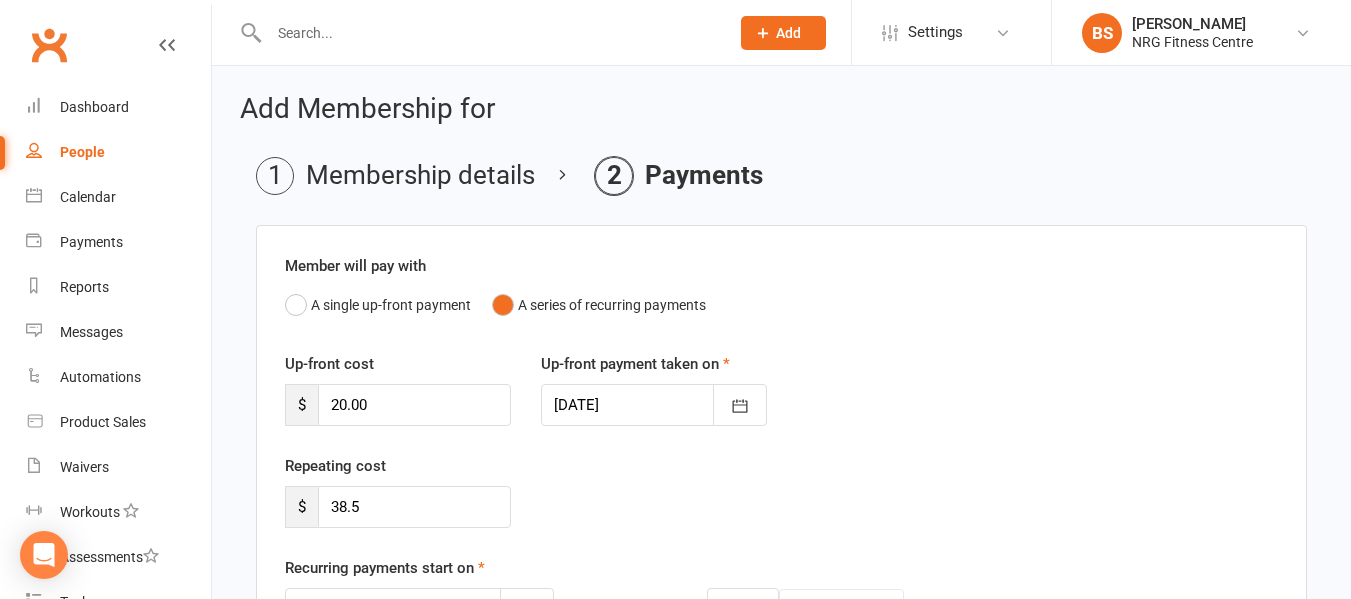 type on "[DATE]" 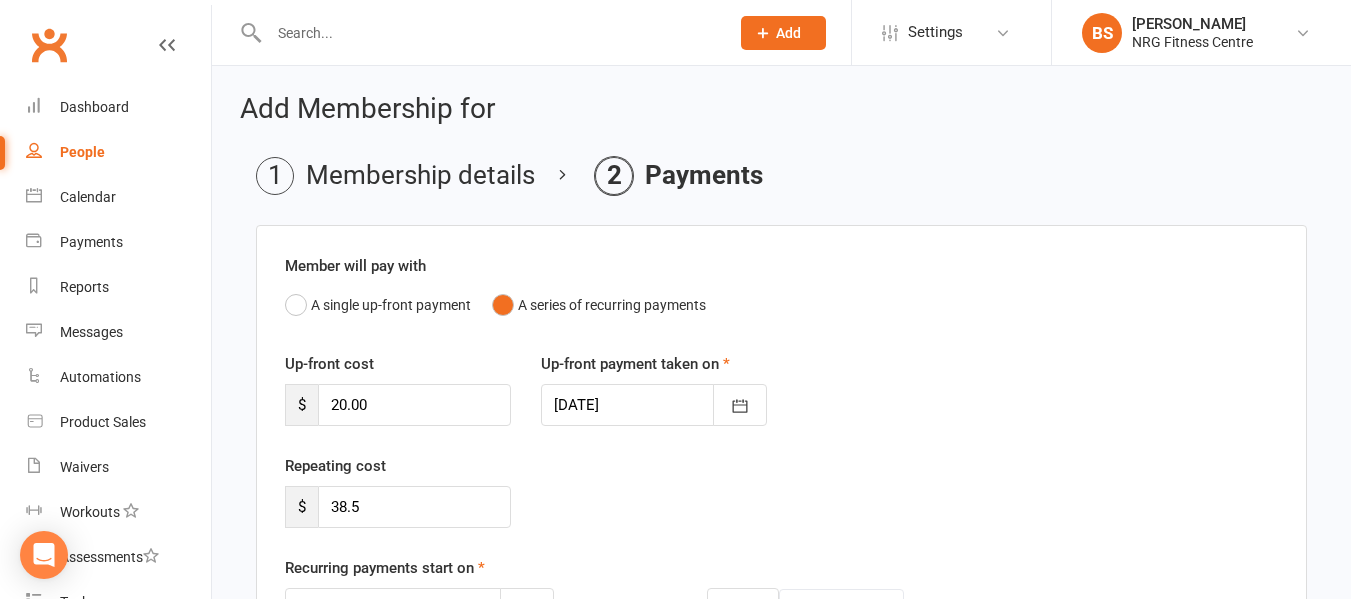 scroll, scrollTop: 100, scrollLeft: 0, axis: vertical 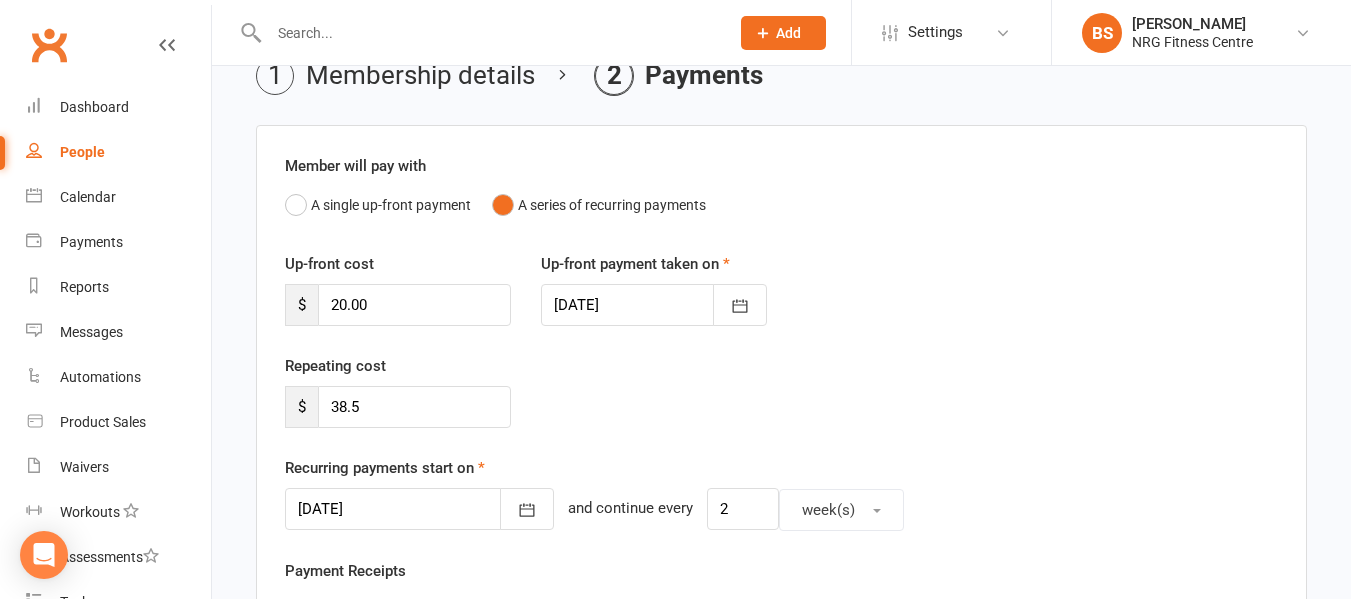 click at bounding box center (419, 509) 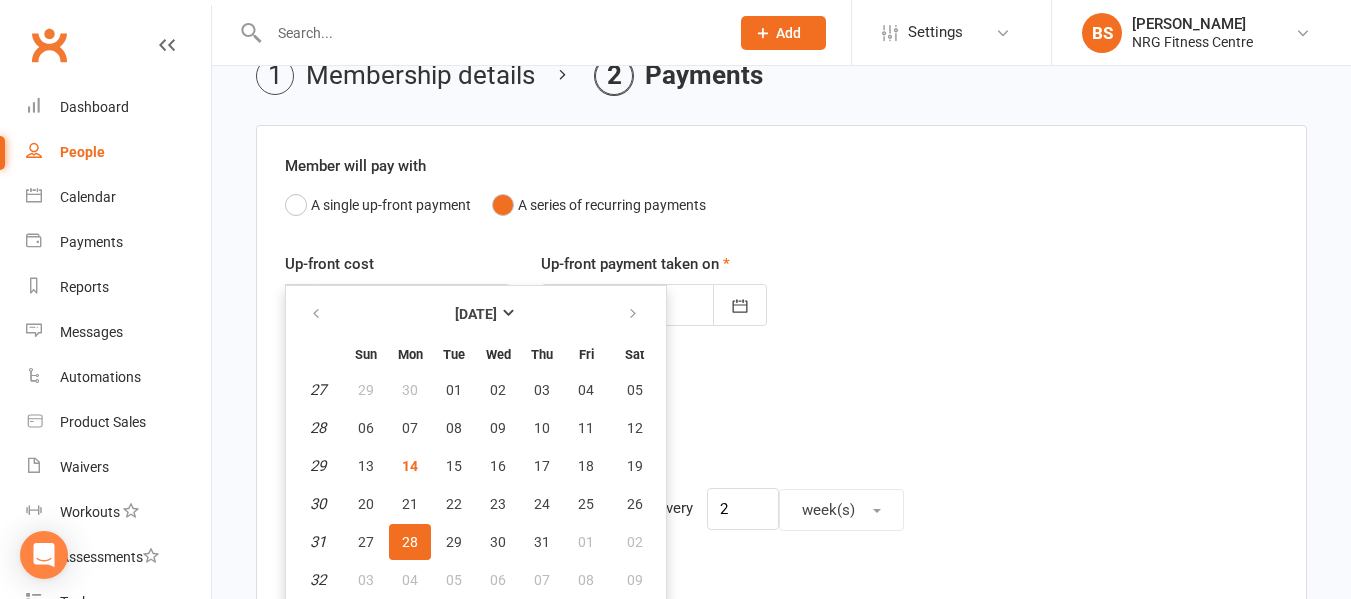 scroll, scrollTop: 102, scrollLeft: 0, axis: vertical 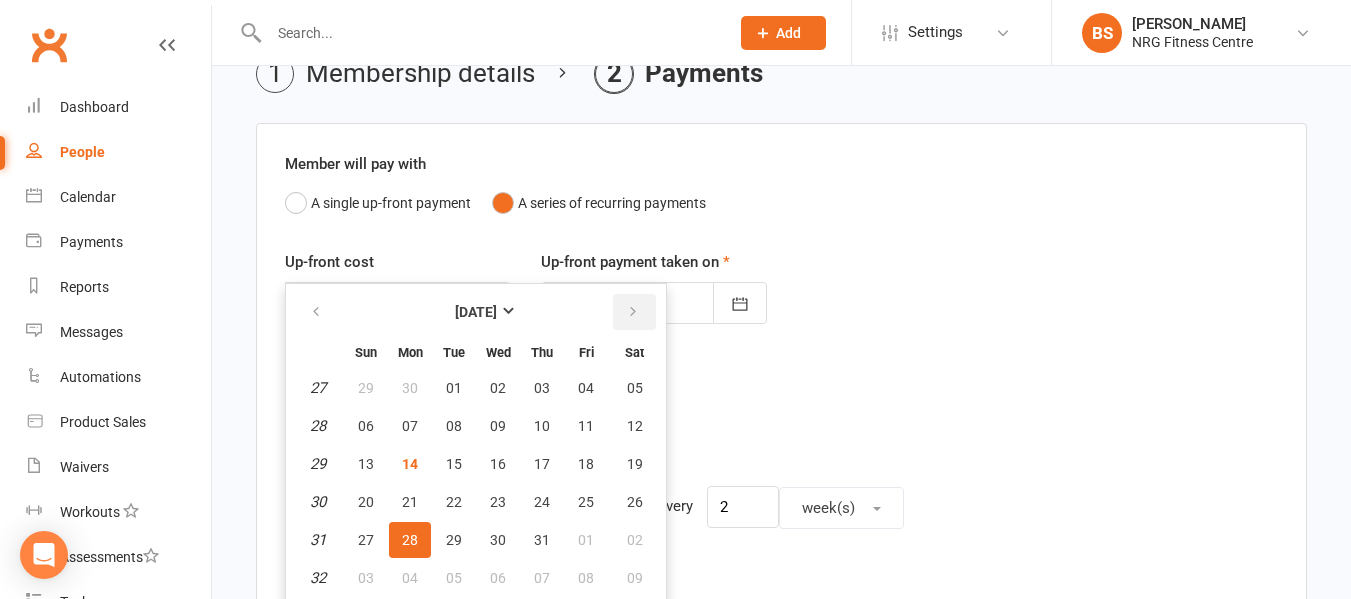 click at bounding box center (634, 312) 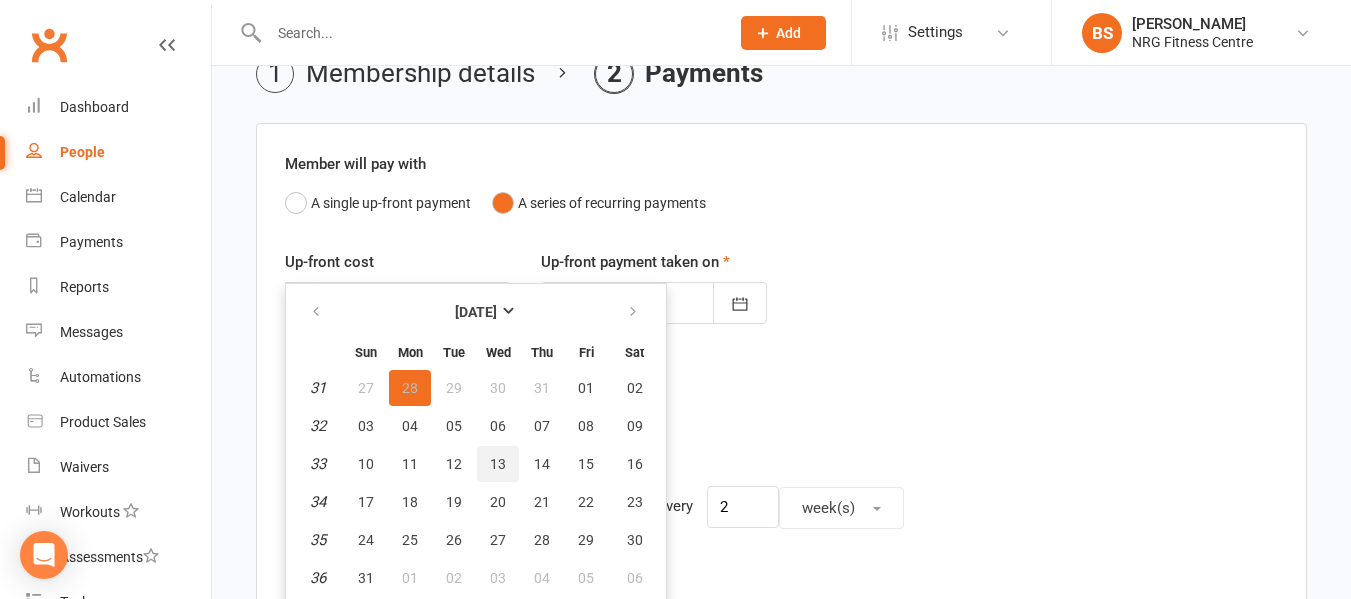 click on "13" at bounding box center (498, 464) 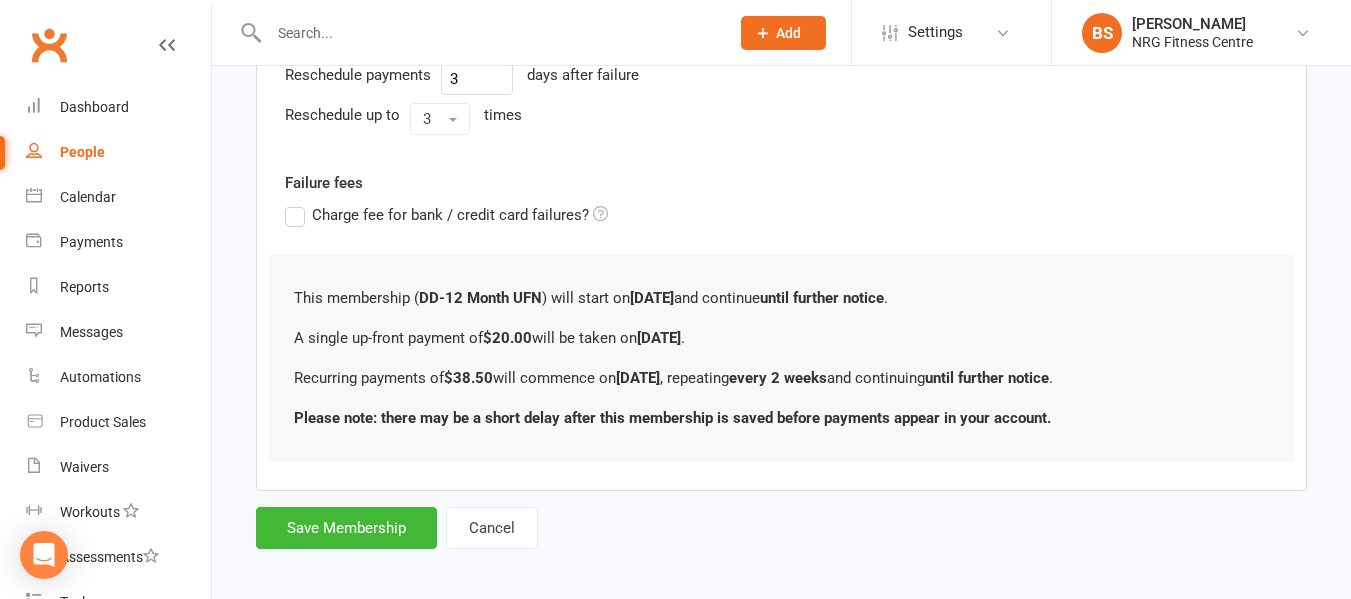 scroll, scrollTop: 815, scrollLeft: 0, axis: vertical 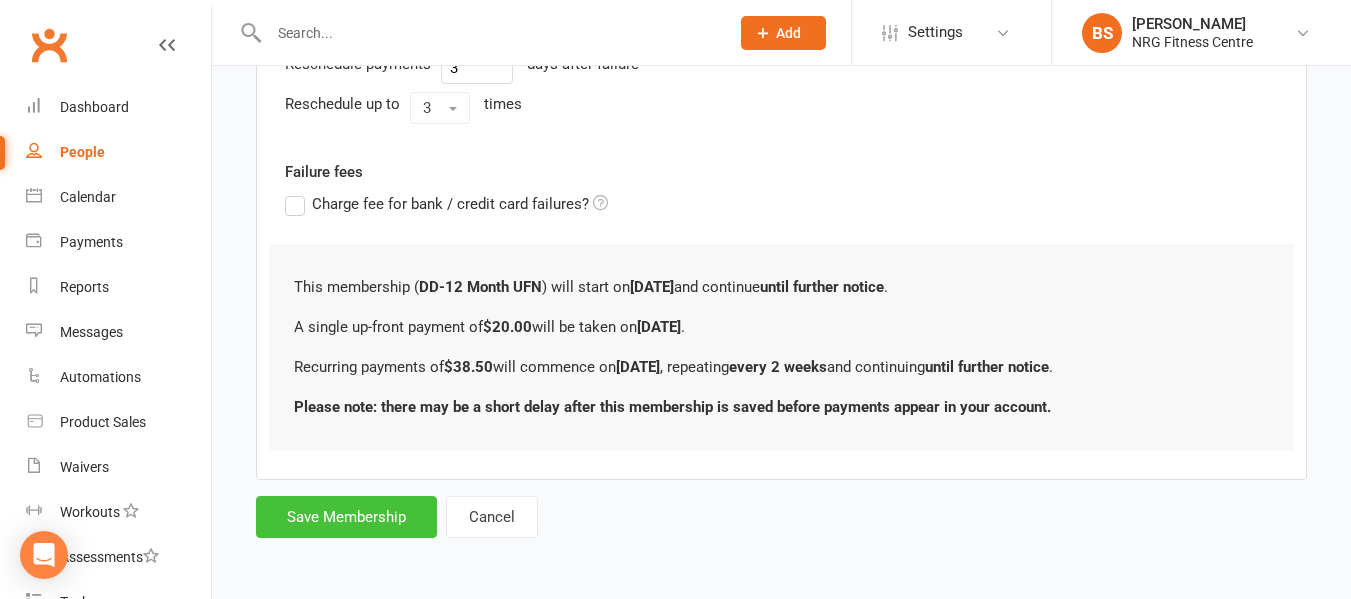 click on "Save Membership" at bounding box center (346, 517) 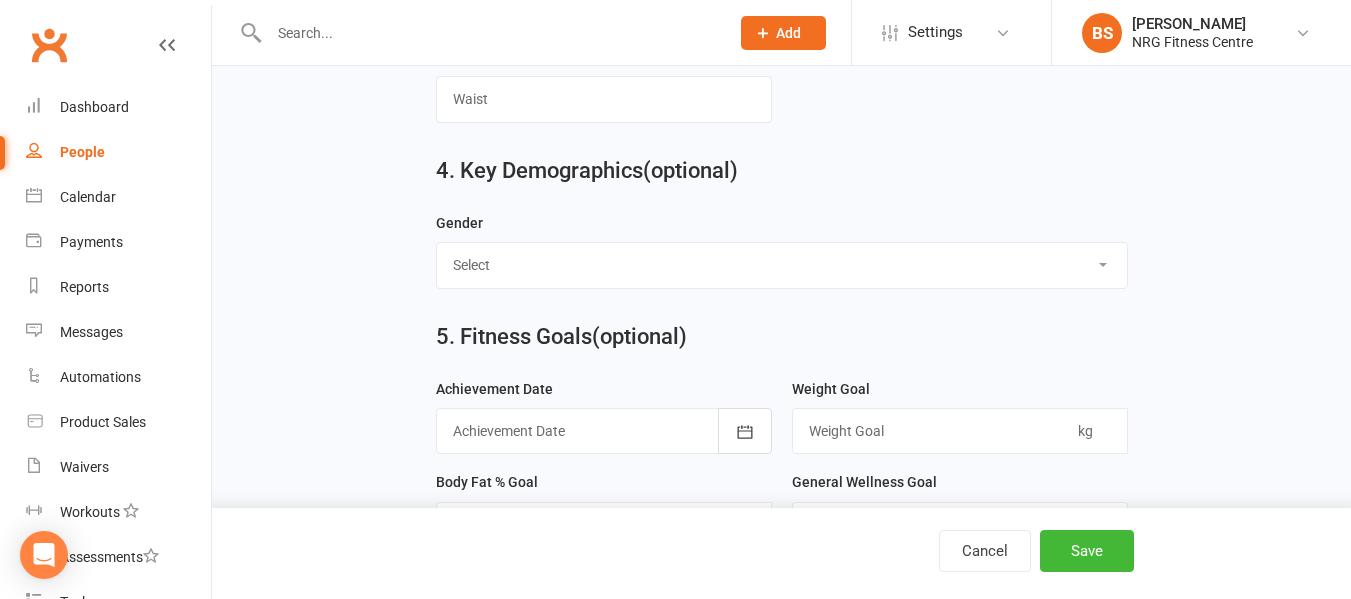scroll, scrollTop: 1462, scrollLeft: 0, axis: vertical 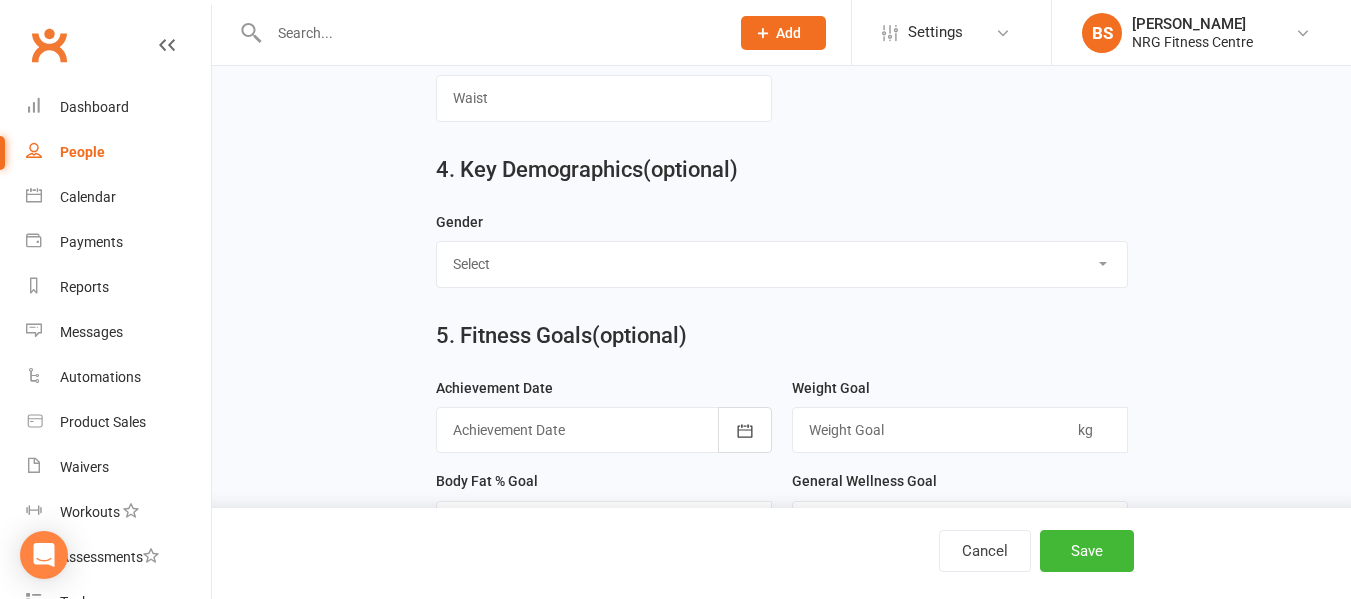click on "Select [DEMOGRAPHIC_DATA] [DEMOGRAPHIC_DATA]" at bounding box center (782, 264) 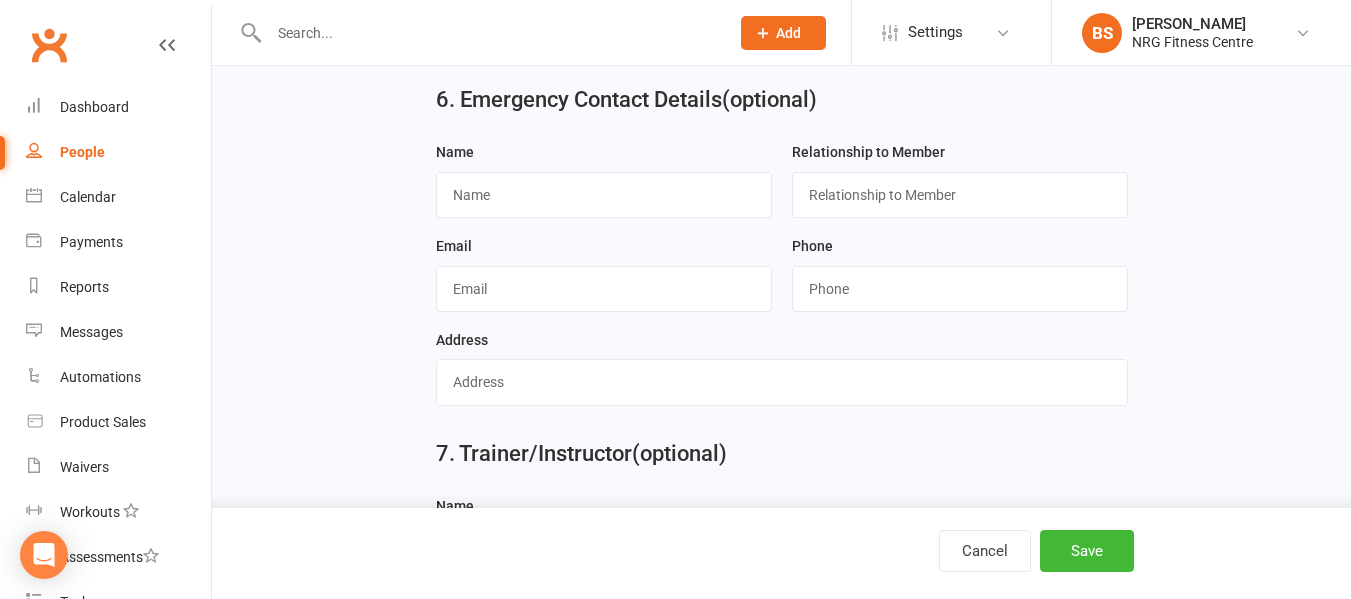 scroll, scrollTop: 1962, scrollLeft: 0, axis: vertical 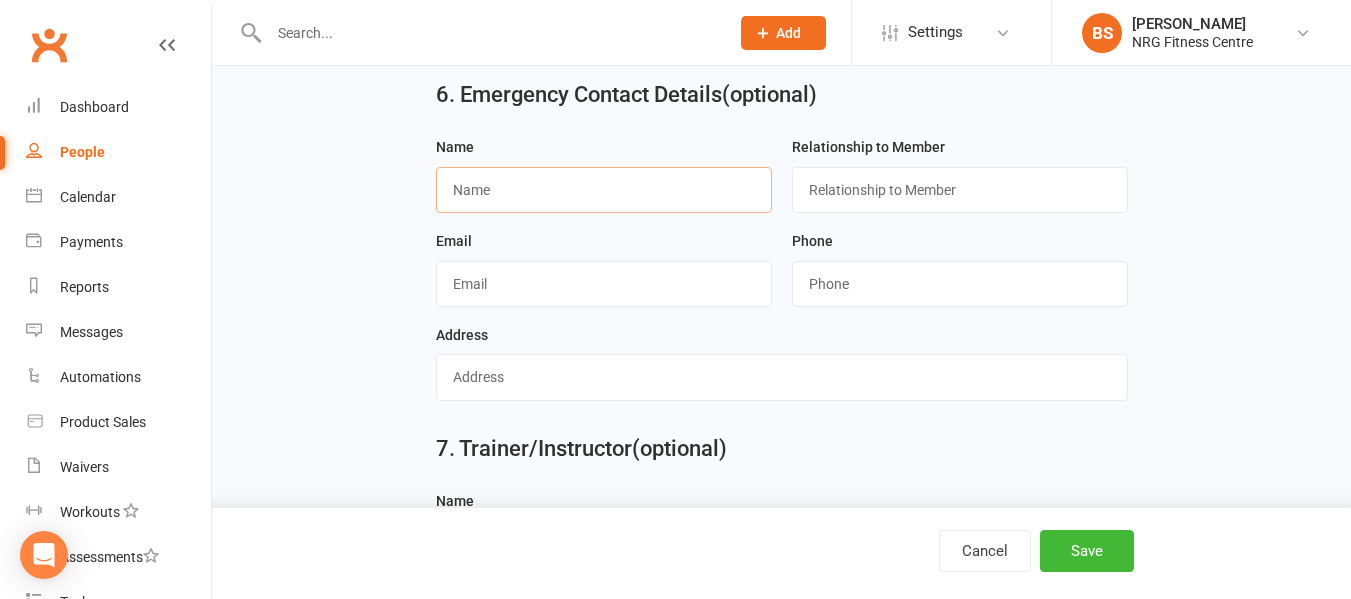 click at bounding box center (604, 190) 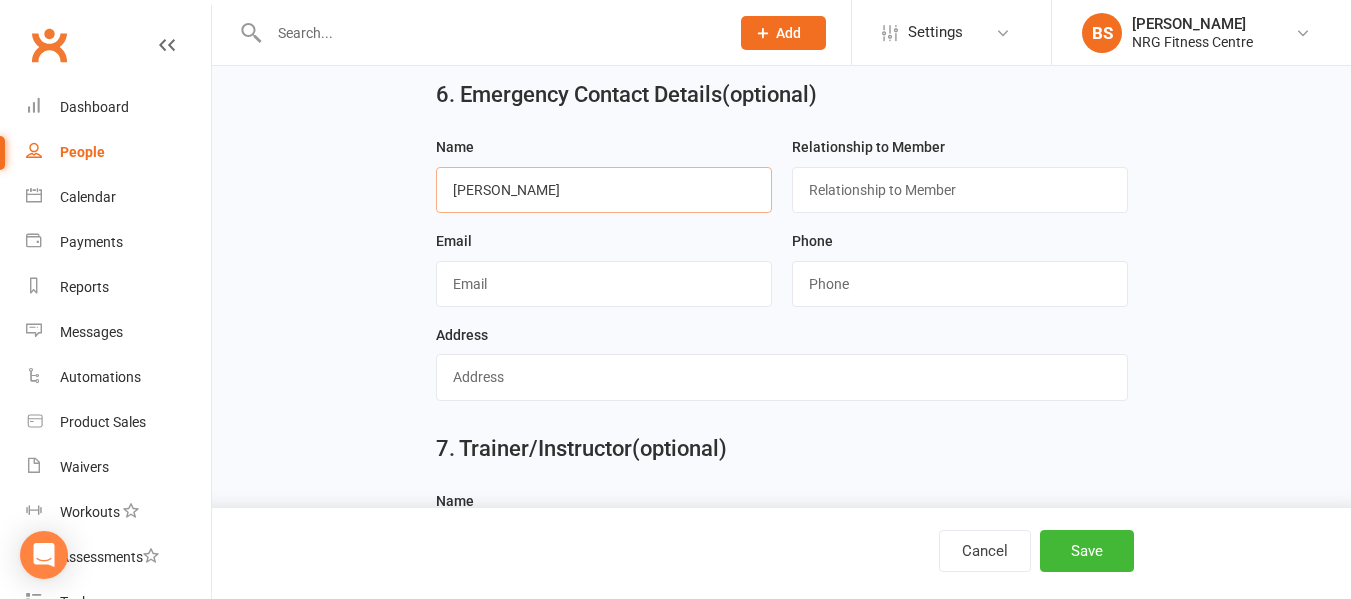 type on "[PERSON_NAME]" 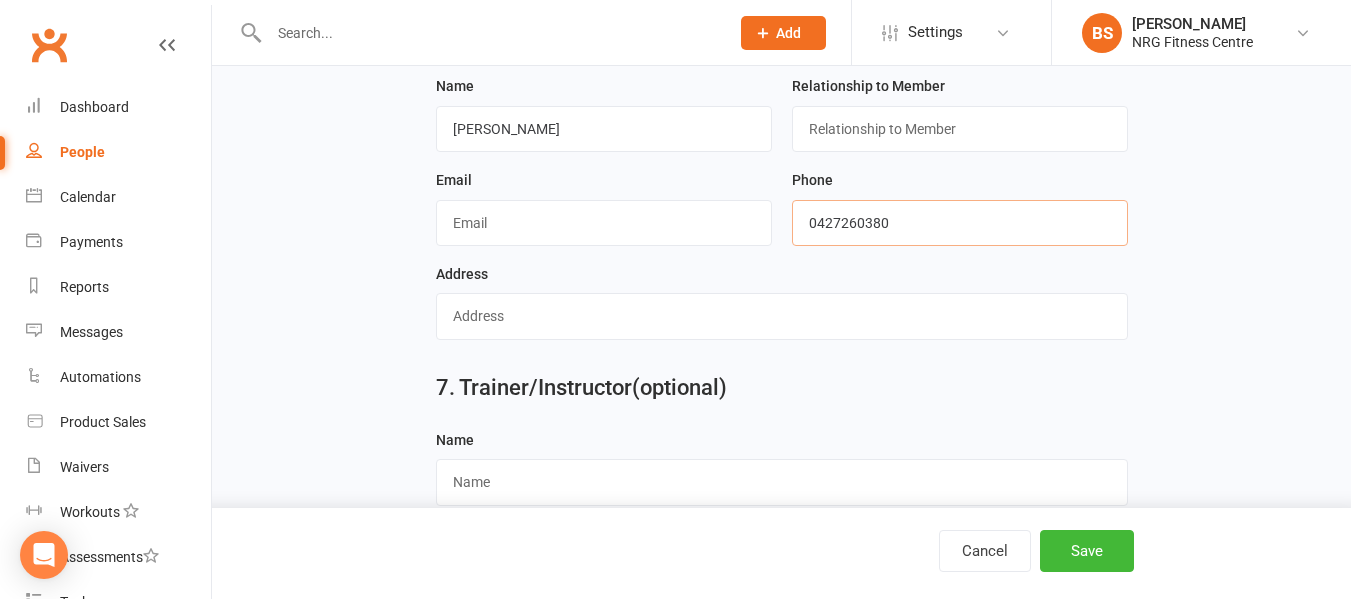 scroll, scrollTop: 2075, scrollLeft: 0, axis: vertical 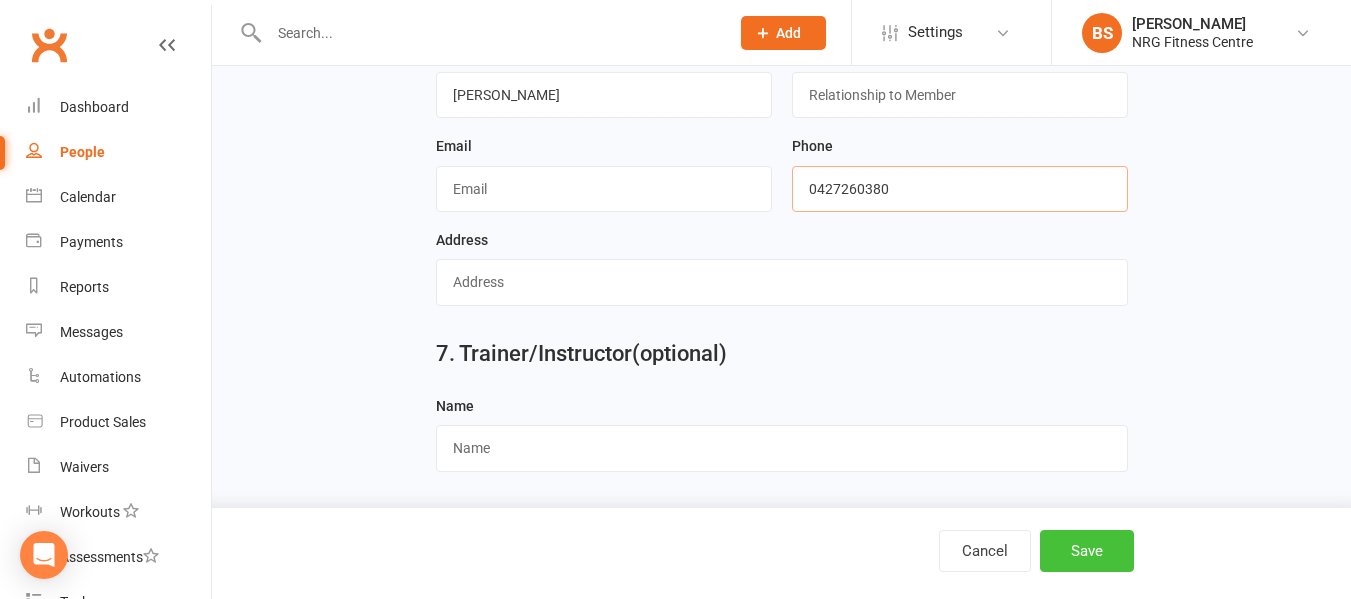 type on "0427260380" 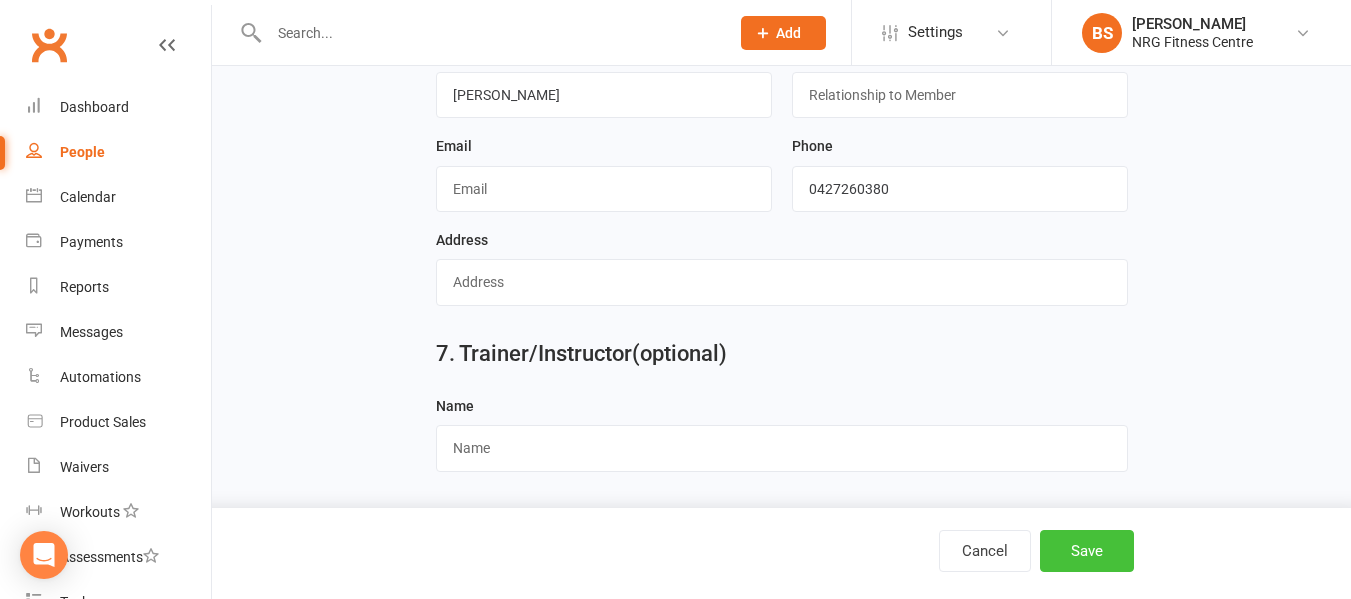 click on "Save" at bounding box center [1087, 551] 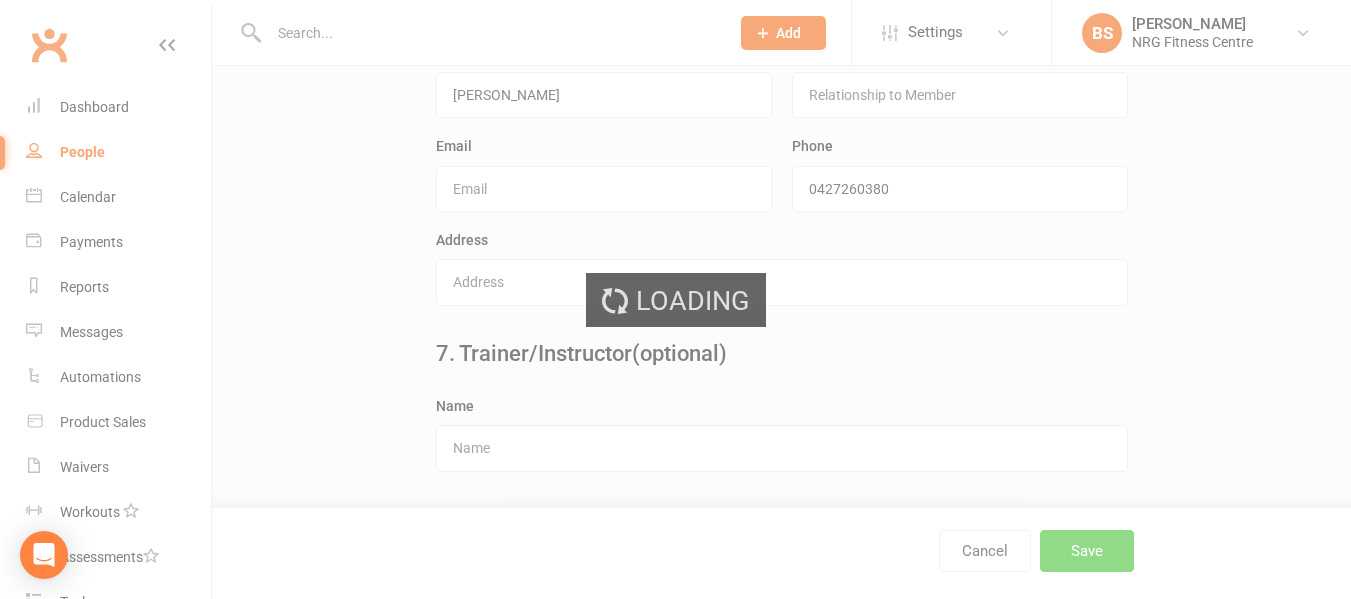 scroll, scrollTop: 0, scrollLeft: 0, axis: both 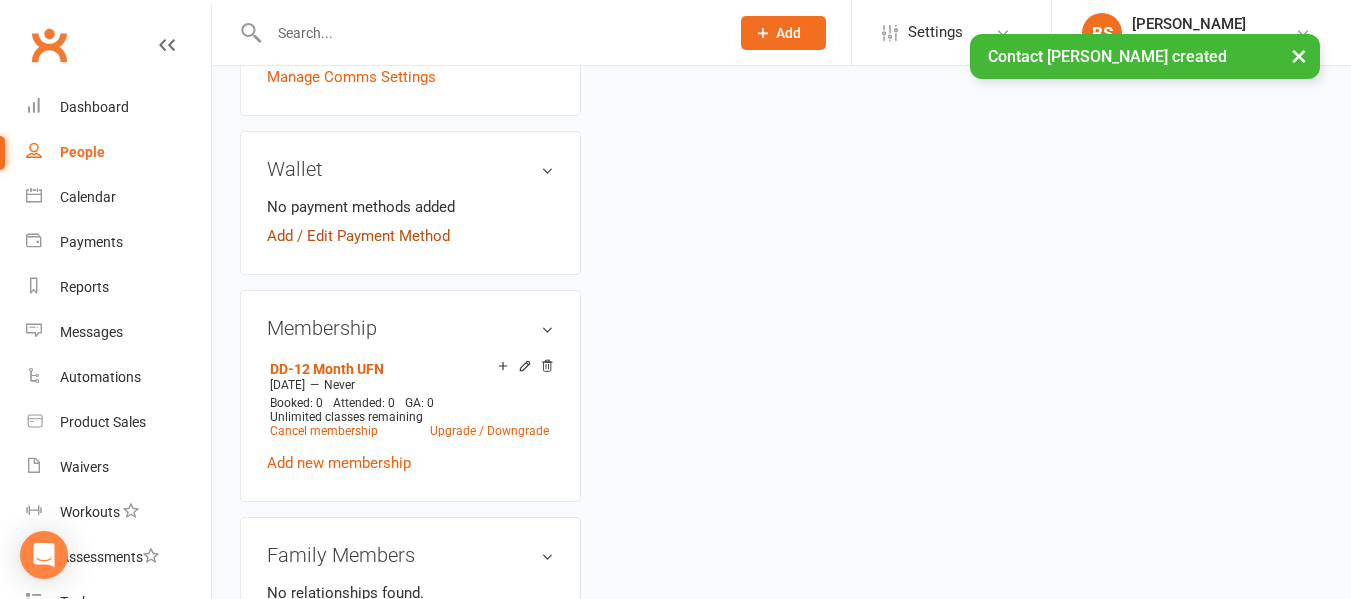 click on "Add / Edit Payment Method" at bounding box center [358, 236] 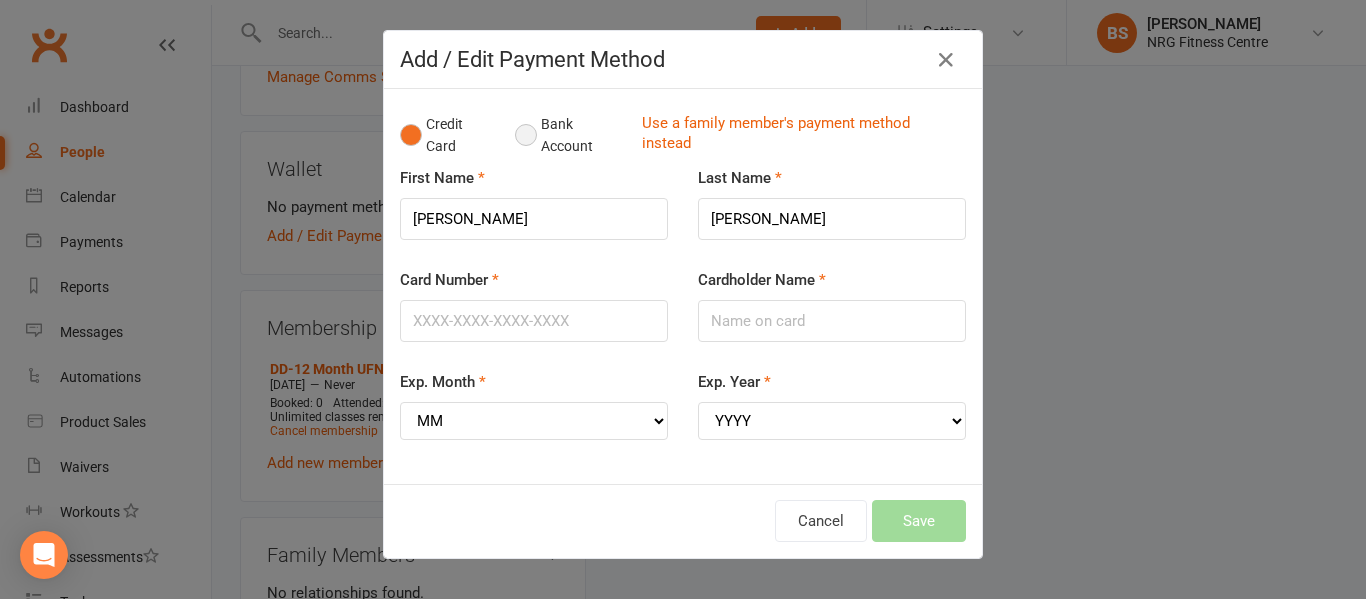 click on "Bank Account" at bounding box center (570, 135) 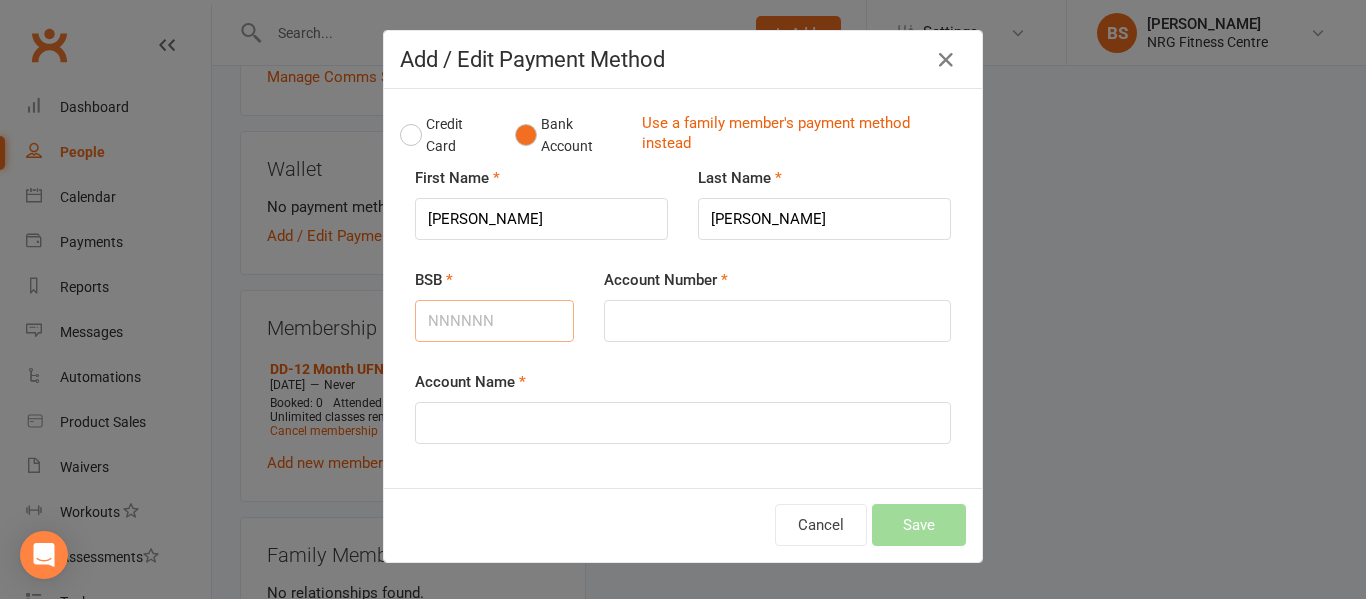 click on "BSB" at bounding box center [494, 321] 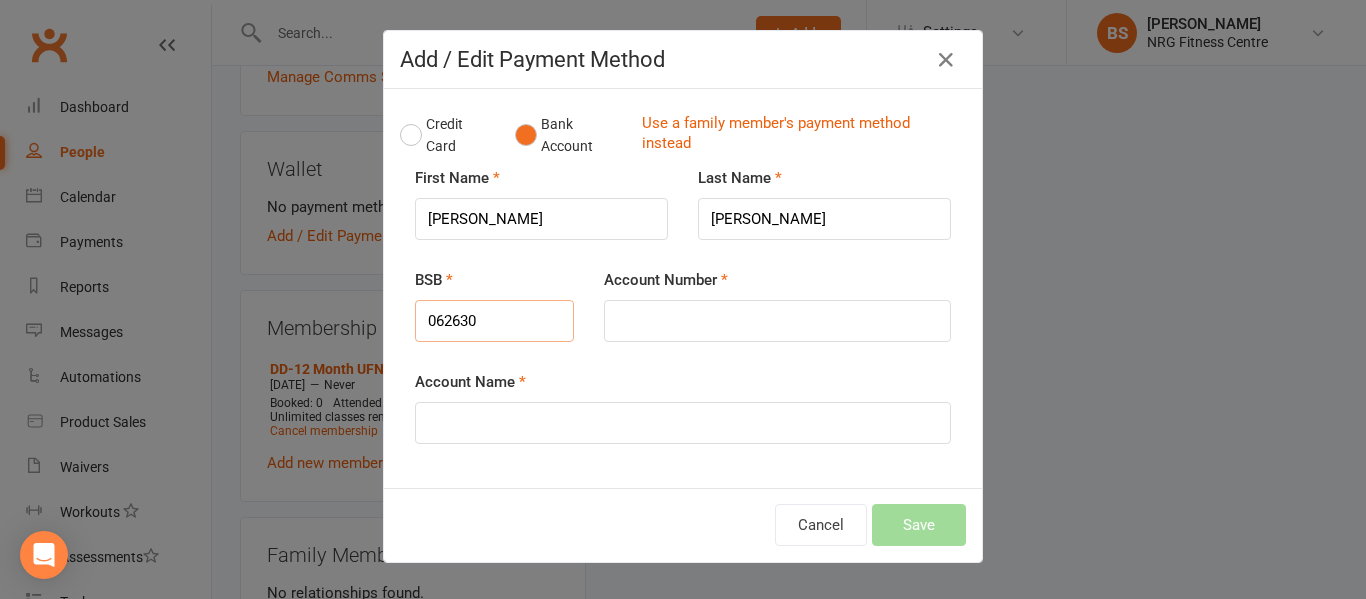 type on "062630" 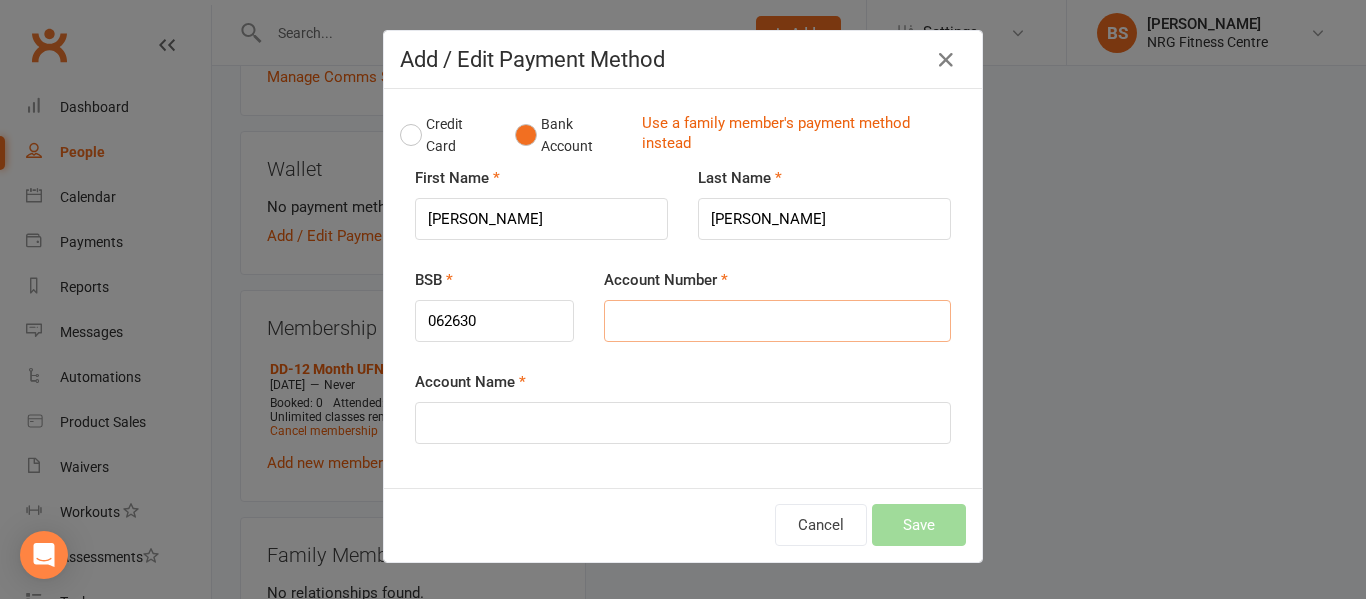 click on "Account Number" at bounding box center (777, 321) 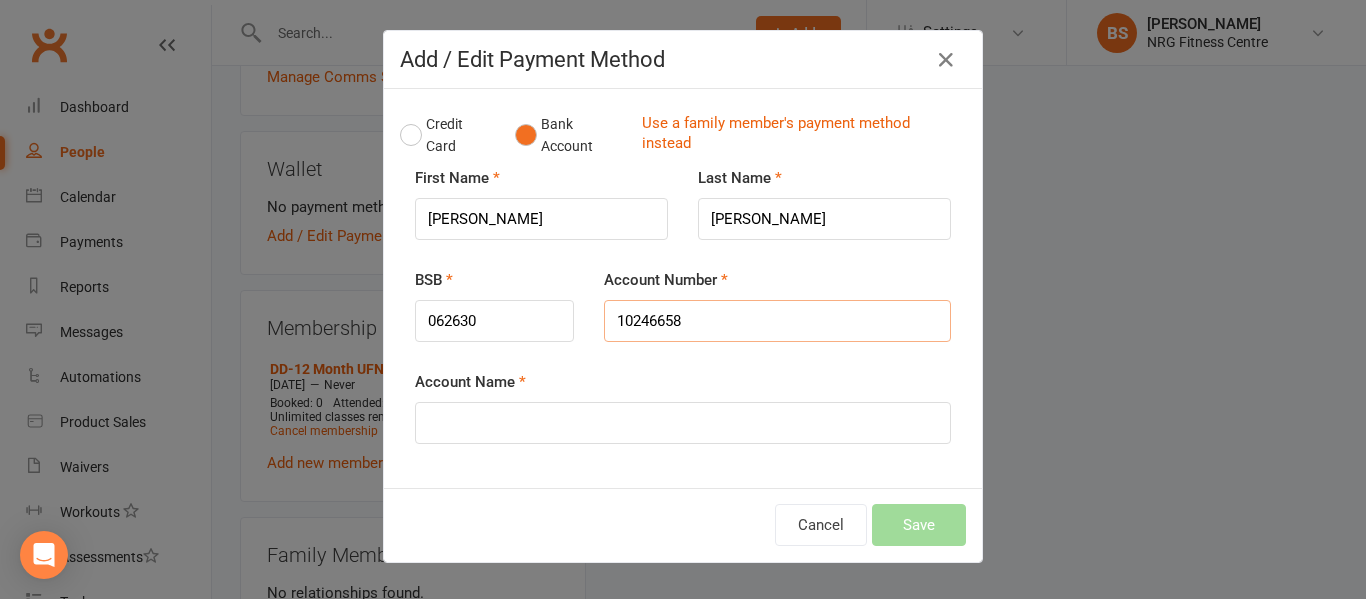 type on "10246658" 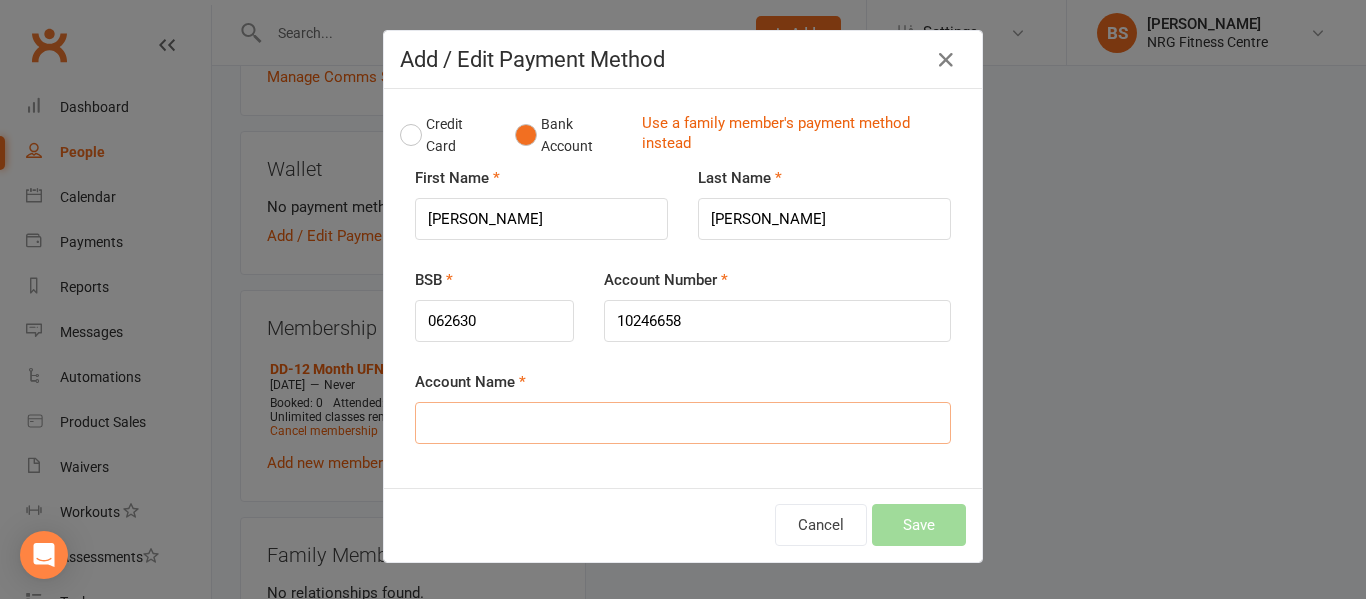 click on "Account Name" at bounding box center (683, 423) 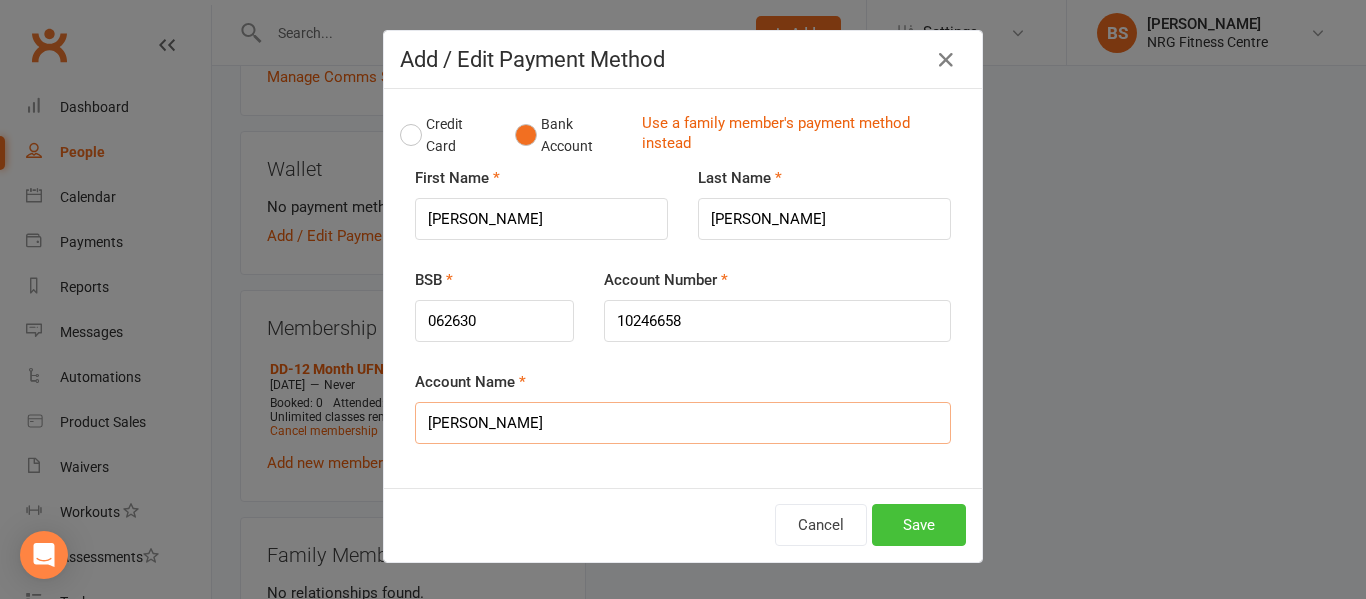 type on "[PERSON_NAME]" 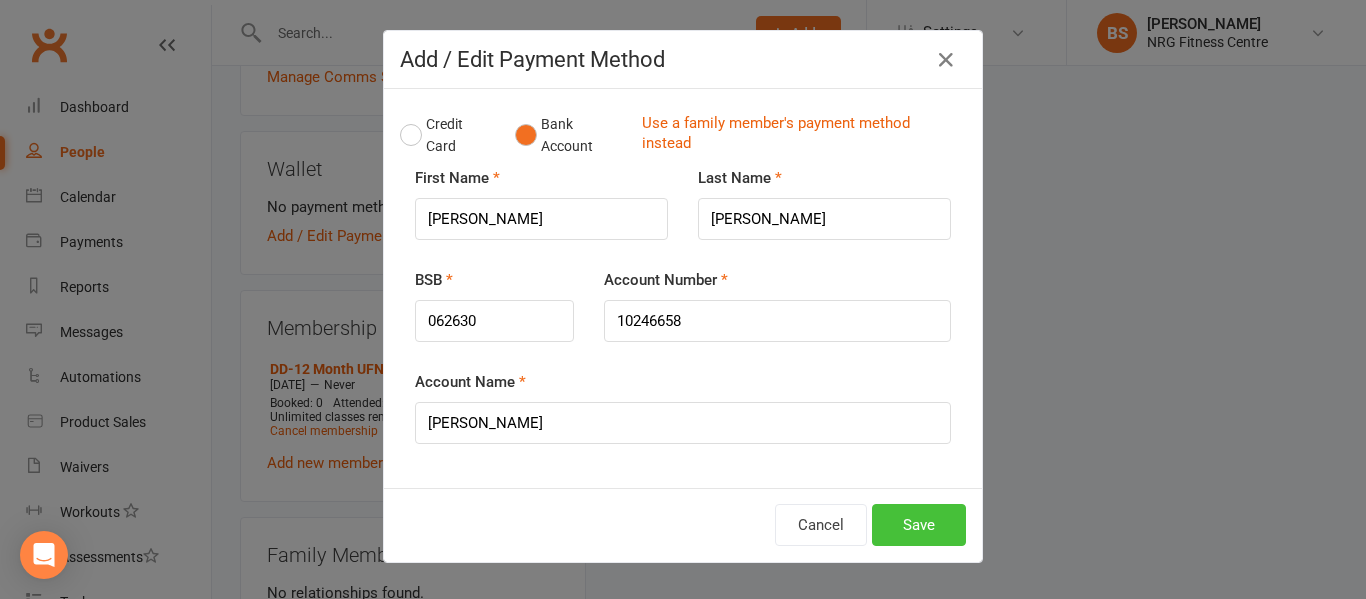 click on "Save" at bounding box center [919, 525] 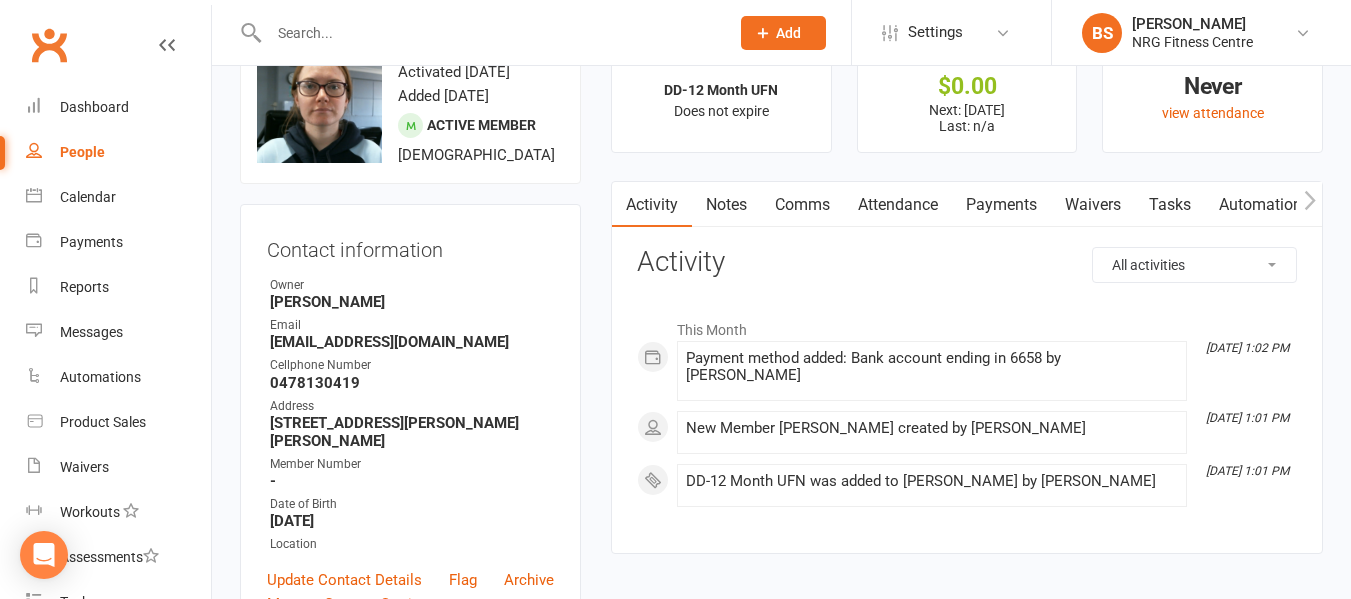 scroll, scrollTop: 0, scrollLeft: 0, axis: both 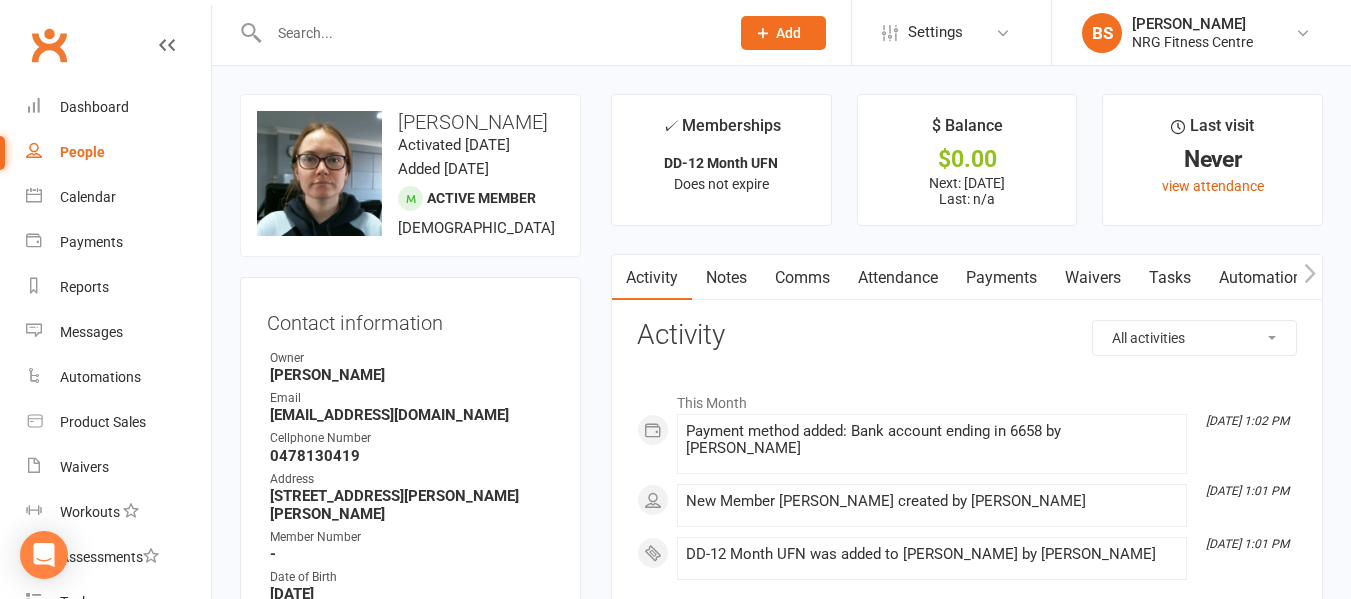click at bounding box center (1309, 277) 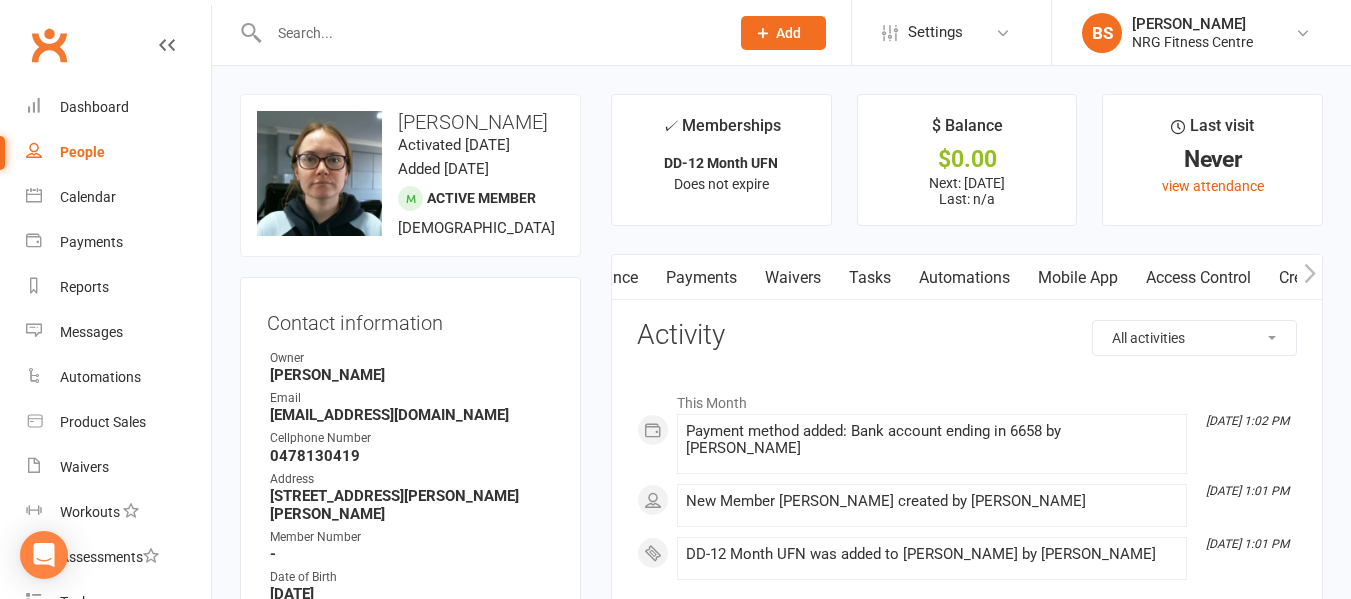 click 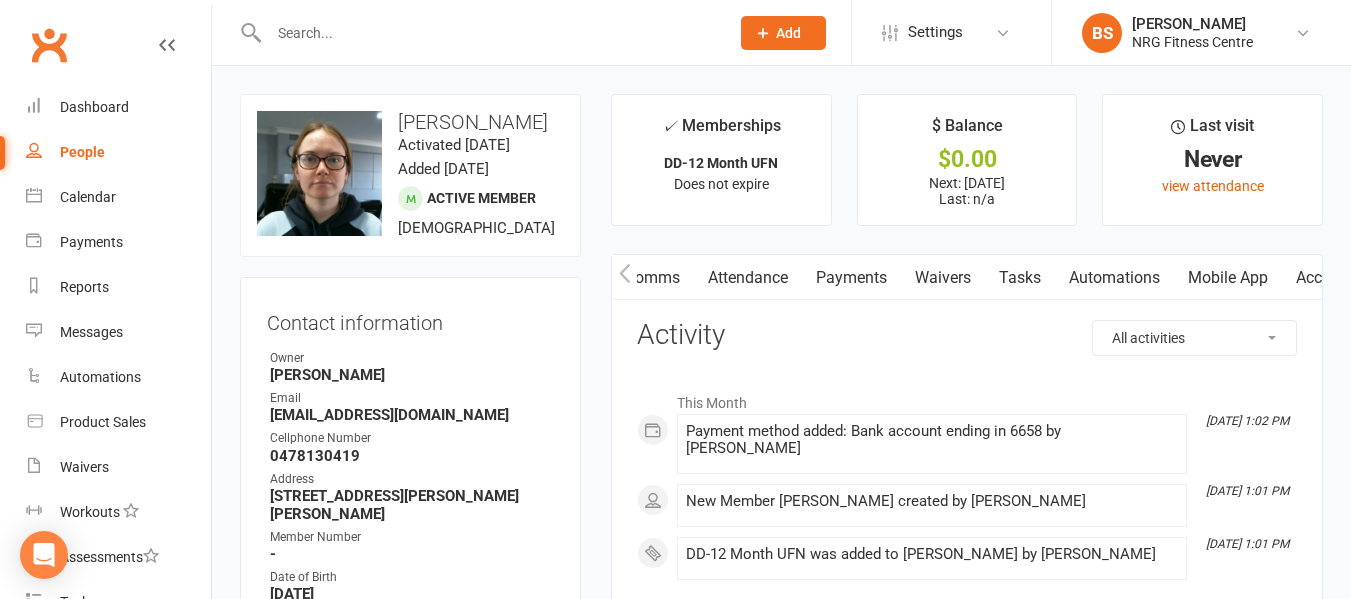 scroll, scrollTop: 0, scrollLeft: 382, axis: horizontal 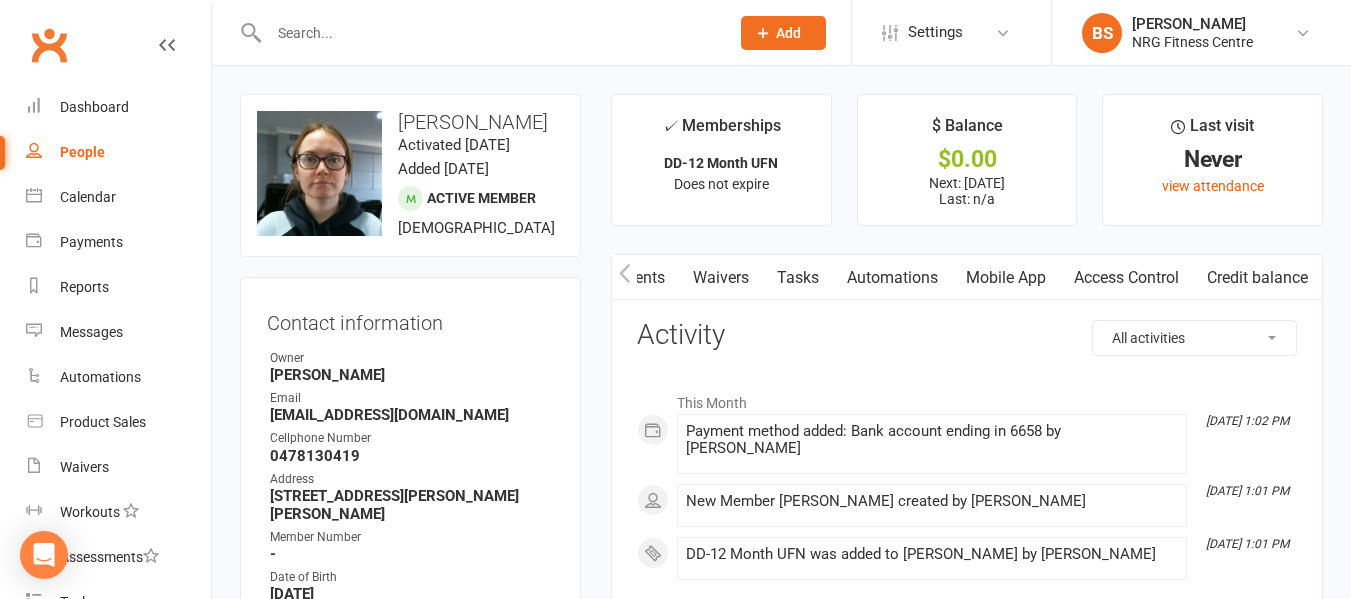 click on "Access Control" at bounding box center [1126, 278] 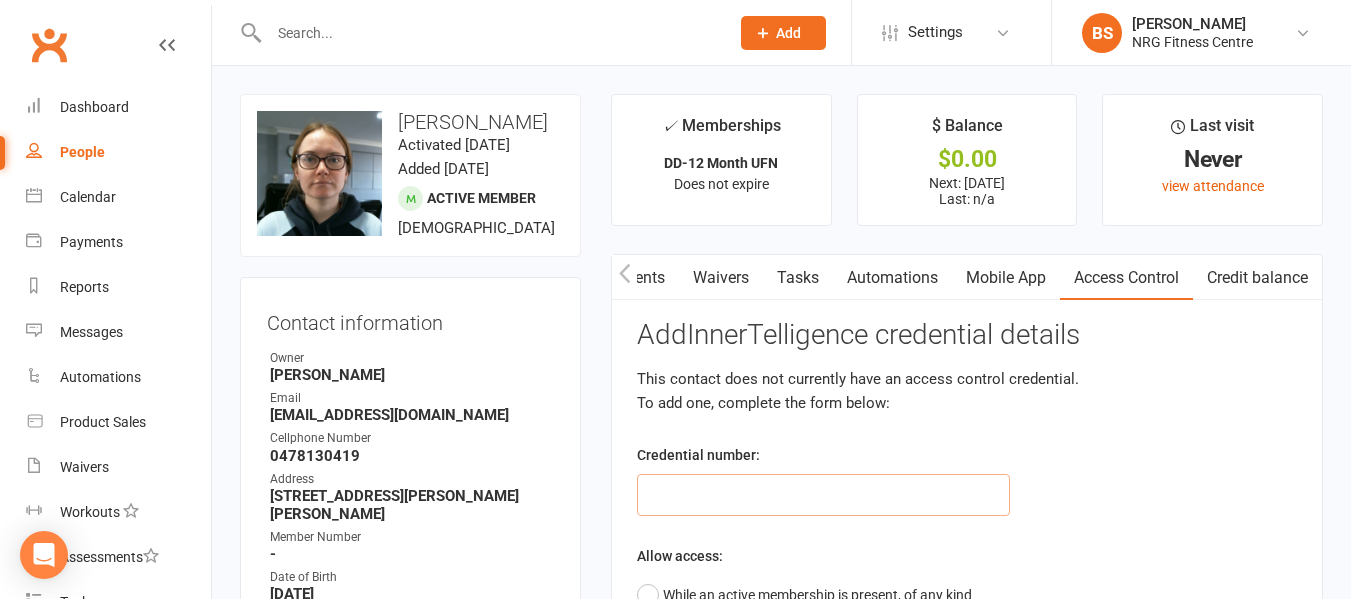 click at bounding box center [823, 495] 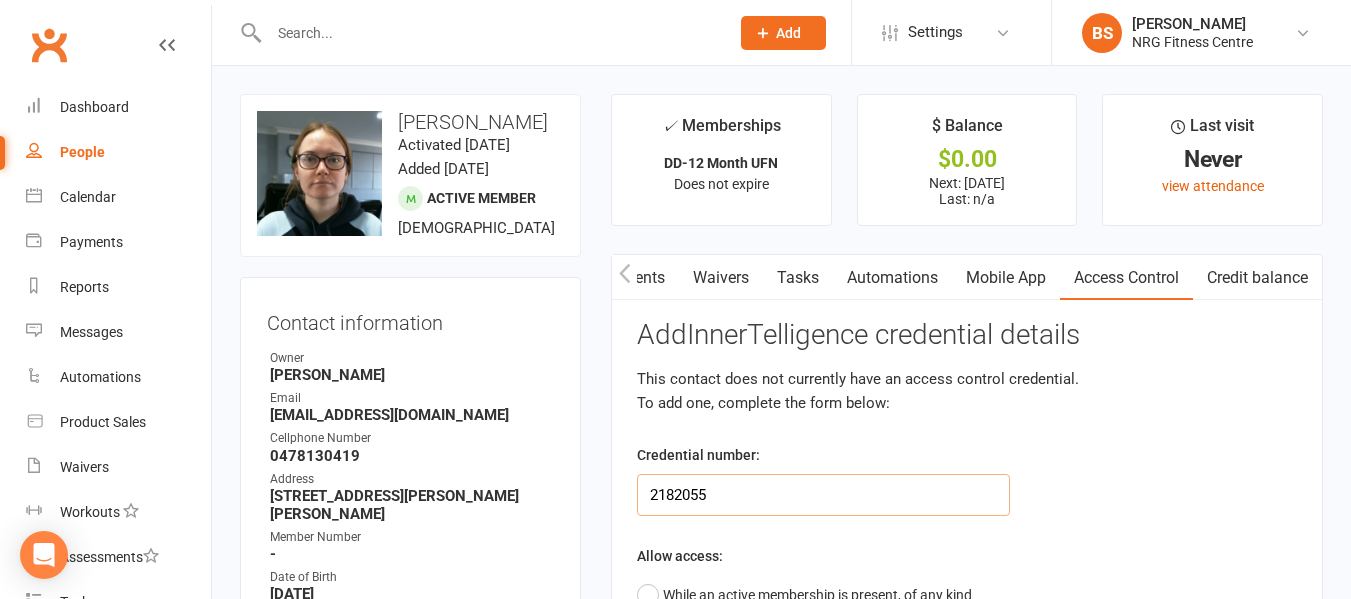 type on "2182055" 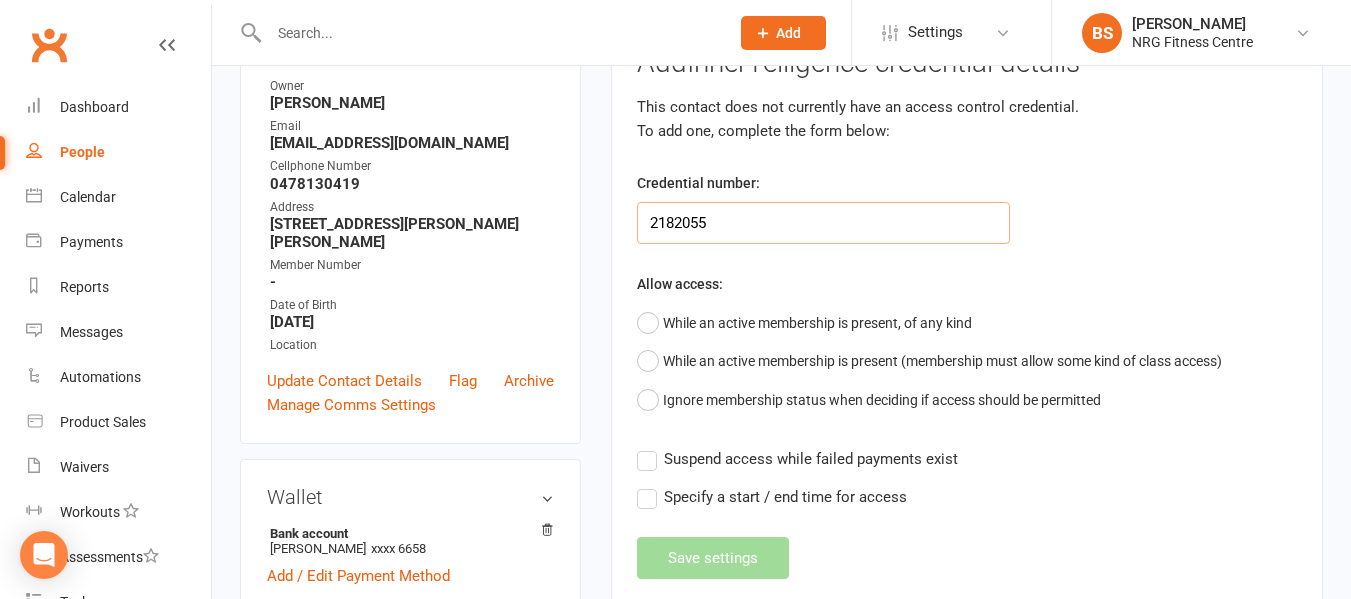 scroll, scrollTop: 300, scrollLeft: 0, axis: vertical 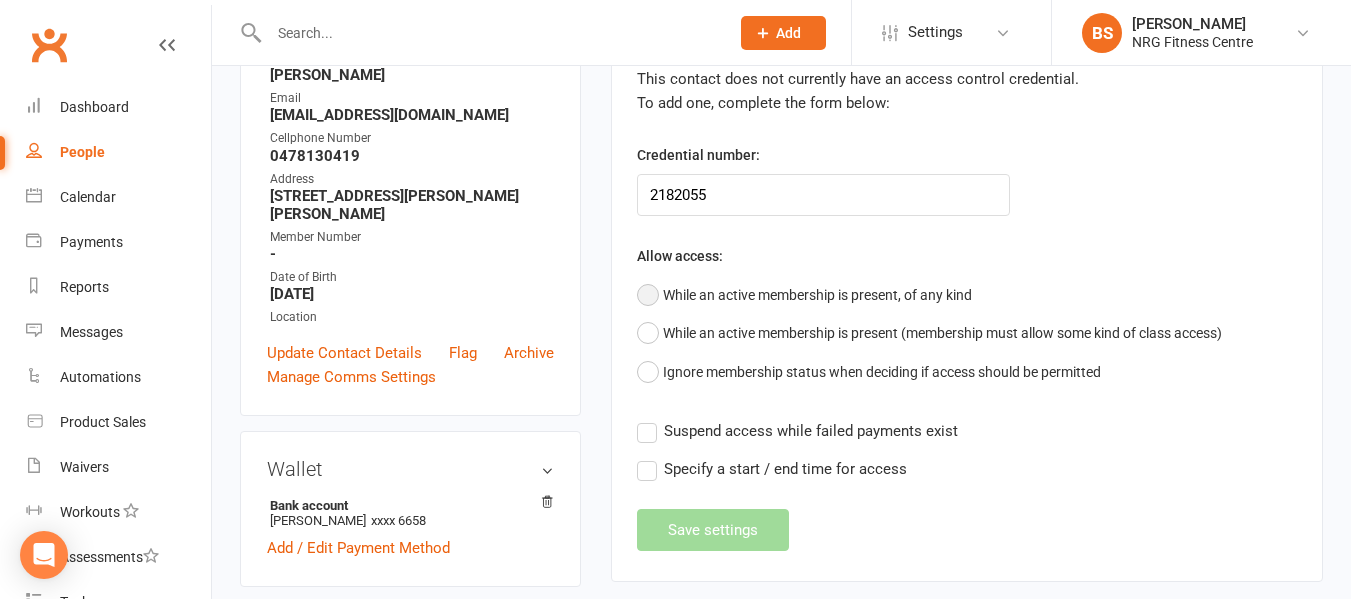 click on "While an active membership is present, of any kind" at bounding box center [804, 295] 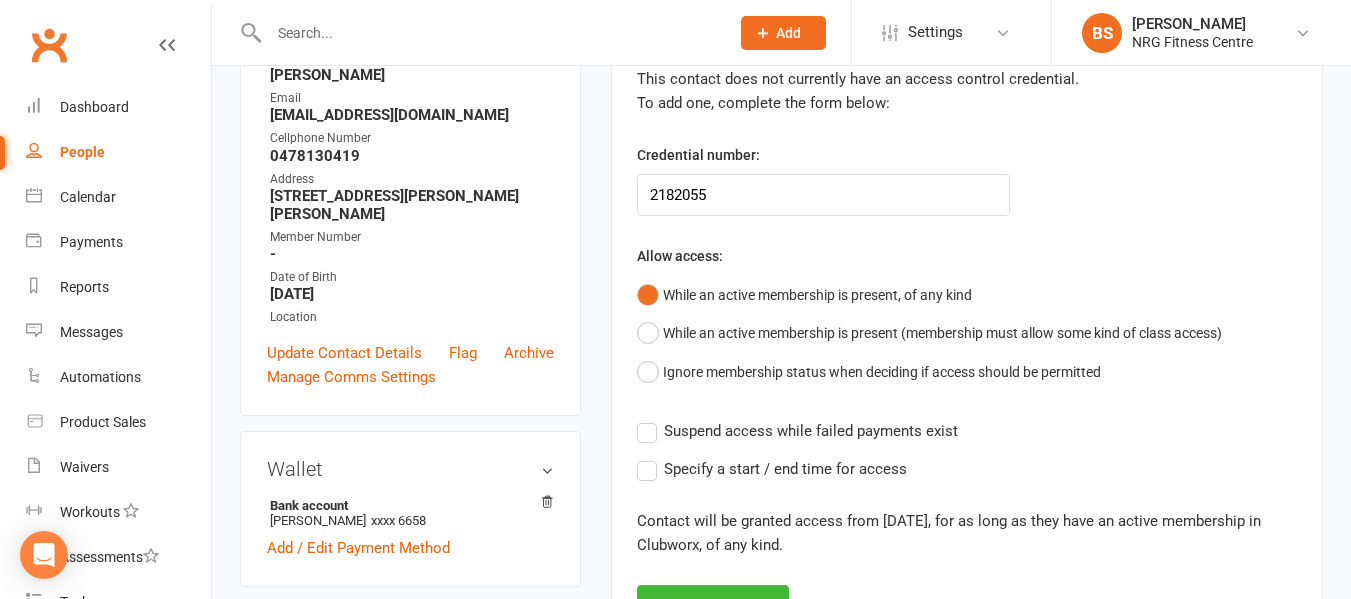 click on "Suspend access while failed payments exist" at bounding box center (797, 431) 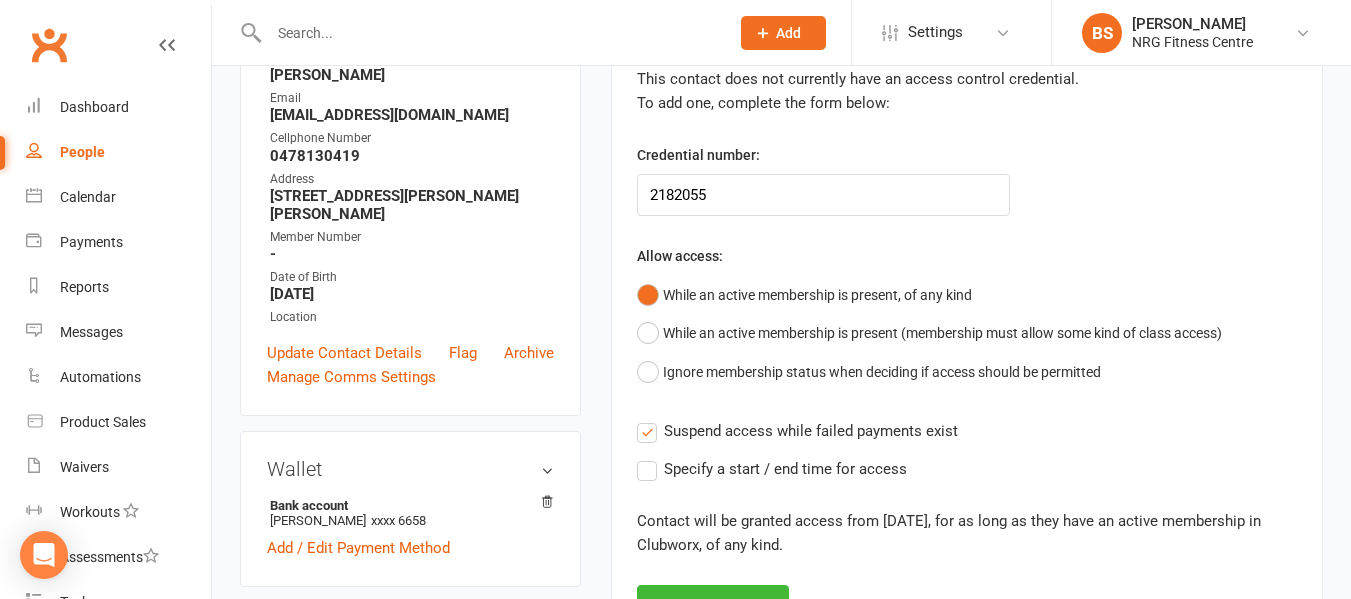 scroll, scrollTop: 400, scrollLeft: 0, axis: vertical 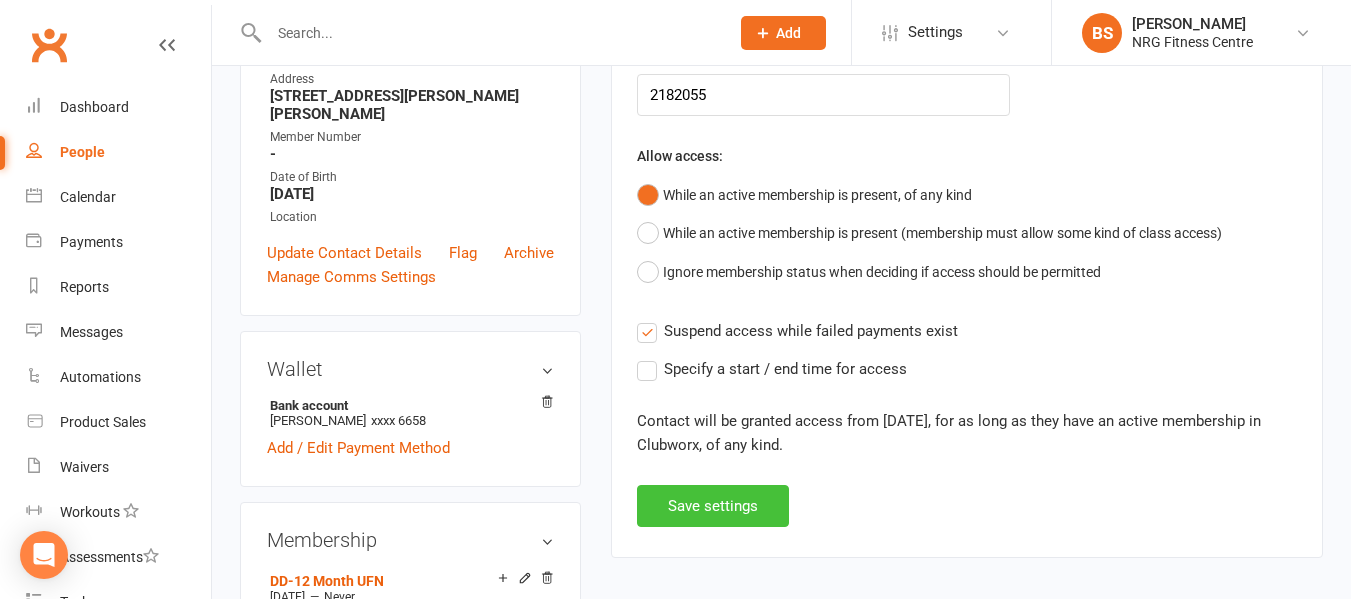 click on "Save settings" at bounding box center (713, 506) 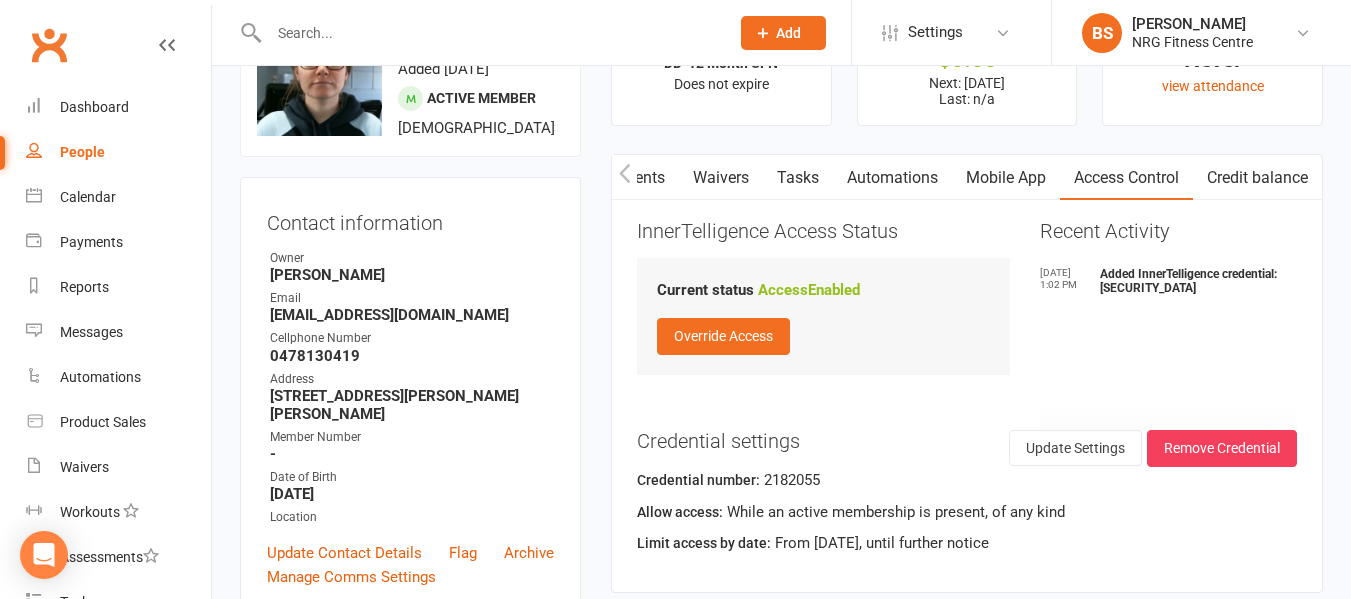 scroll, scrollTop: 0, scrollLeft: 0, axis: both 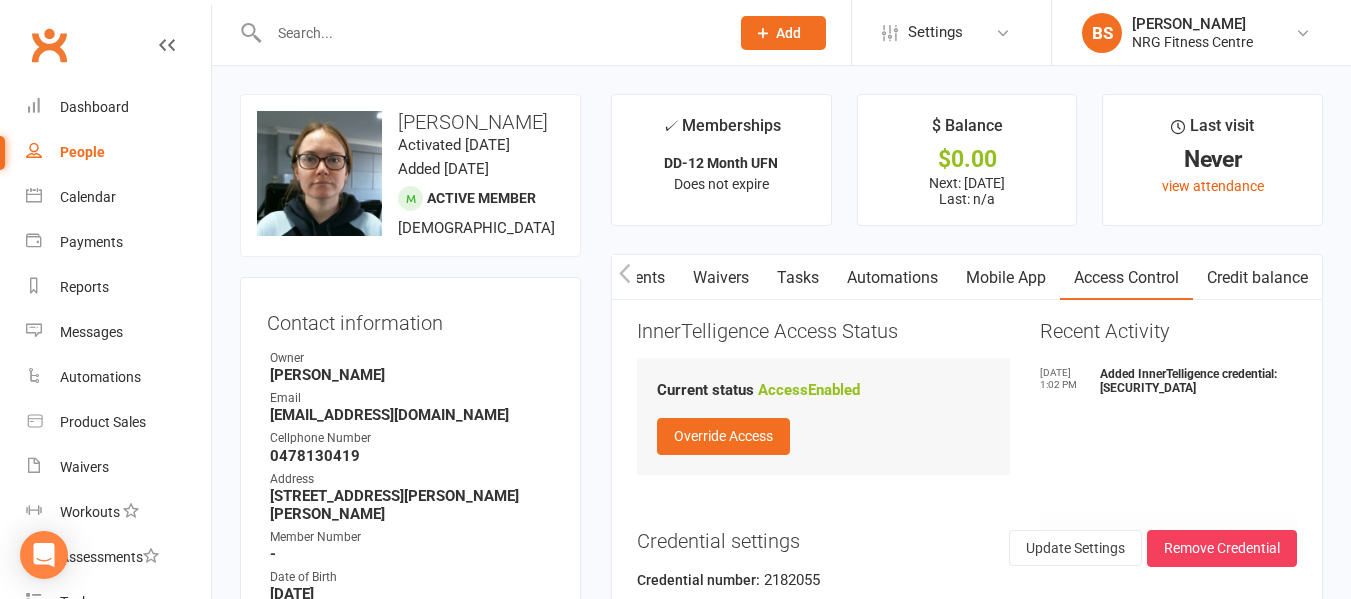 click at bounding box center (477, 32) 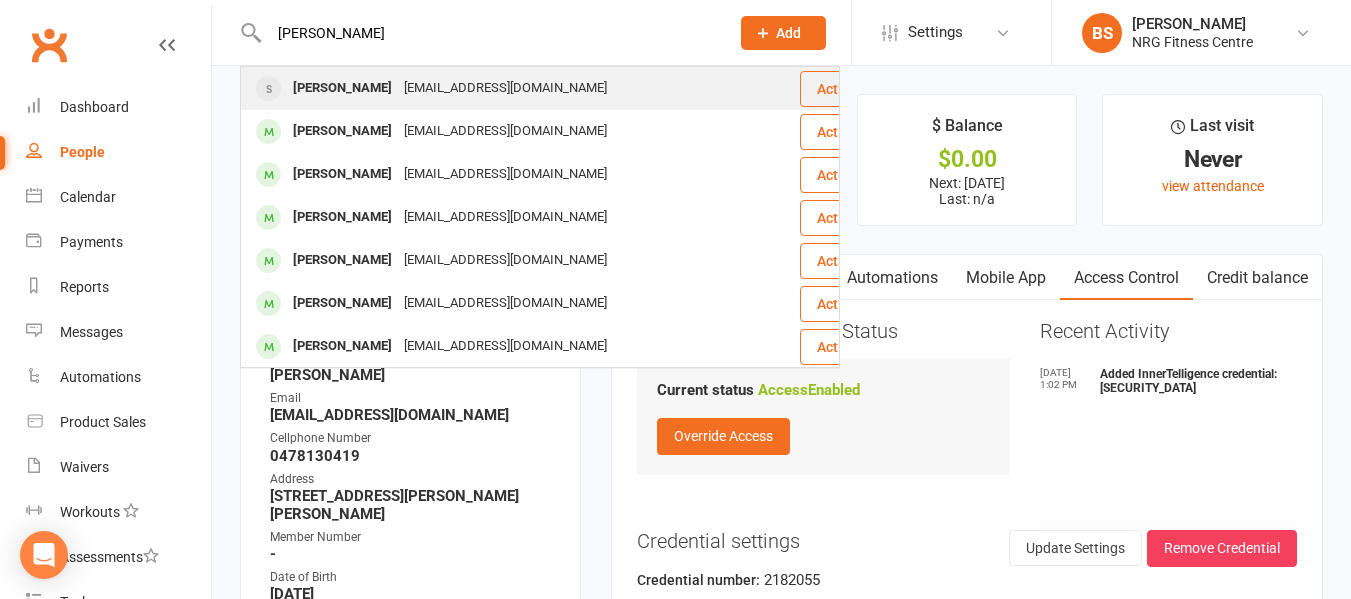 type on "[PERSON_NAME]" 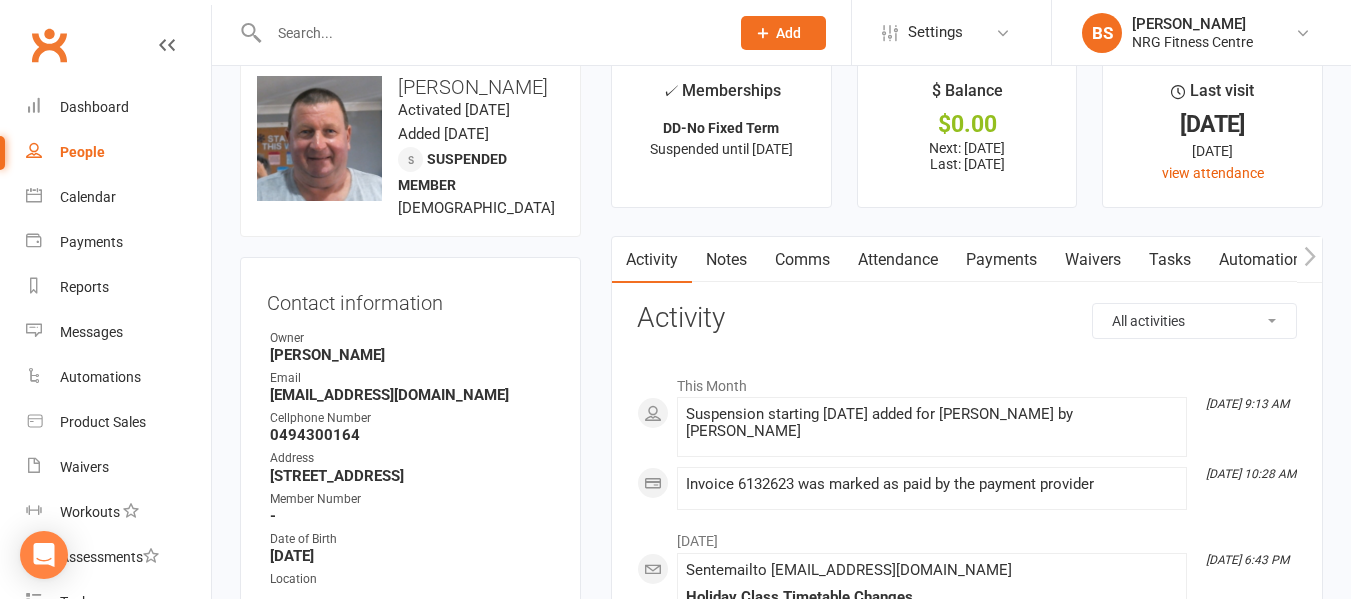 scroll, scrollTop: 0, scrollLeft: 0, axis: both 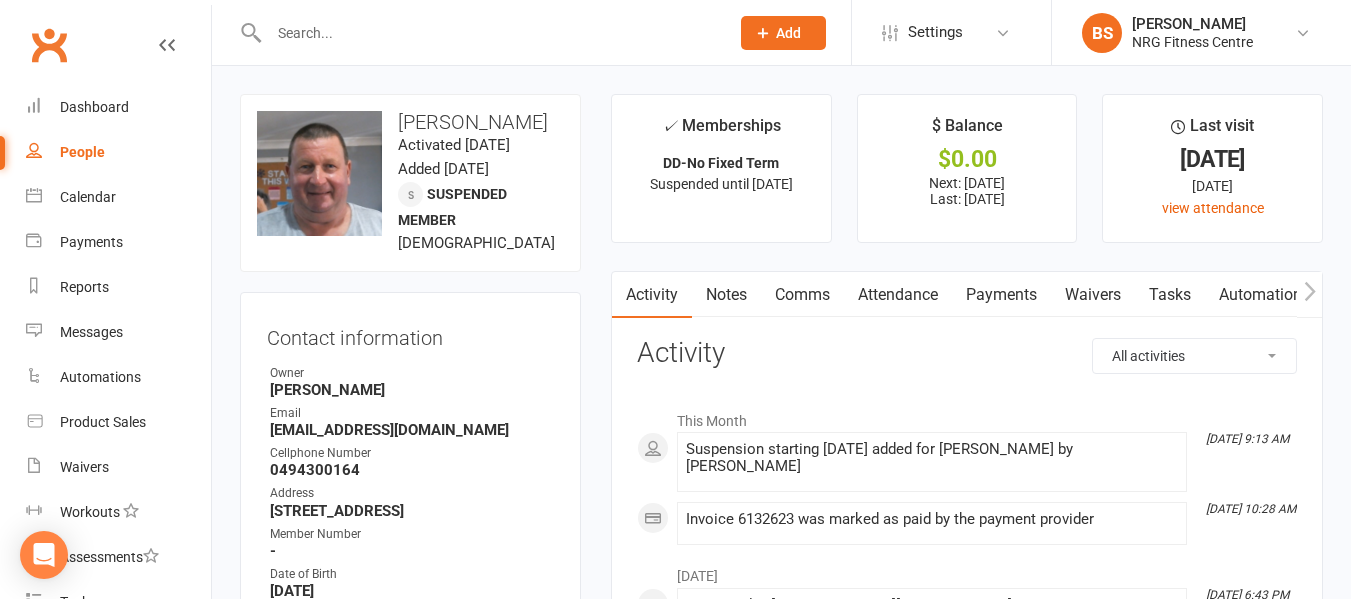 click on "upload photo change photo [PERSON_NAME] Activated [DATE] Added [DATE]   Suspended member [DEMOGRAPHIC_DATA]  Contact information Owner   [PERSON_NAME] Email  [EMAIL_ADDRESS][DOMAIN_NAME]
Cellphone Number  [PHONE_NUMBER]
Address  [STREET_ADDRESS]
Member Number  -
Date of Birth  [DEMOGRAPHIC_DATA]
Location
Update Contact Details Flag Archive Manage Comms Settings
Wallet Bank account [PERSON_NAME]  xxxx 2423
Add / Edit Payment Method
Membership      DD-No Fixed Term [DATE] — Never Booked: 0 Attended: 0 GA: 27 Unlimited classes remaining   Cancel membership Upgrade / Downgrade Add new membership
Family Members  No relationships found. Add link to existing contact  Add link to new contact
Suspensions  [DATE] - [DATE] illness/injury Add new suspension
Email / SMS Subscriptions  edit Unsubscribed from Emails No
Unsubscribed from SMSes No
Body Composition  edit Key Demographics  edit Fitness Goals  edit Emergency Contact Details  edit Trainer/Instructor  edit" at bounding box center (410, 1178) 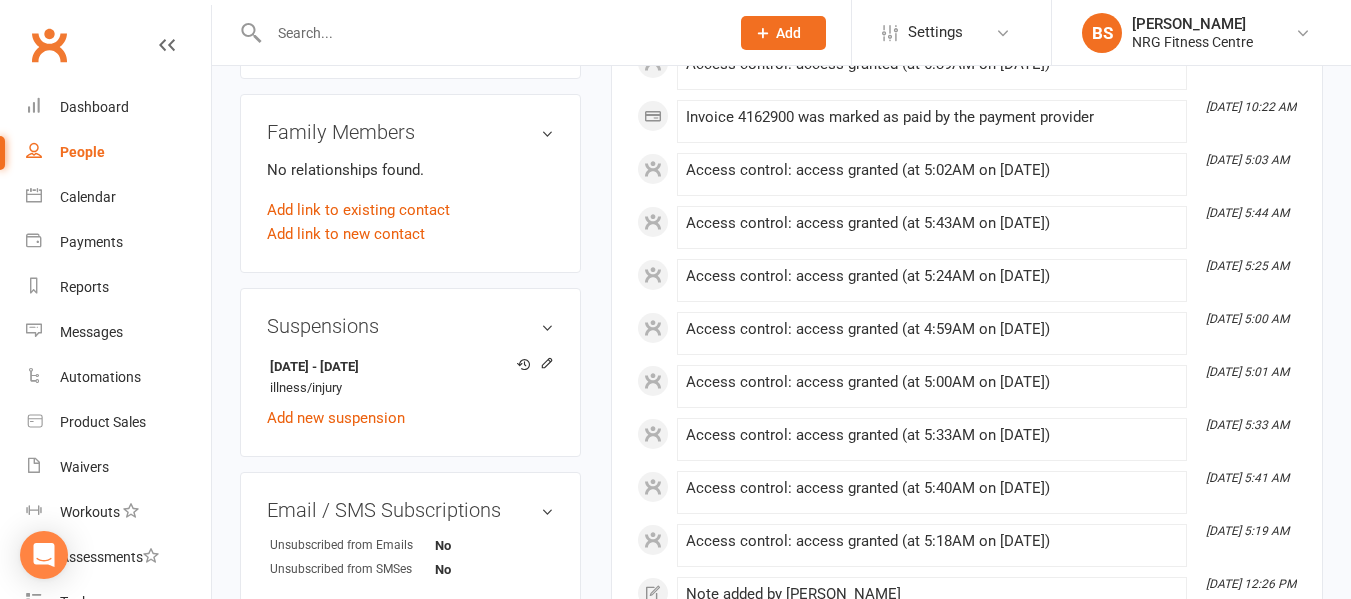 scroll, scrollTop: 1000, scrollLeft: 0, axis: vertical 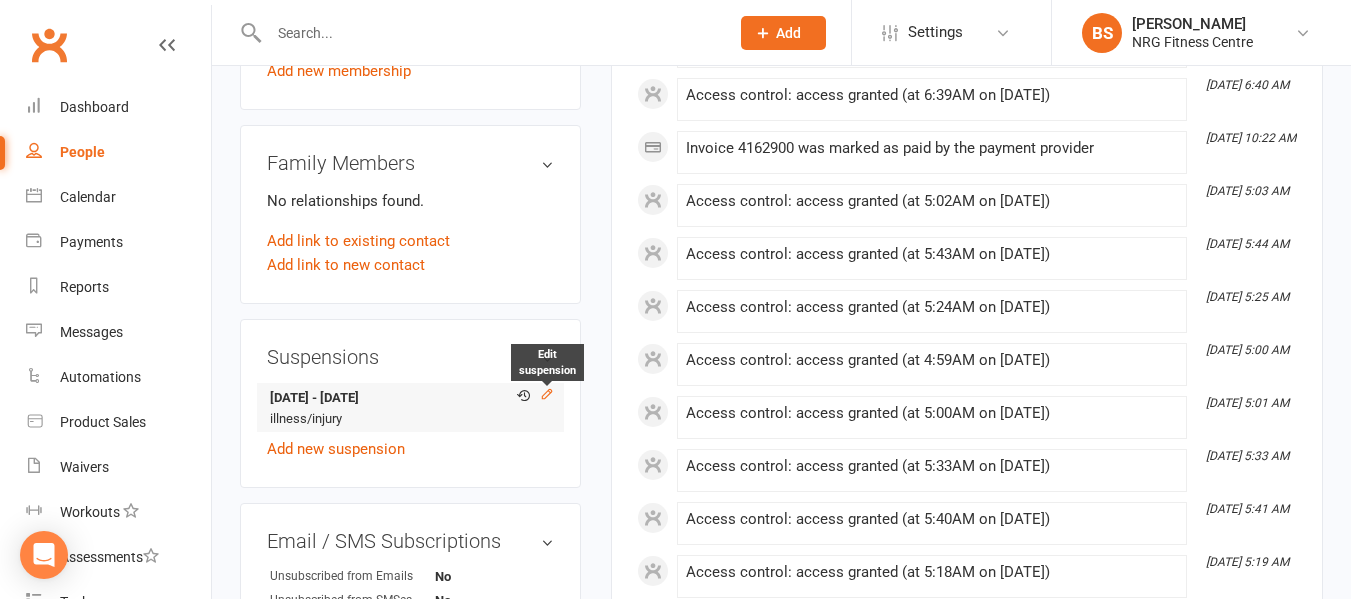 click 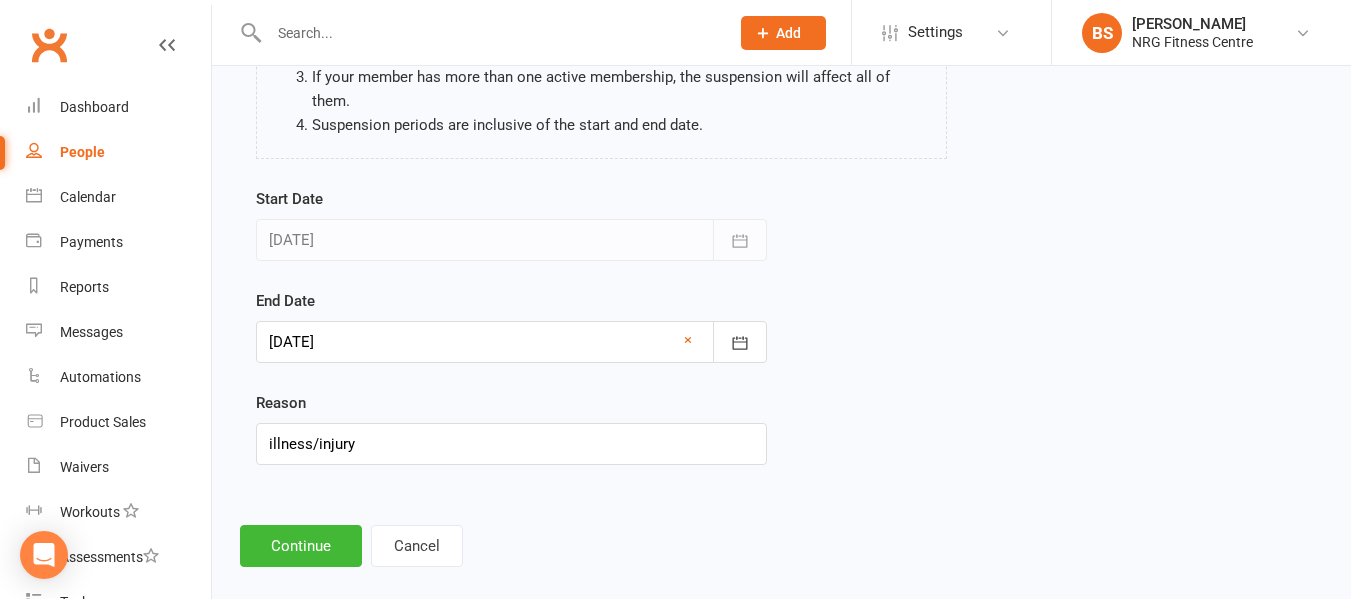 scroll, scrollTop: 280, scrollLeft: 0, axis: vertical 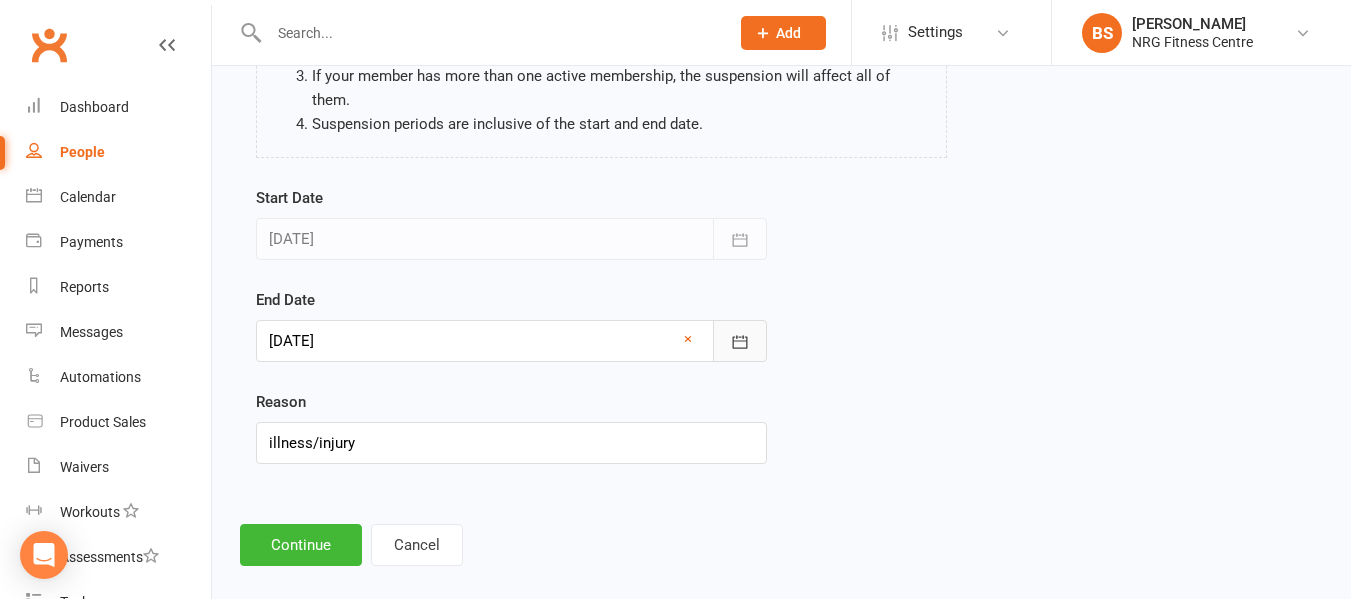 click 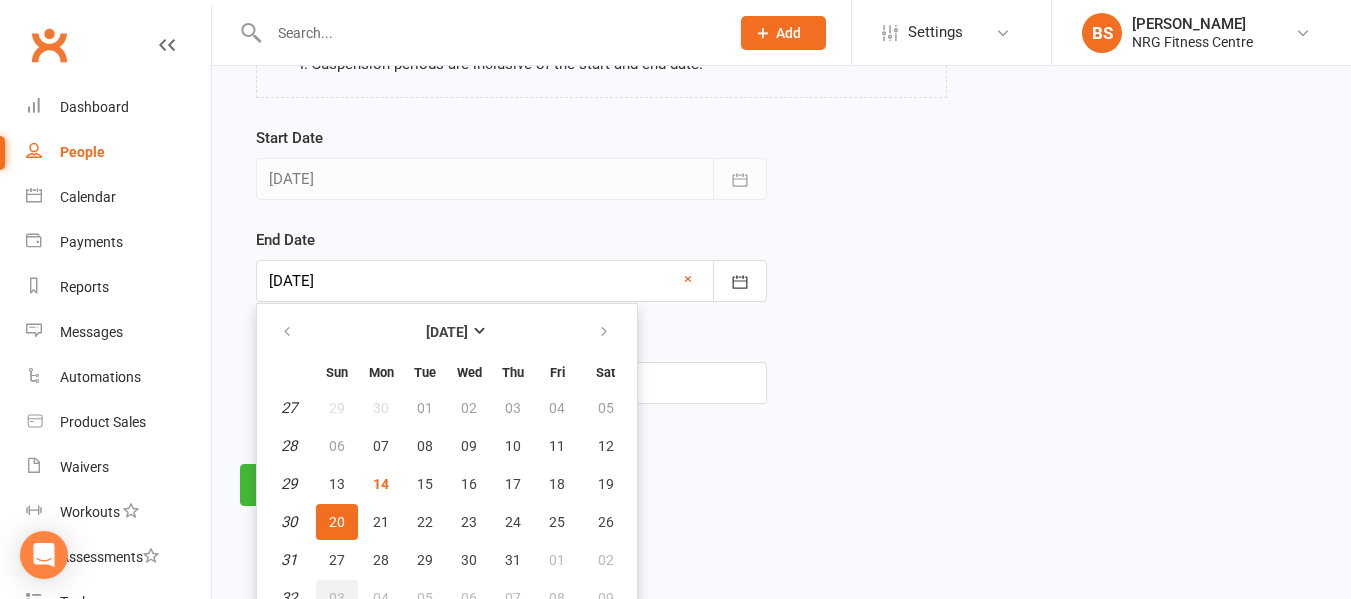 click on "03" at bounding box center (337, 598) 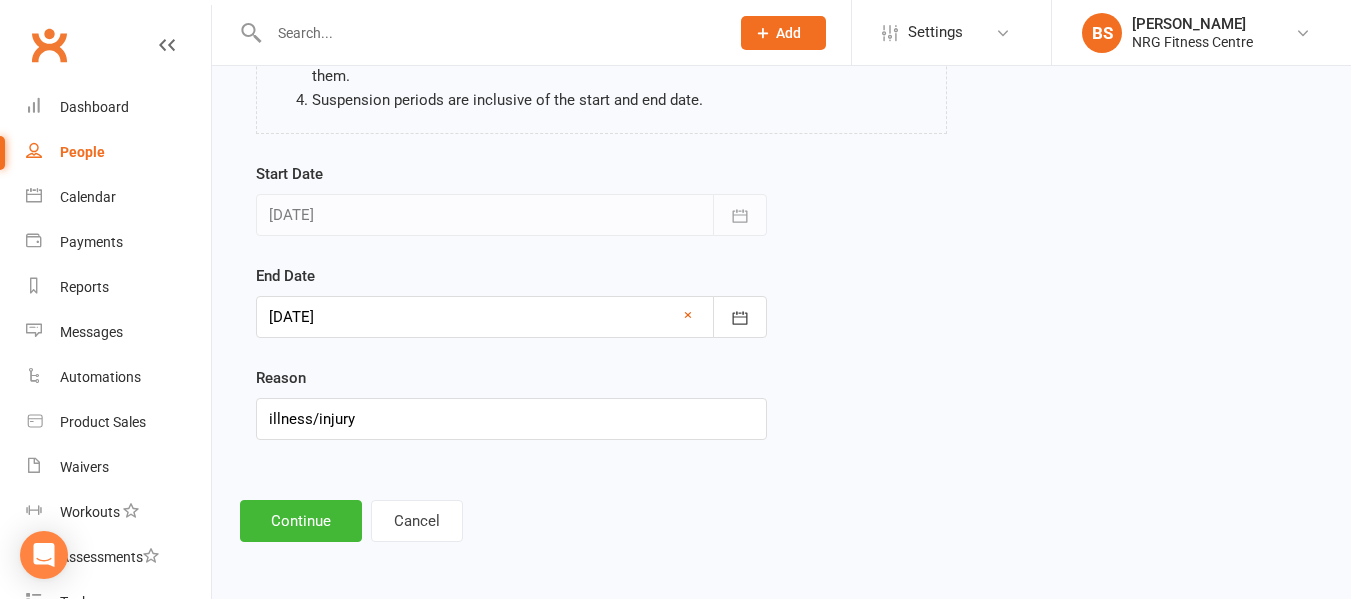 scroll, scrollTop: 280, scrollLeft: 0, axis: vertical 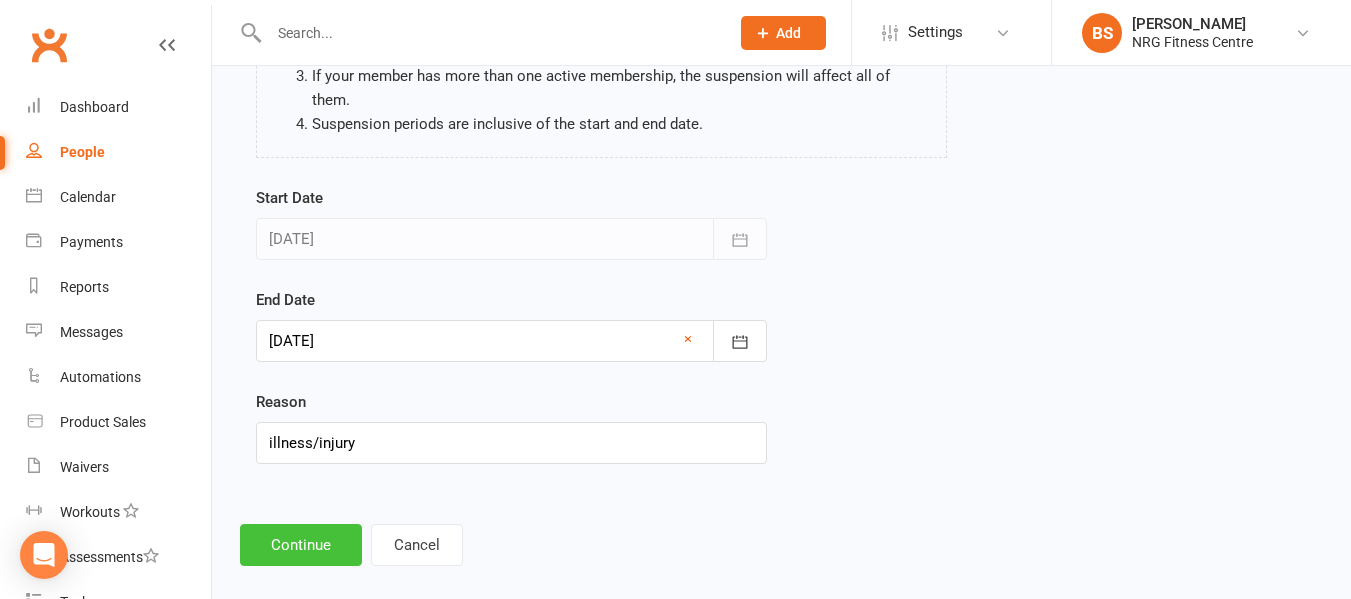 click on "Continue" at bounding box center (301, 545) 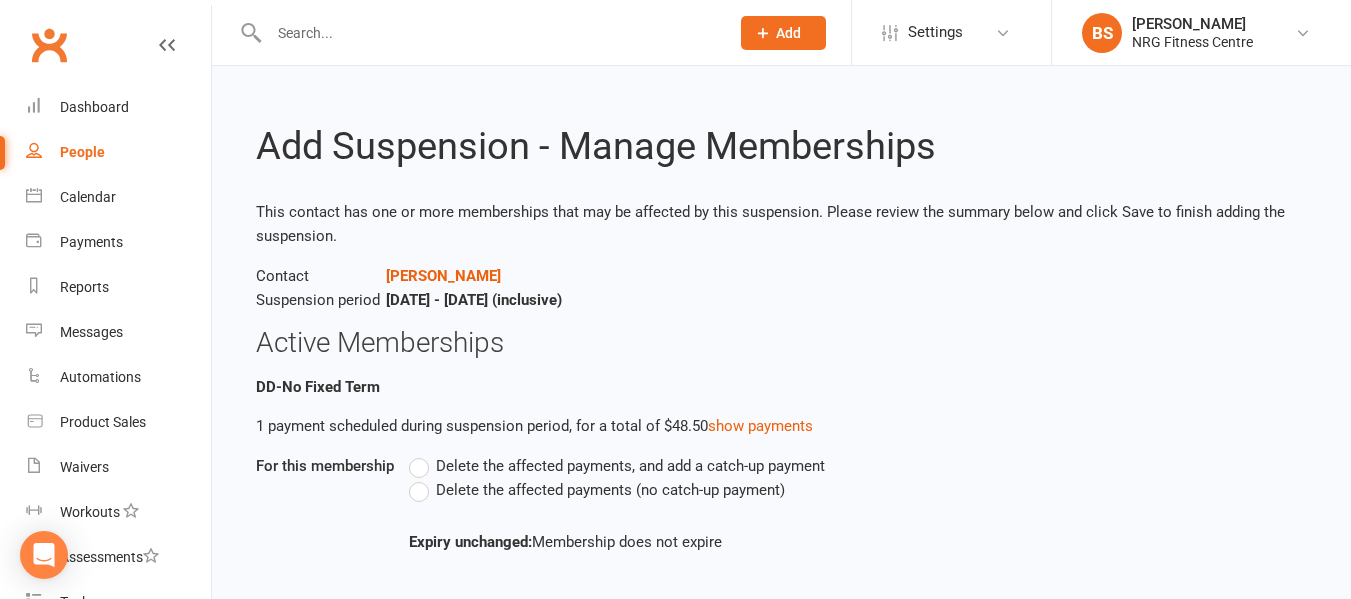 scroll, scrollTop: 102, scrollLeft: 0, axis: vertical 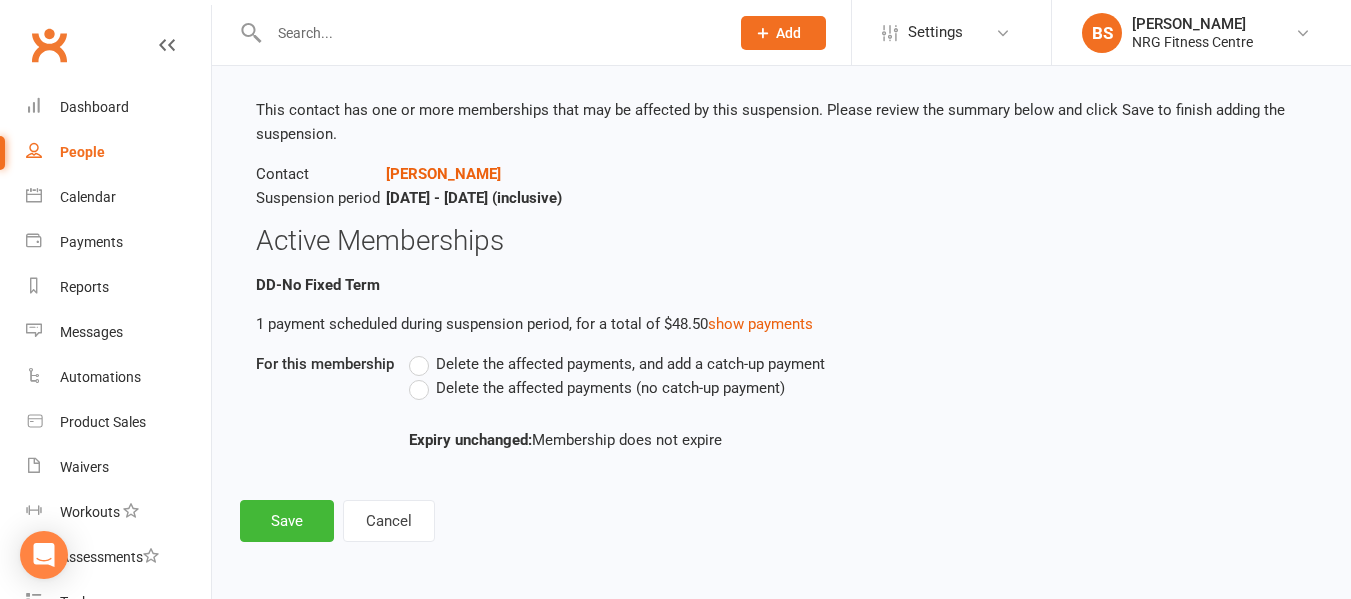 click on "Delete the affected payments (no catch-up payment)" at bounding box center (597, 388) 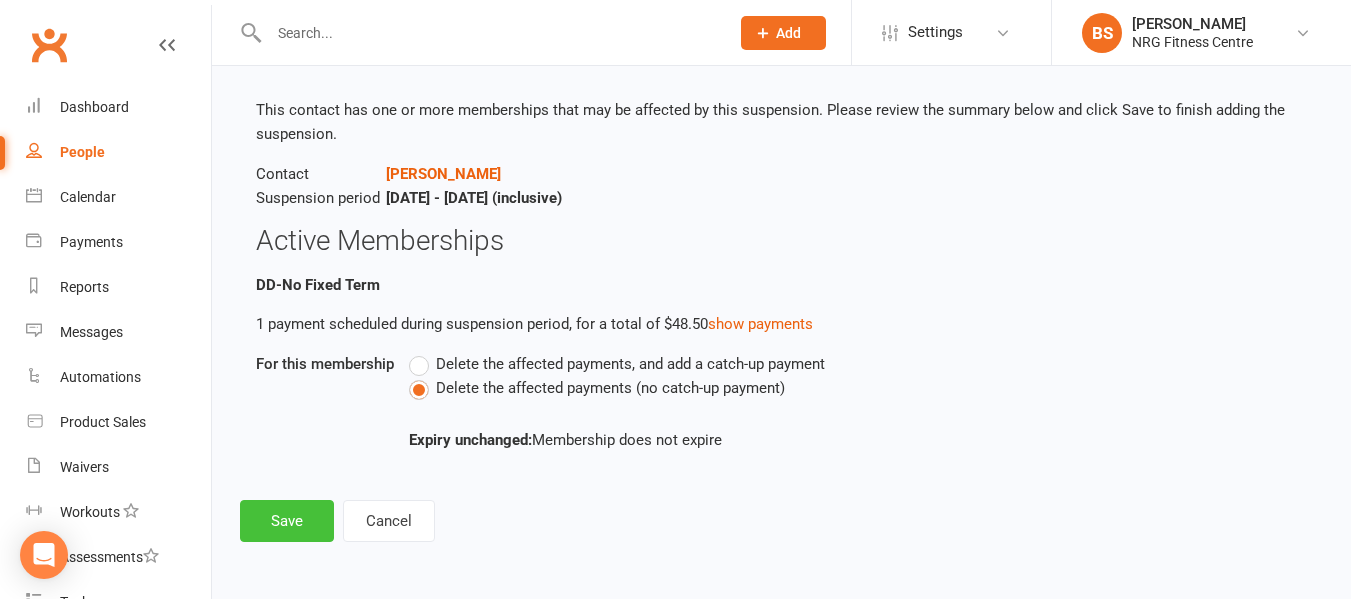 click on "Save" at bounding box center (287, 521) 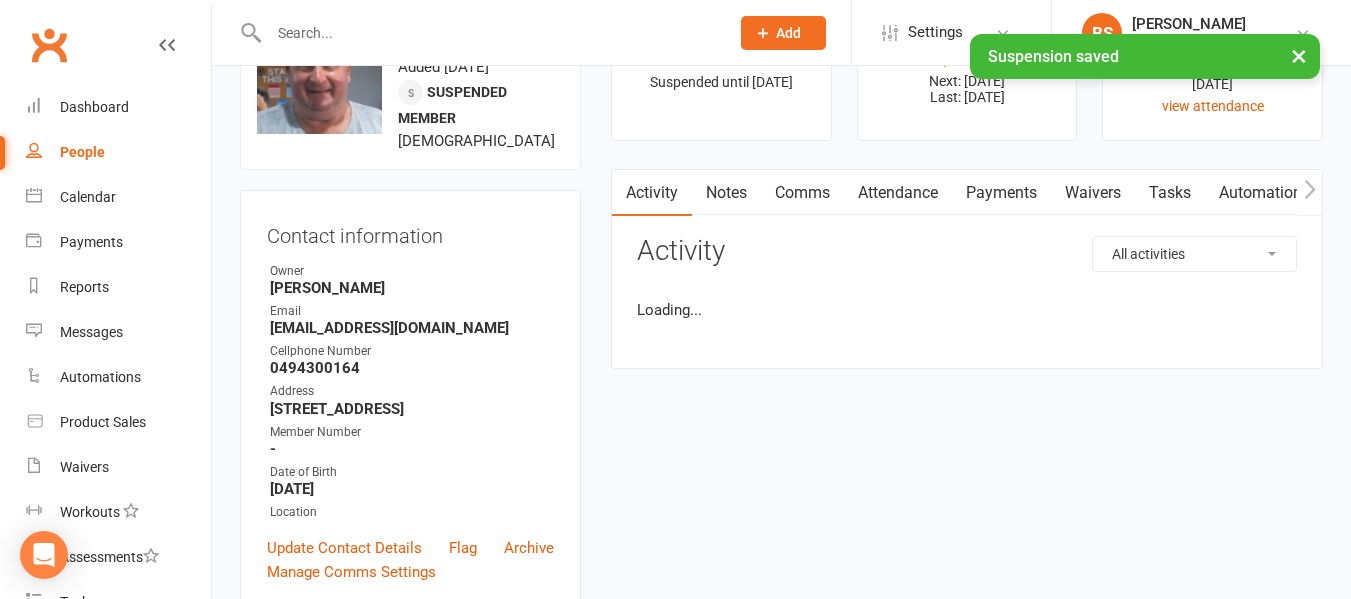 scroll, scrollTop: 0, scrollLeft: 0, axis: both 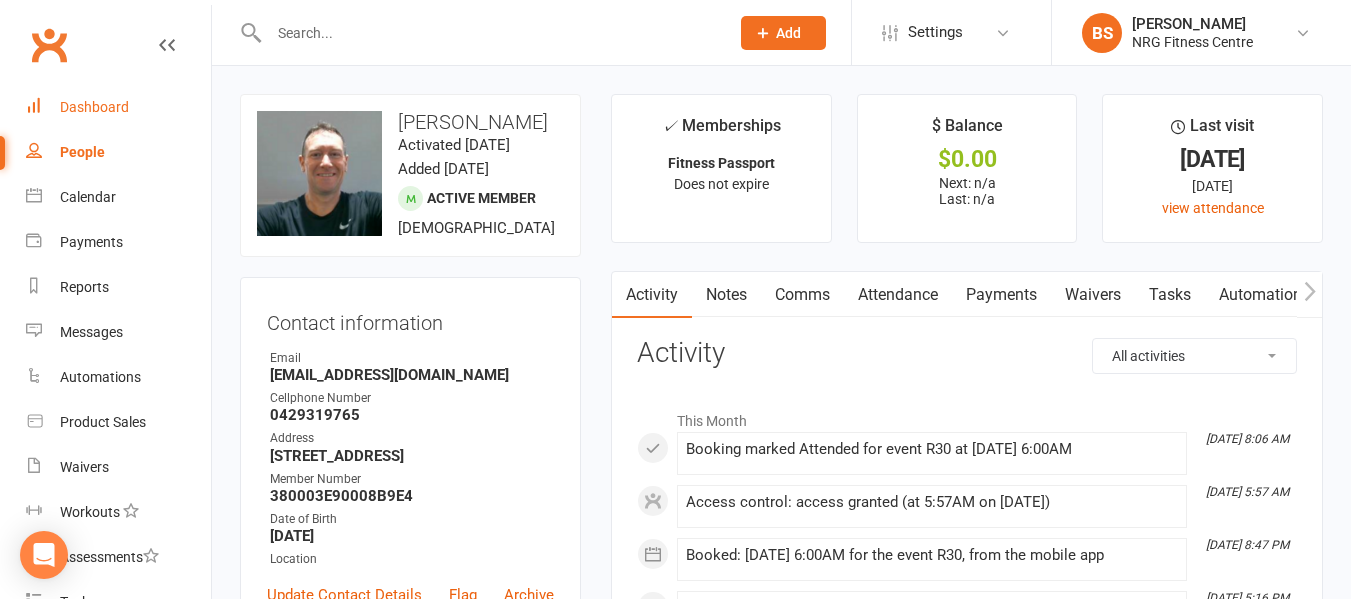 click on "Dashboard" at bounding box center (94, 107) 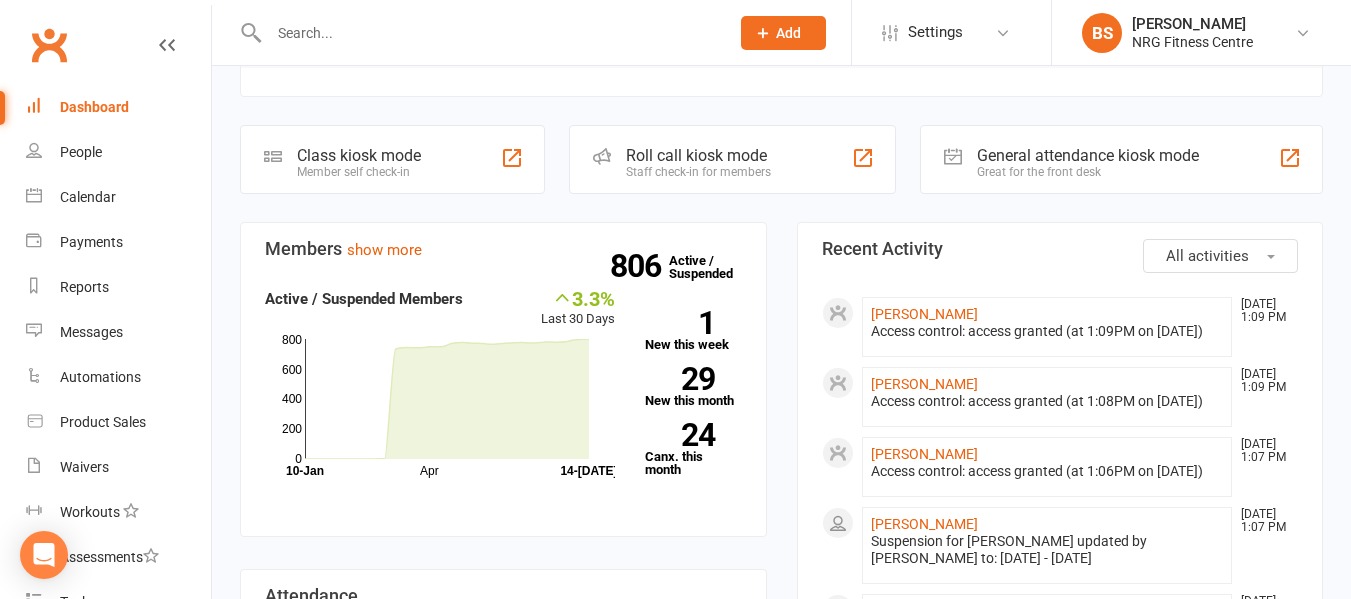 scroll, scrollTop: 400, scrollLeft: 0, axis: vertical 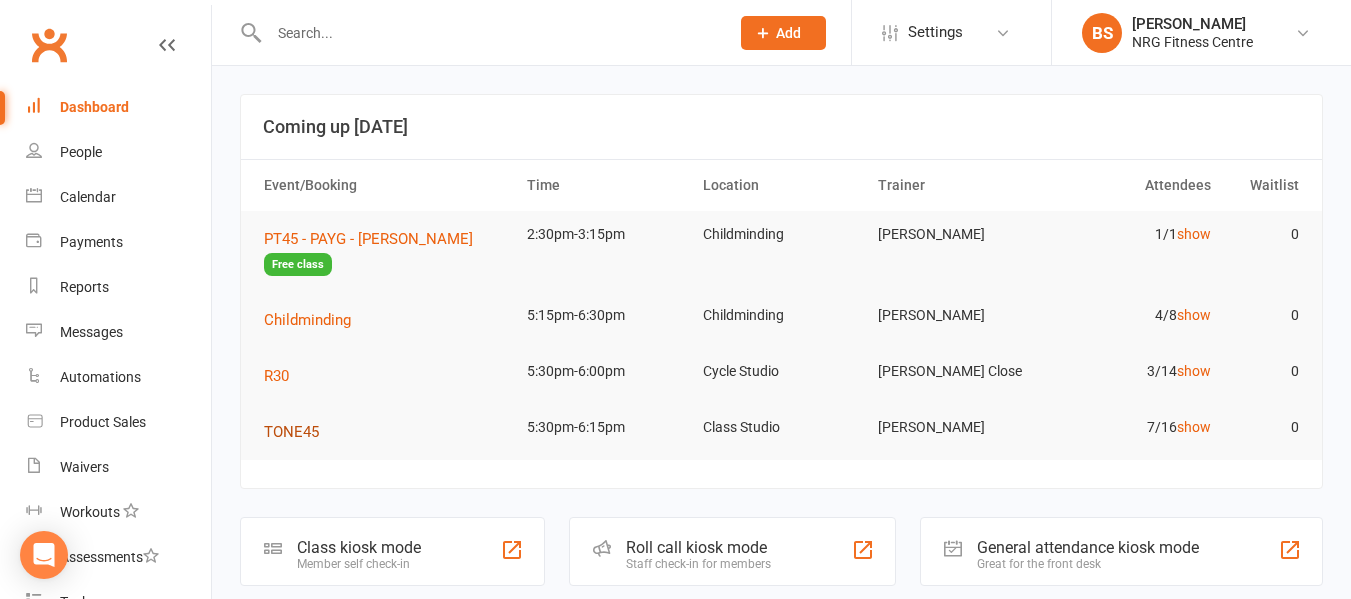 click on "TONE45" at bounding box center (291, 432) 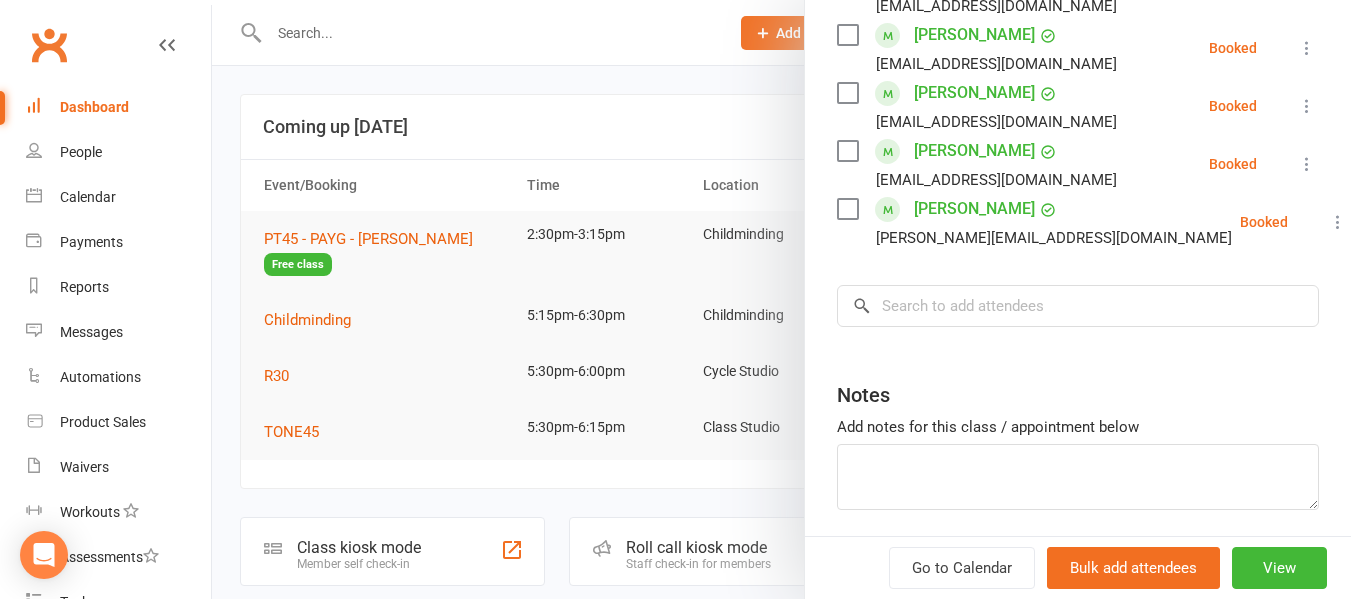 scroll, scrollTop: 427, scrollLeft: 0, axis: vertical 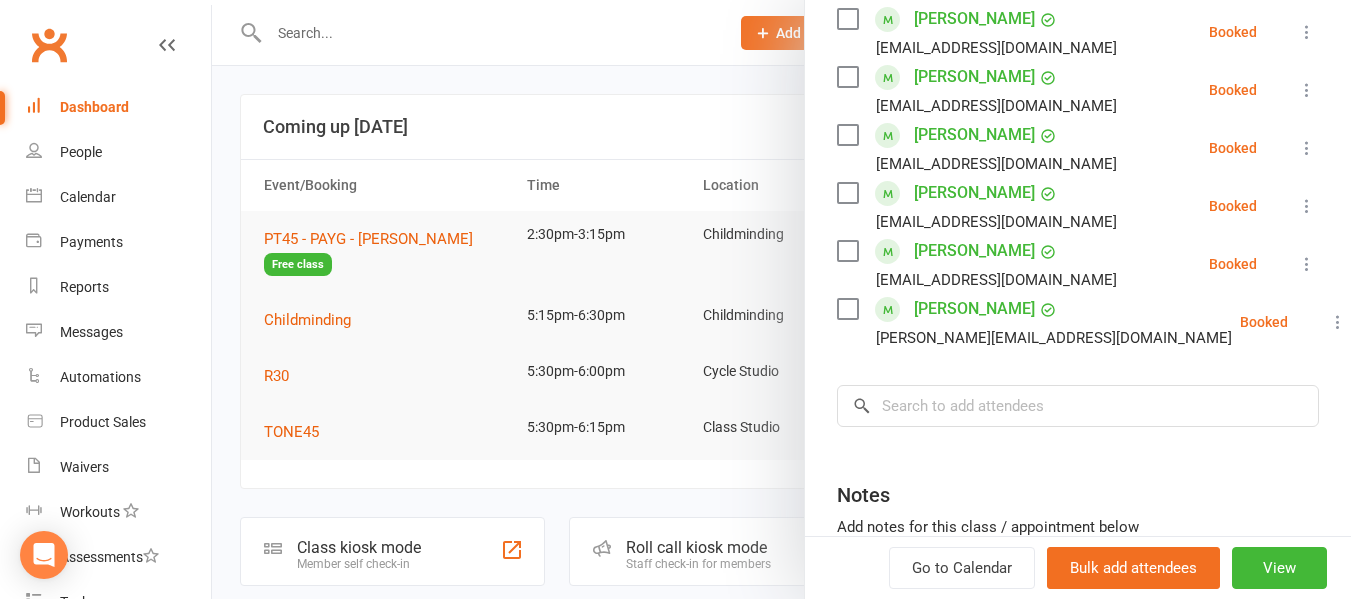 click at bounding box center [781, 299] 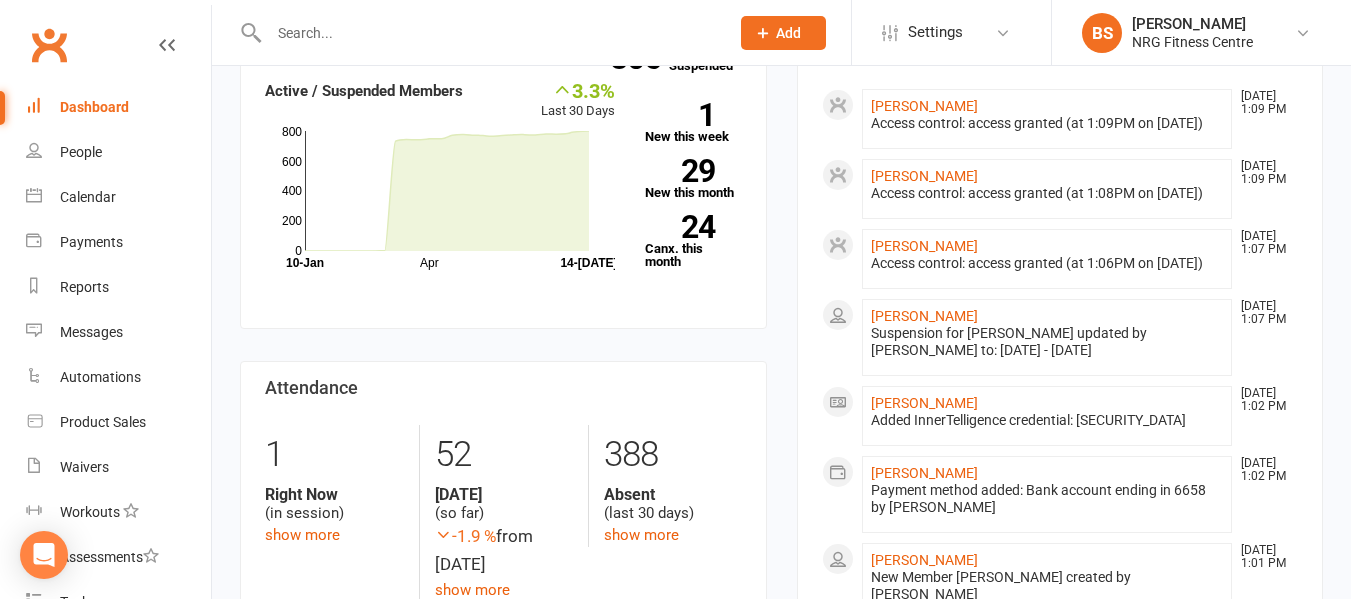 scroll, scrollTop: 400, scrollLeft: 0, axis: vertical 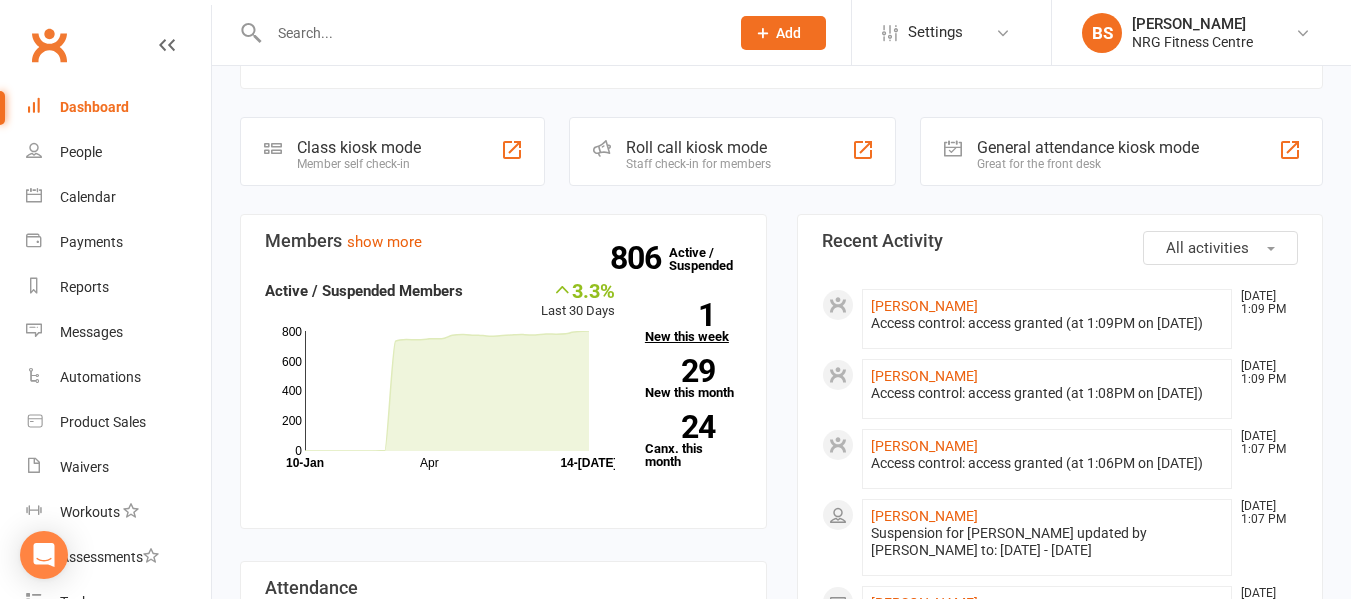 click on "1 New this week" at bounding box center (693, 323) 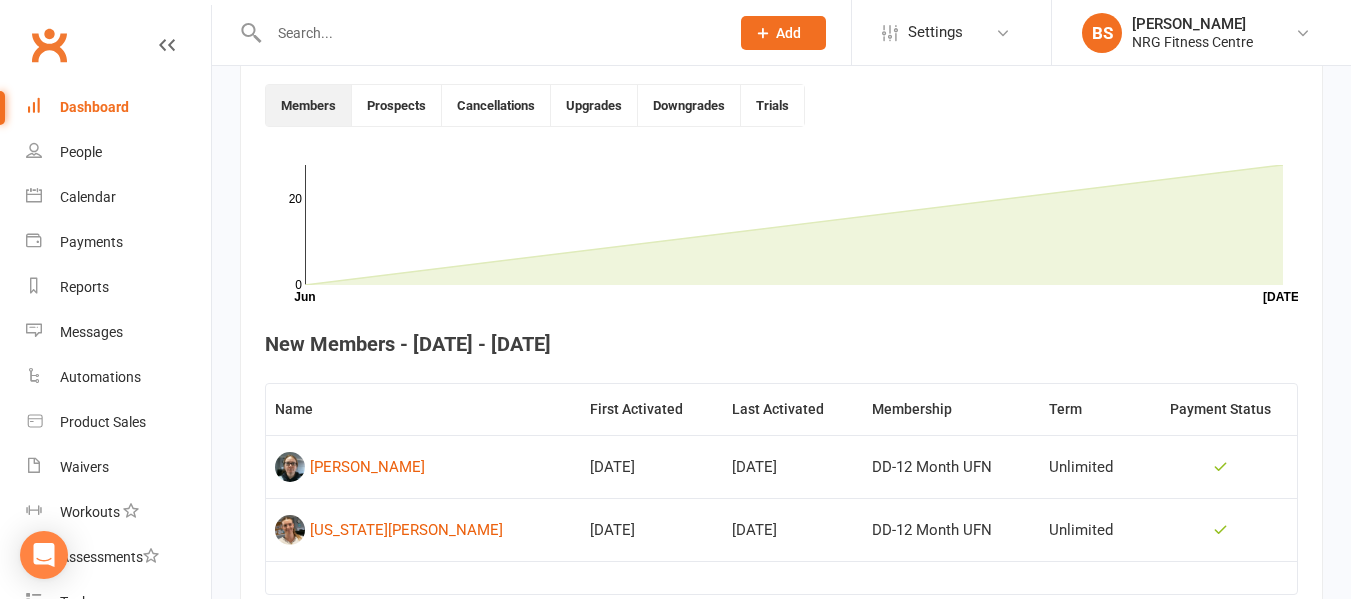 scroll, scrollTop: 237, scrollLeft: 0, axis: vertical 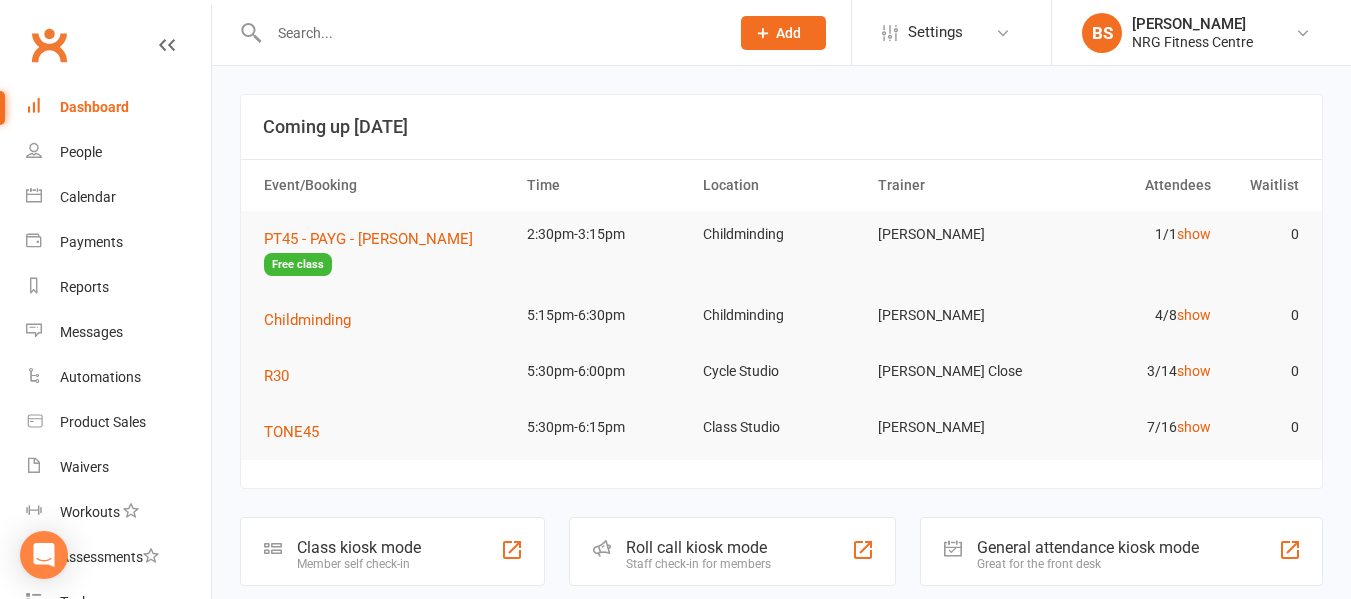click on "Dashboard" at bounding box center (94, 107) 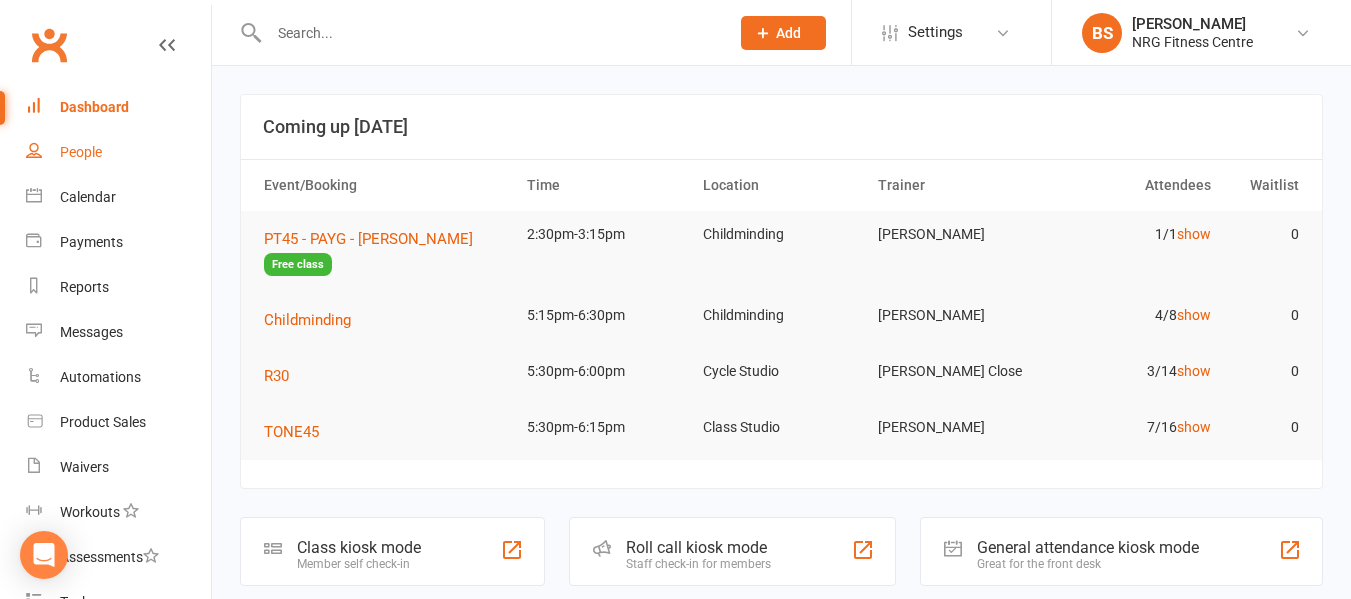 click on "People" at bounding box center (118, 152) 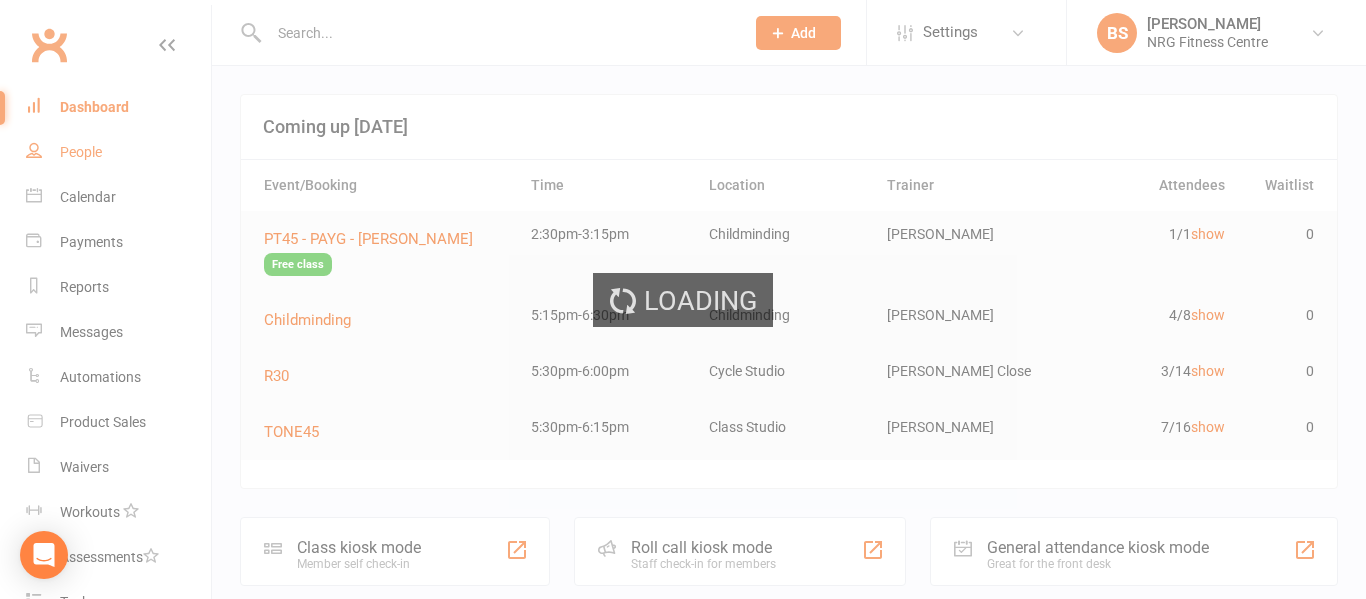 select on "100" 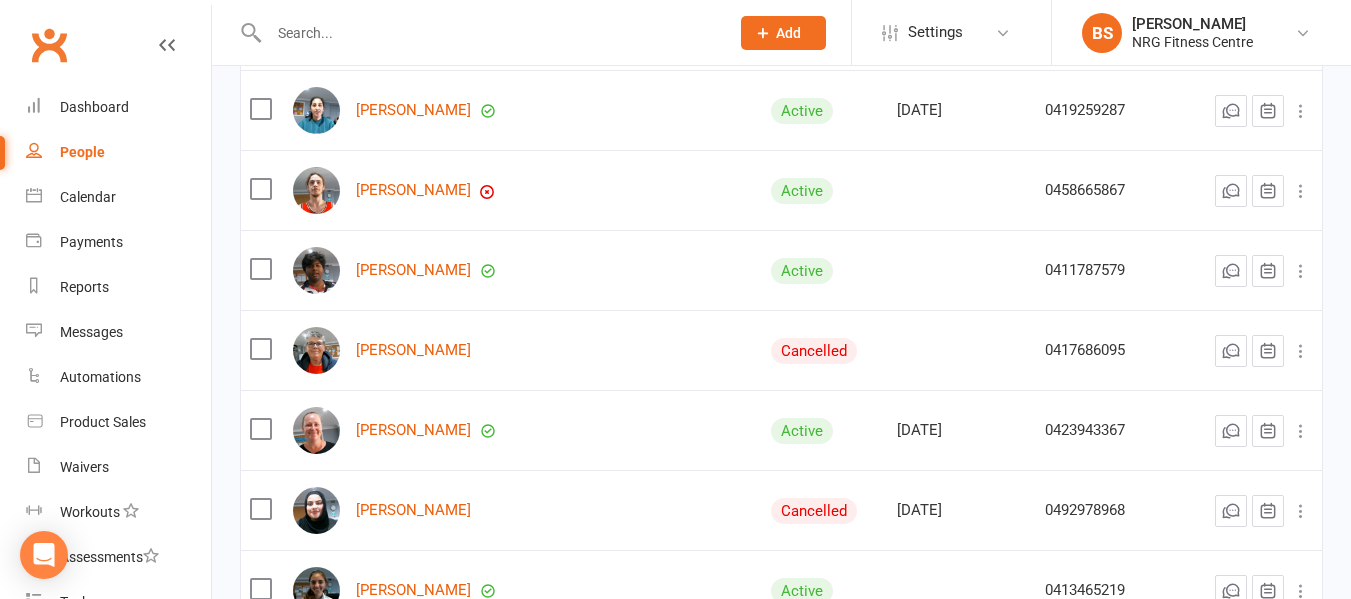 scroll, scrollTop: 0, scrollLeft: 0, axis: both 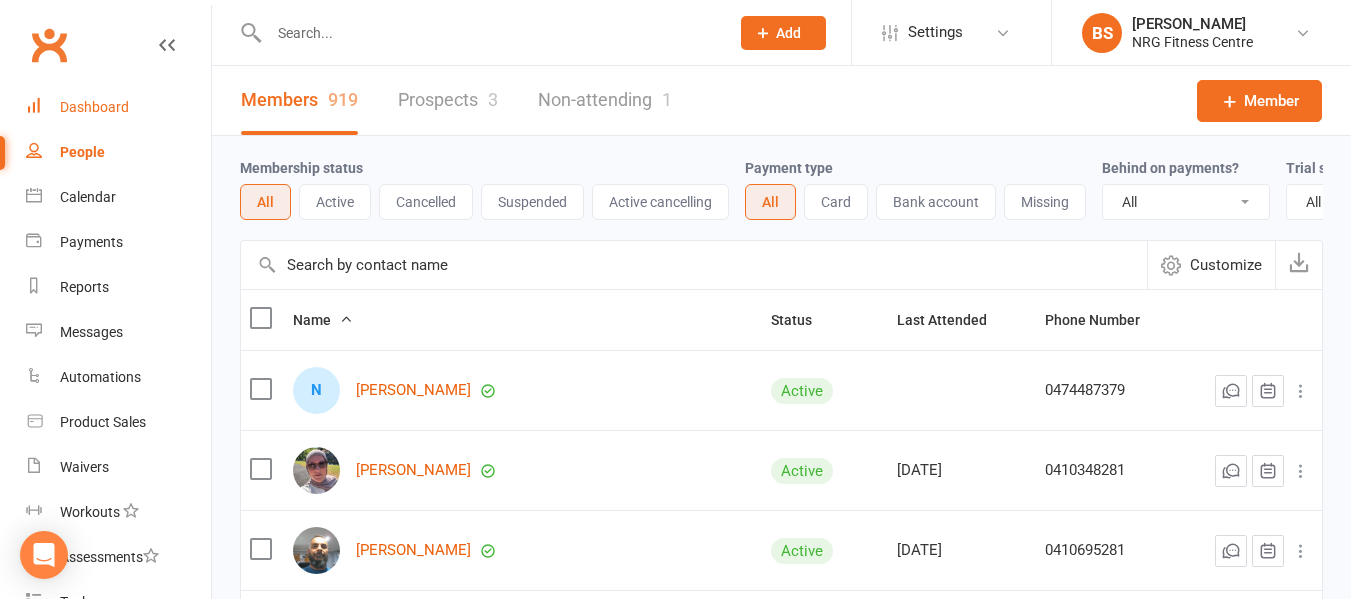 click on "Dashboard" at bounding box center (118, 107) 